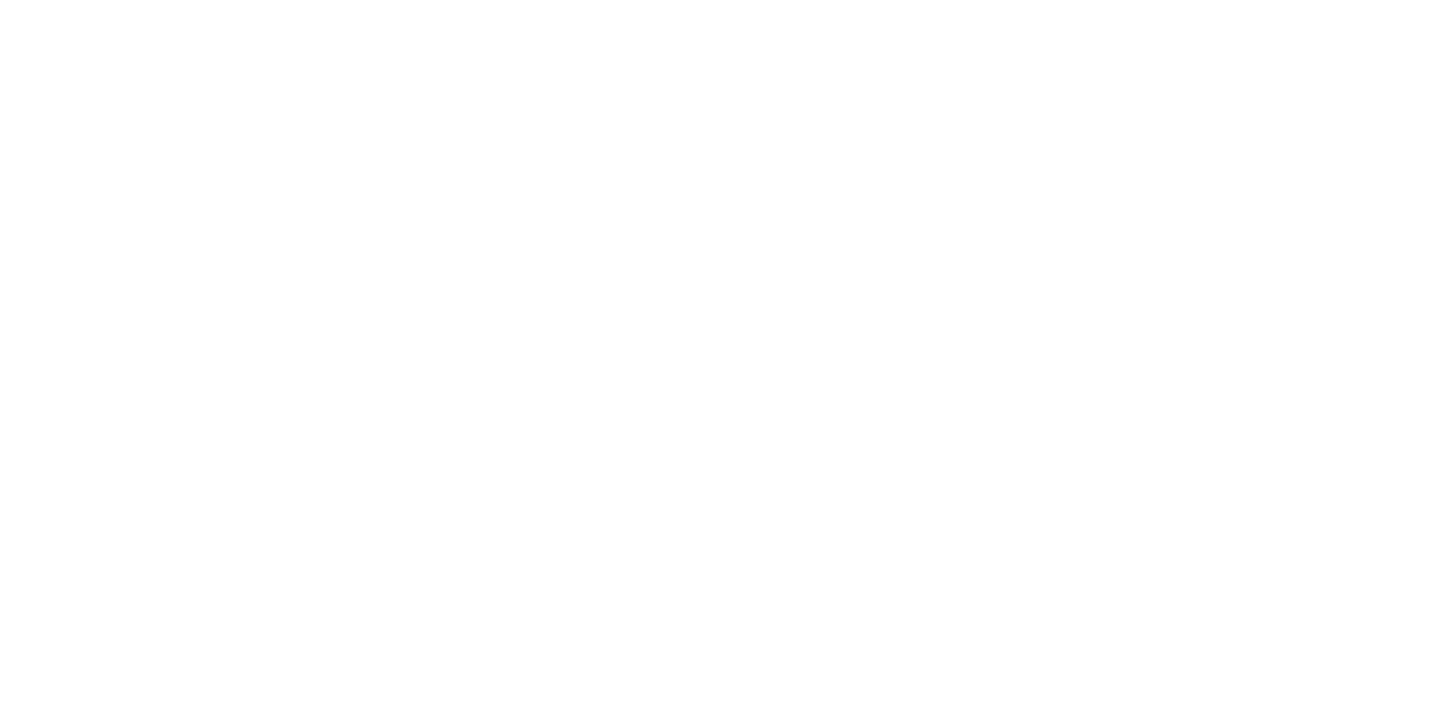 scroll, scrollTop: 0, scrollLeft: 0, axis: both 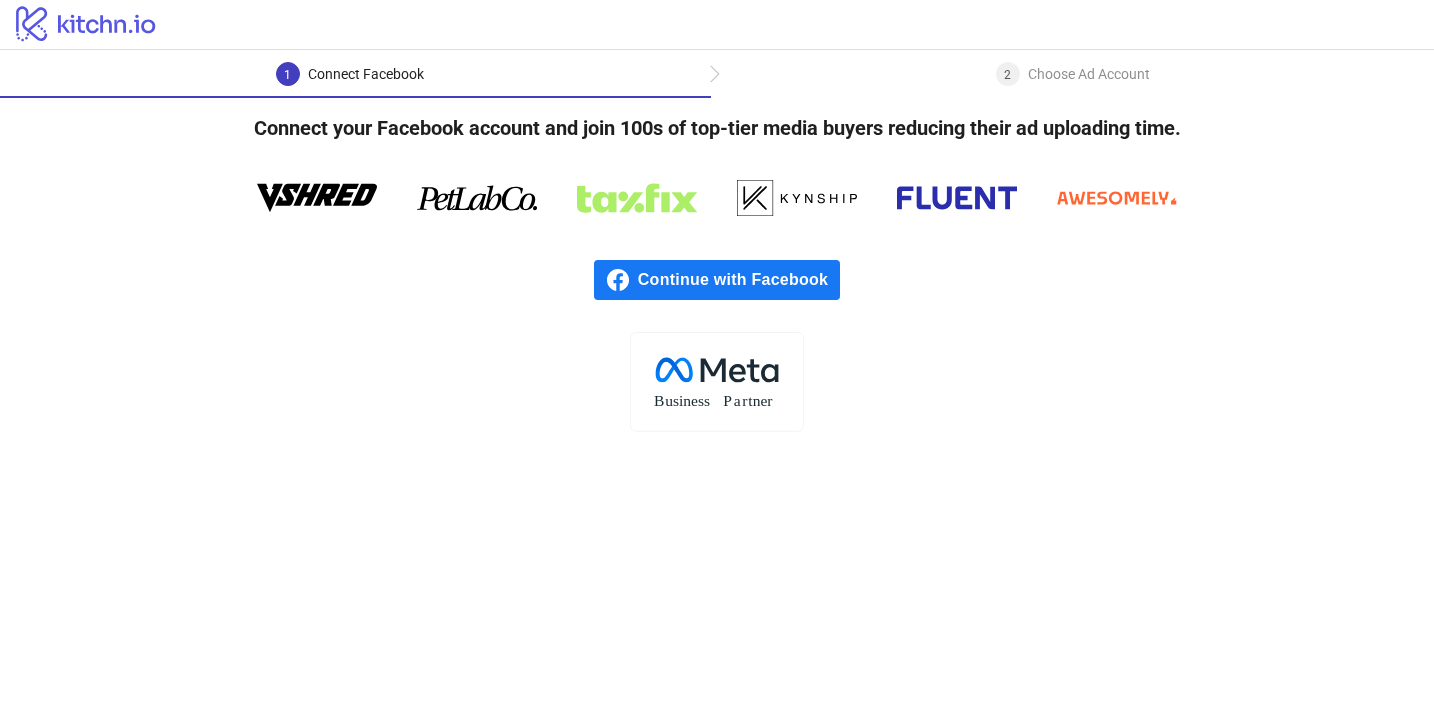 click on "Continue with Facebook" at bounding box center (739, 280) 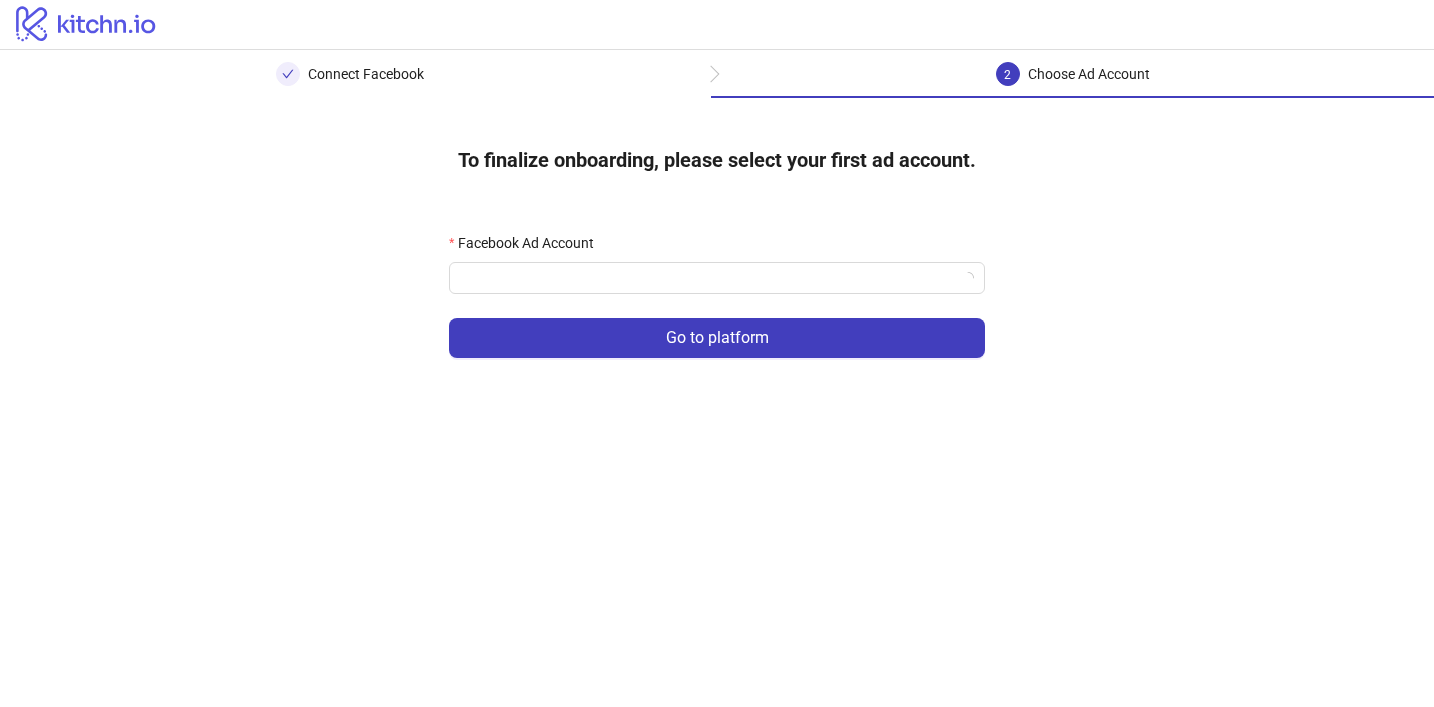 scroll, scrollTop: 0, scrollLeft: 0, axis: both 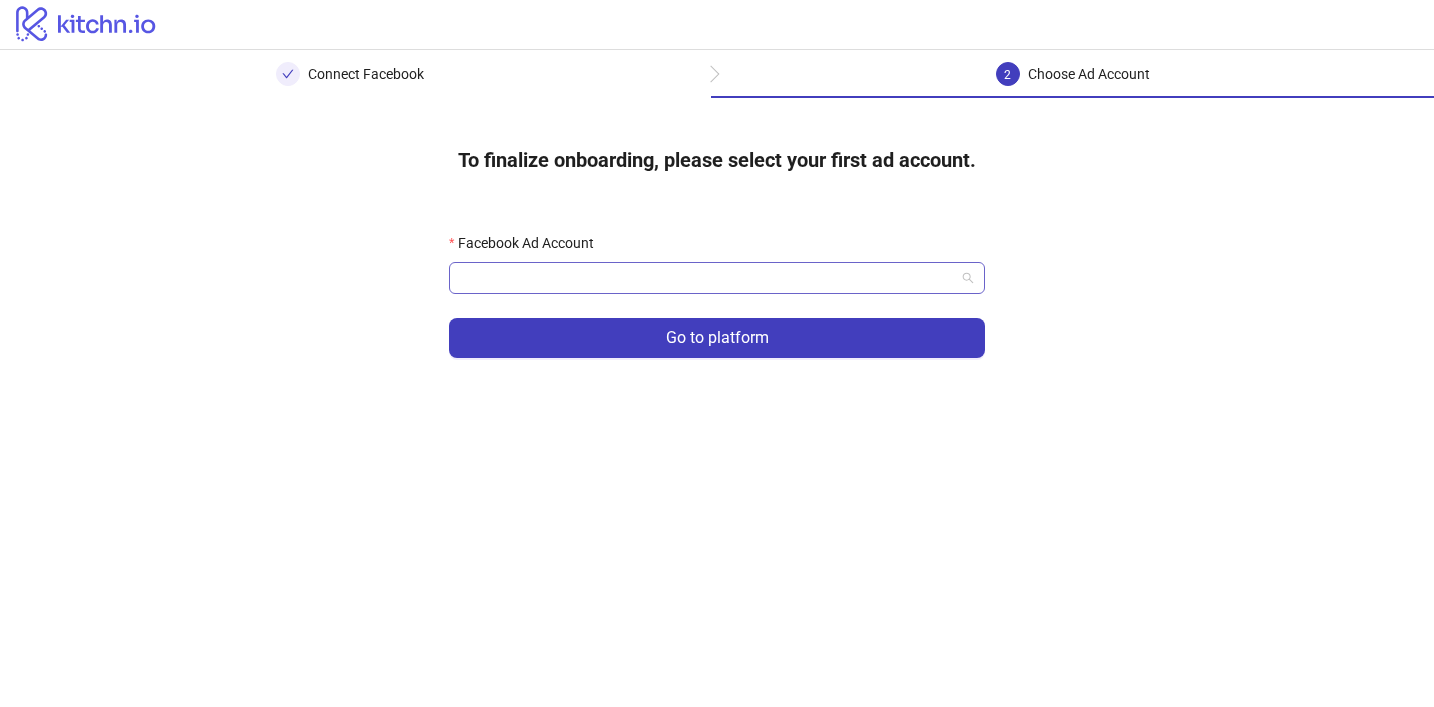 click on "Facebook Ad Account" at bounding box center (708, 278) 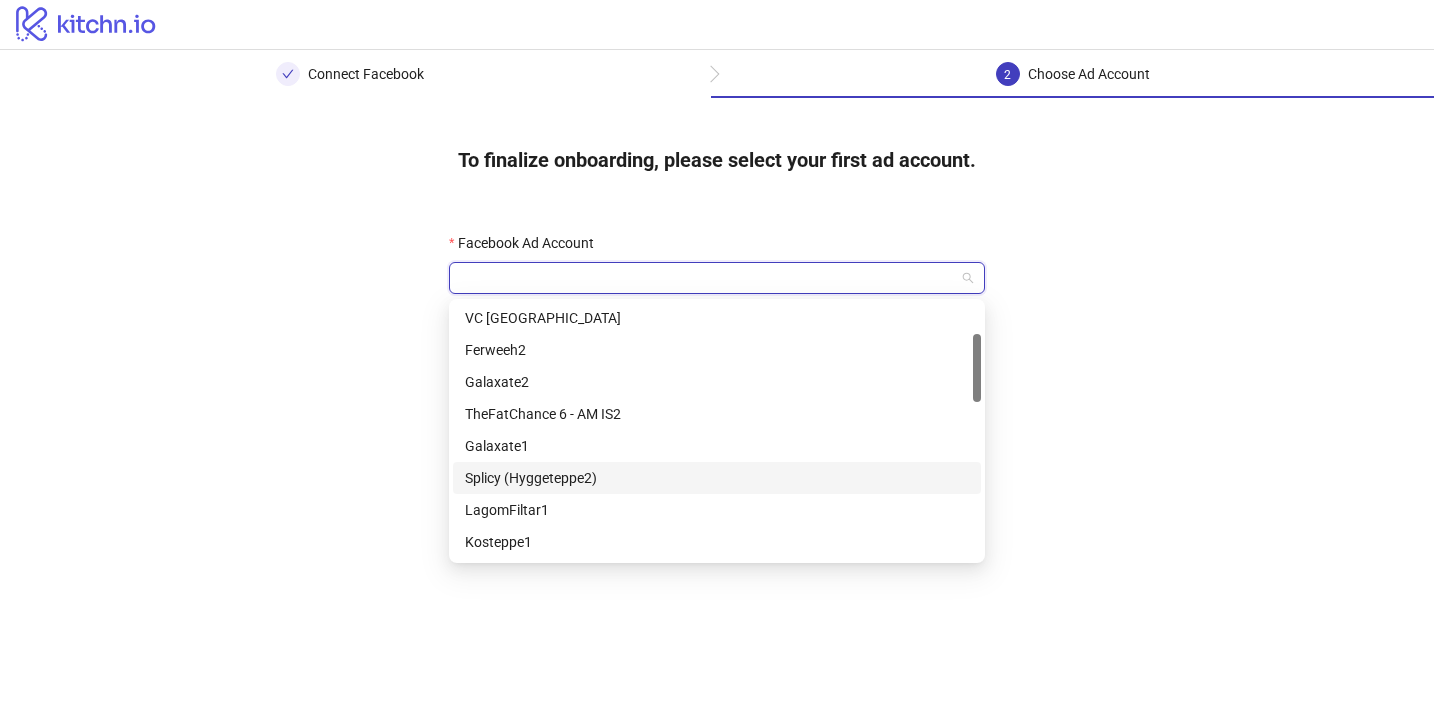 scroll, scrollTop: 145, scrollLeft: 0, axis: vertical 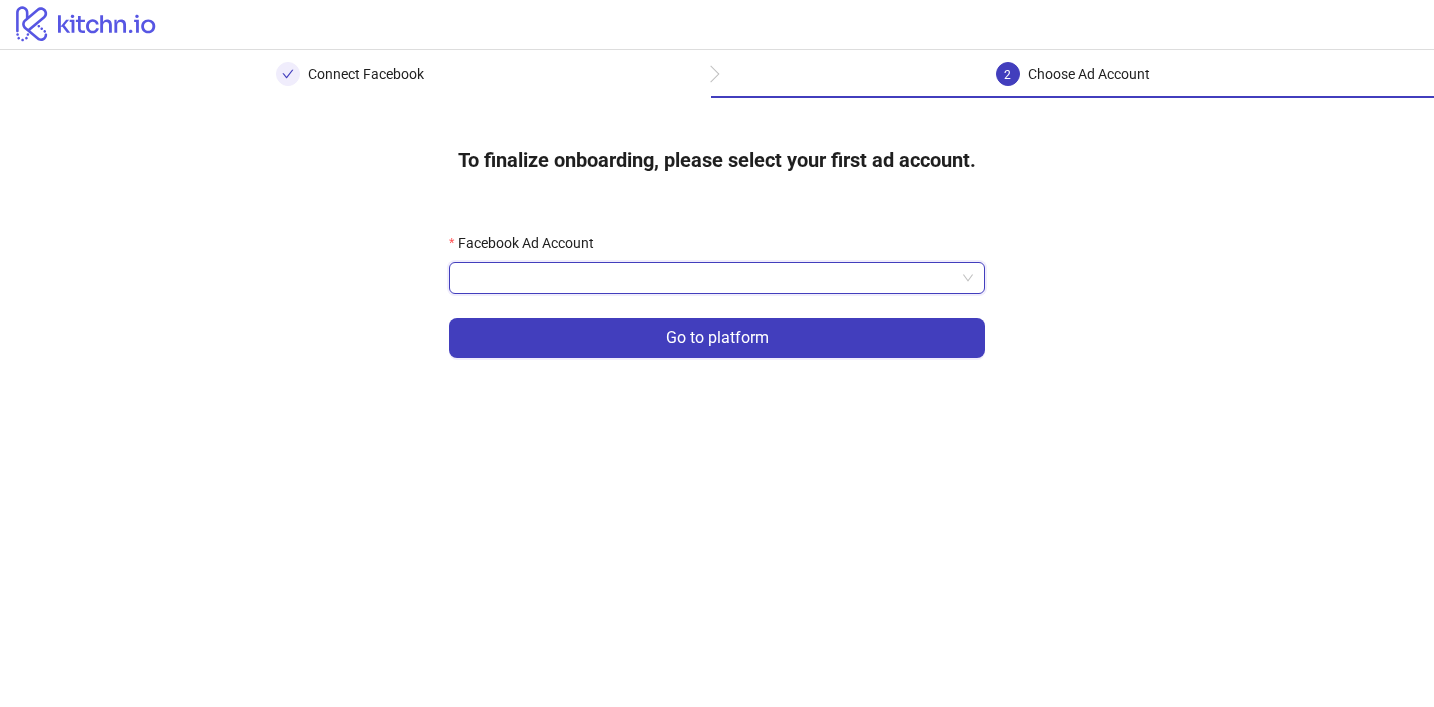 click on "Facebook Ad Account" at bounding box center [708, 278] 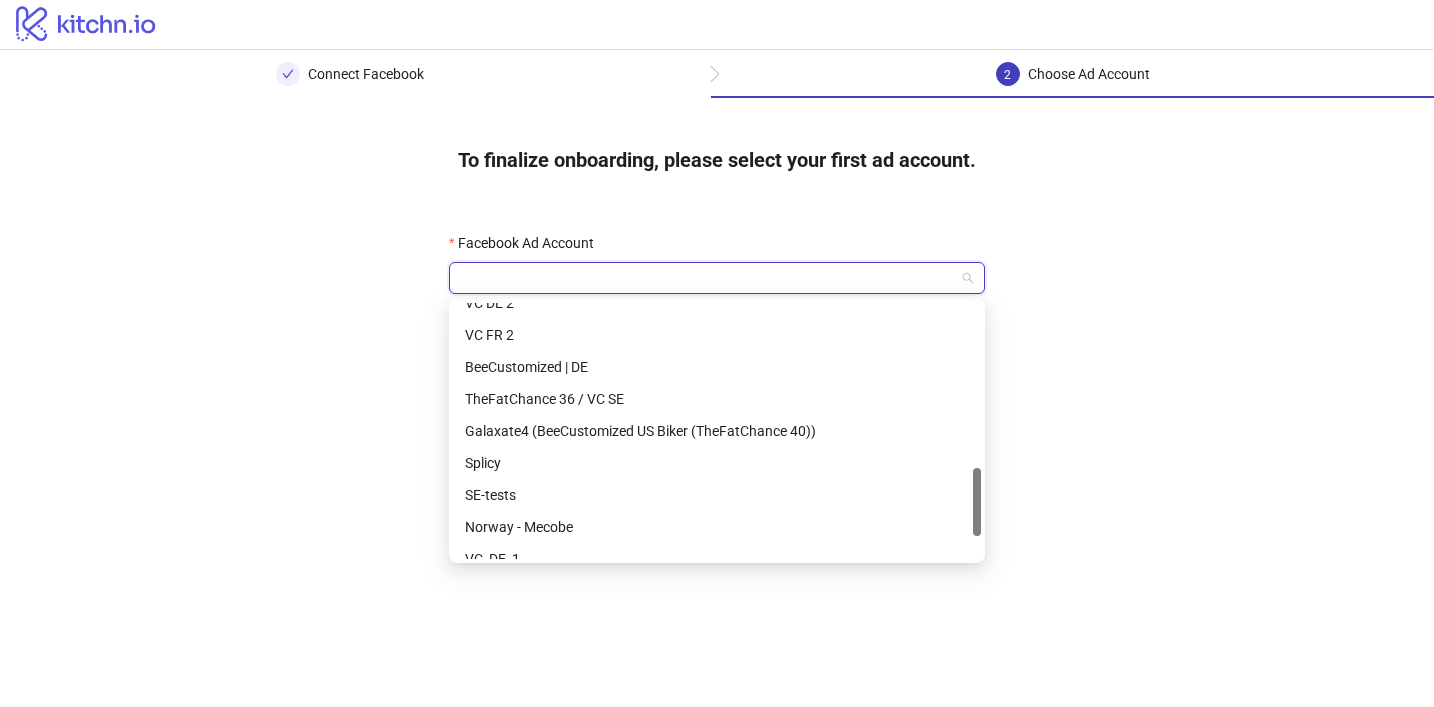 scroll, scrollTop: 639, scrollLeft: 0, axis: vertical 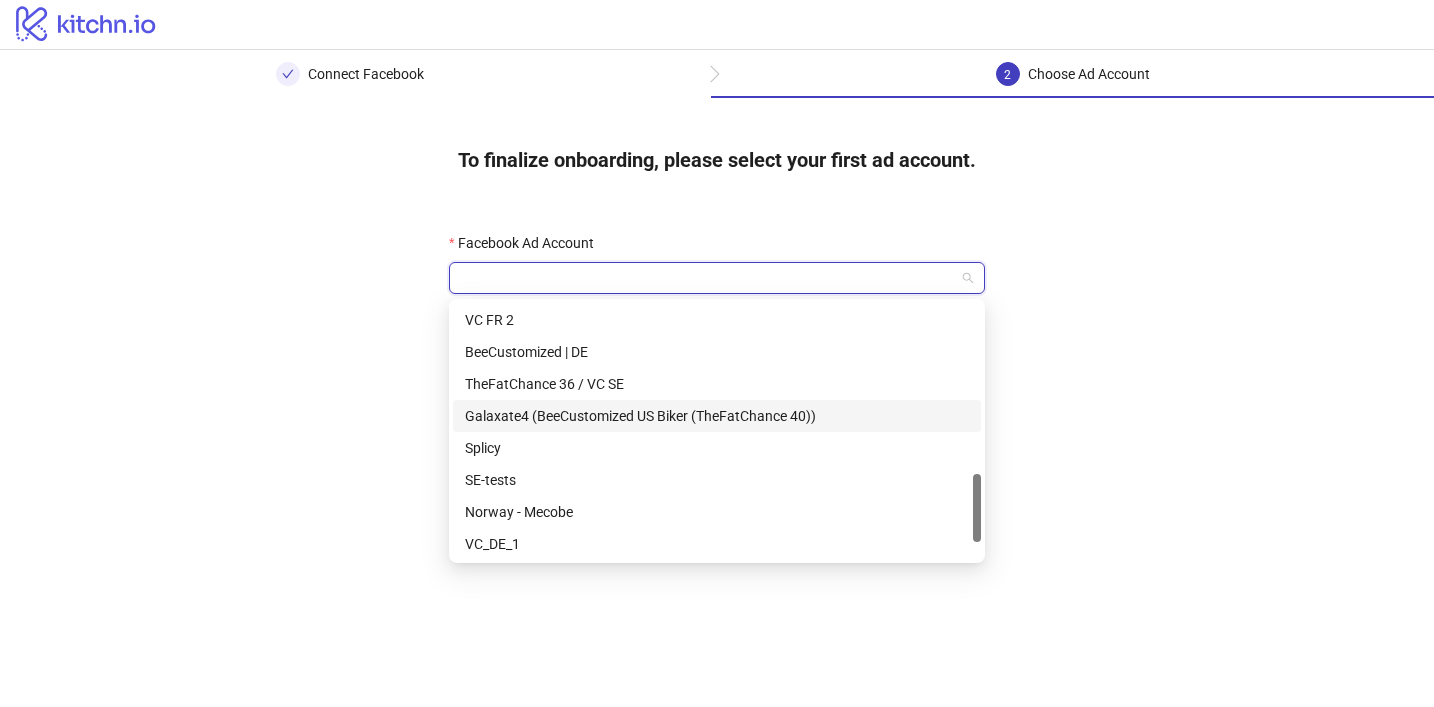 click on "Galaxate4 (BeeCustomized US Biker (TheFatChance 40))" at bounding box center [717, 416] 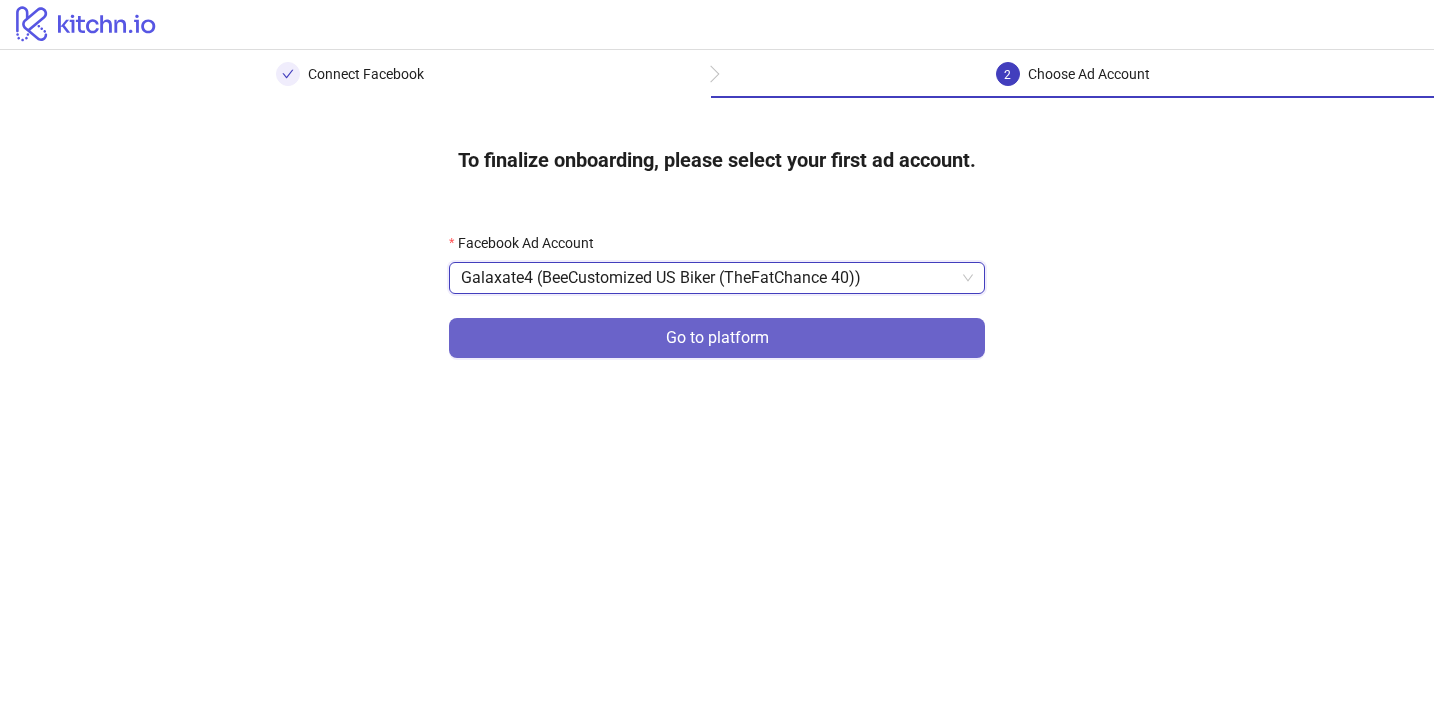click on "Go to platform" at bounding box center [717, 338] 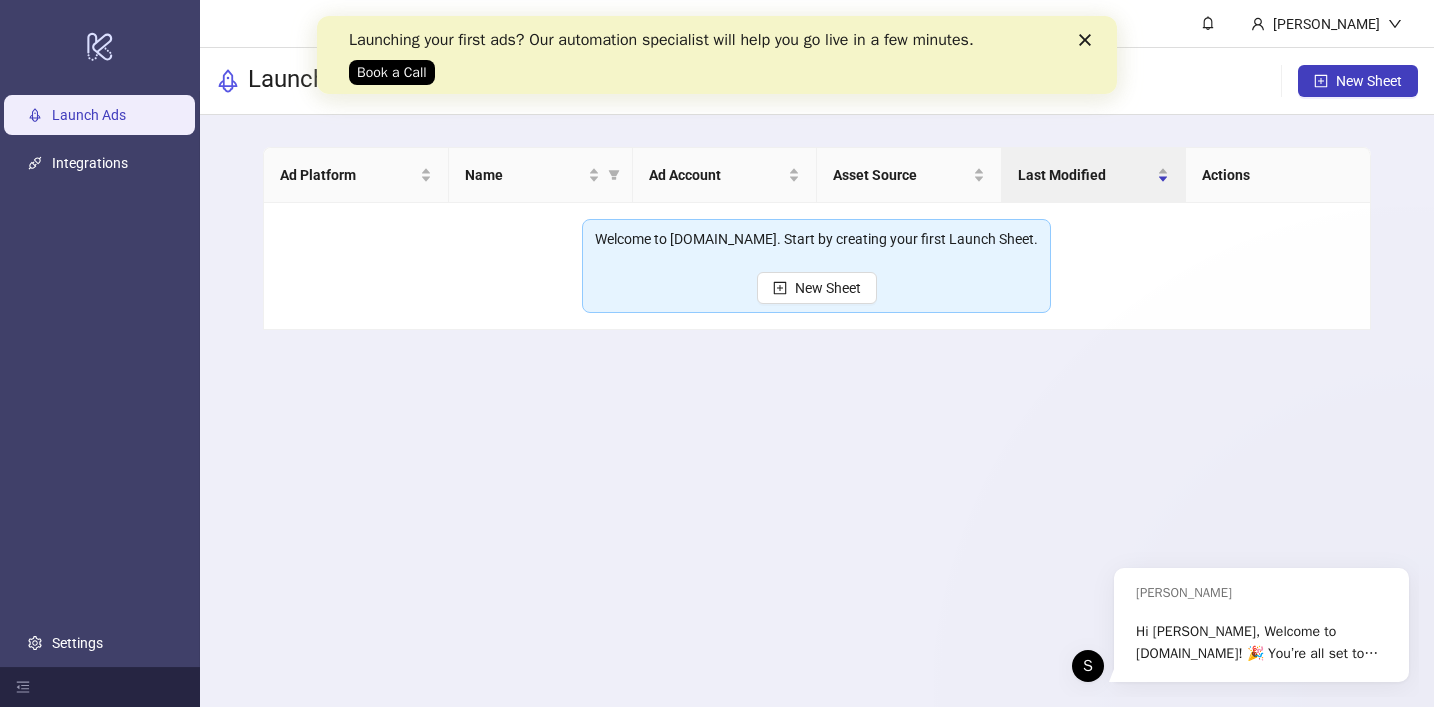 scroll, scrollTop: 0, scrollLeft: 0, axis: both 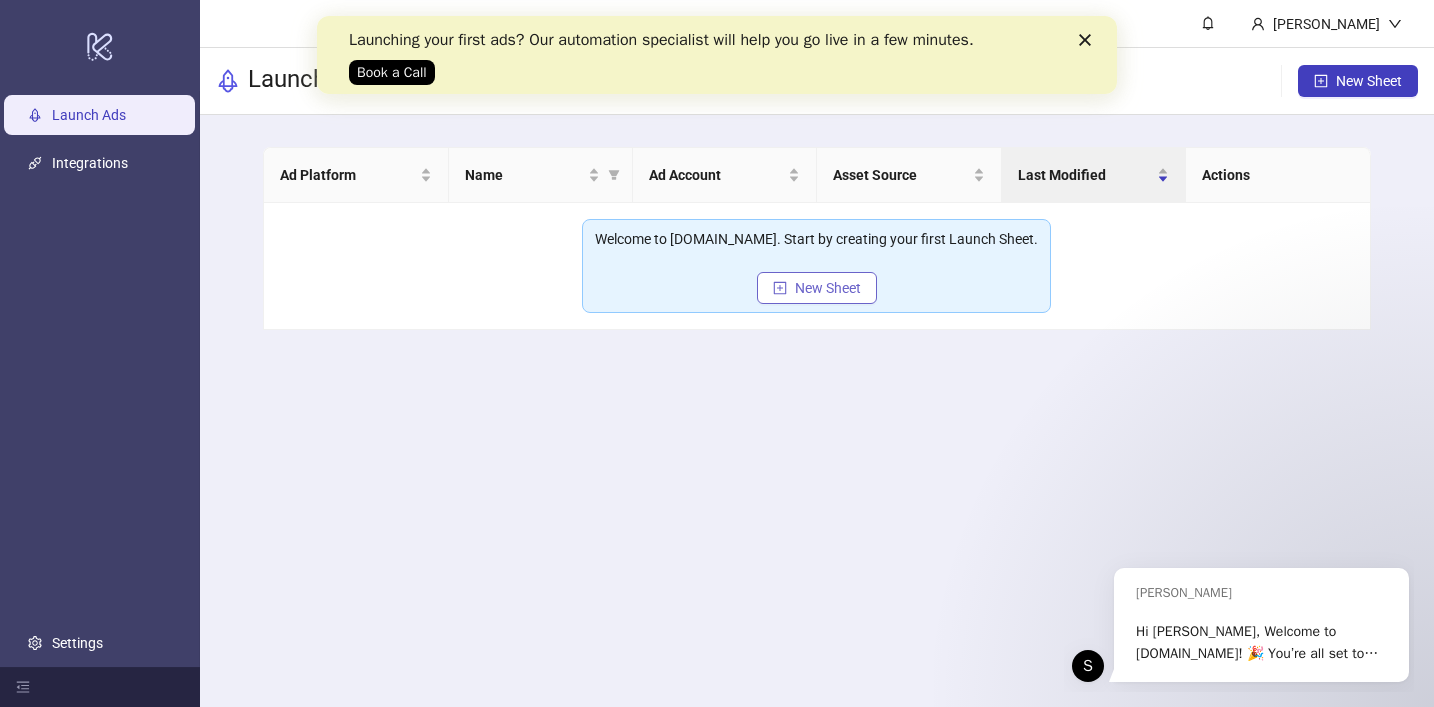 click on "New Sheet" at bounding box center [828, 288] 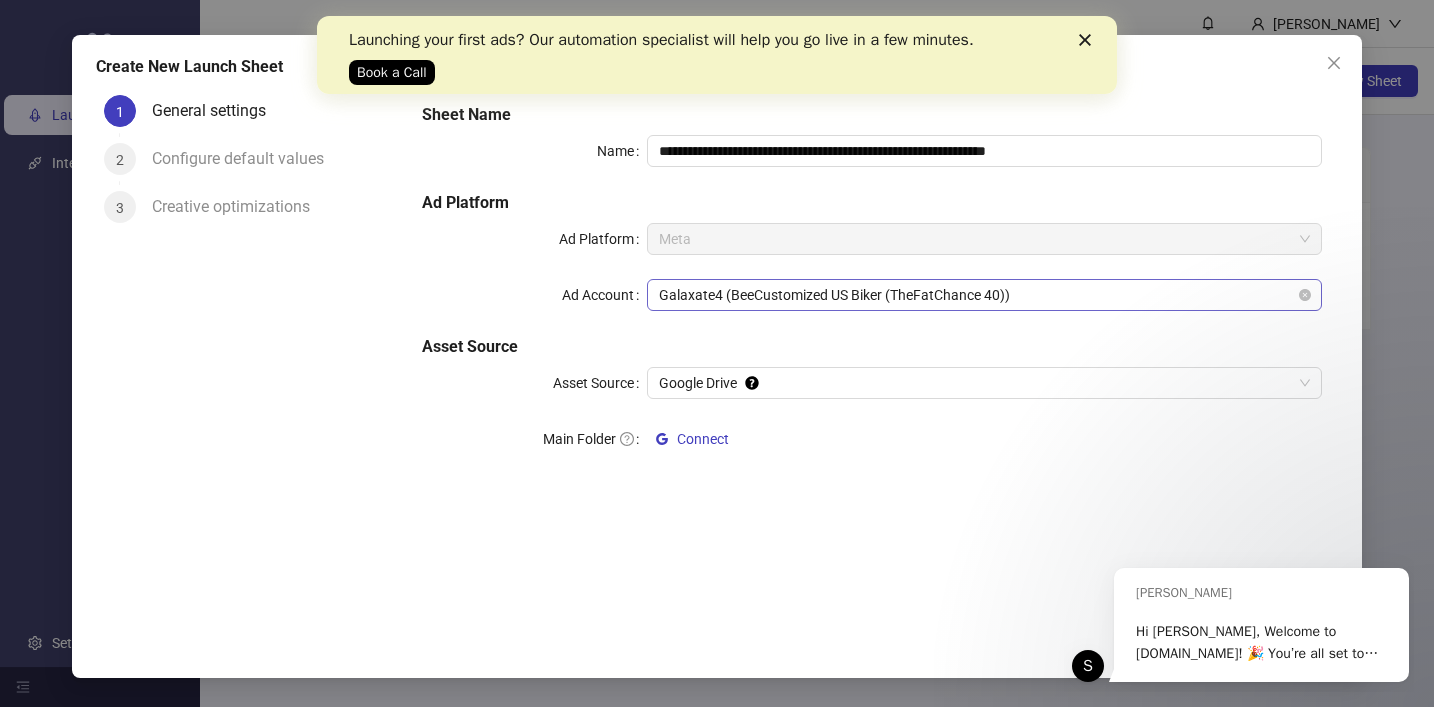 click on "Galaxate4 (BeeCustomized US Biker (TheFatChance 40))" at bounding box center [984, 295] 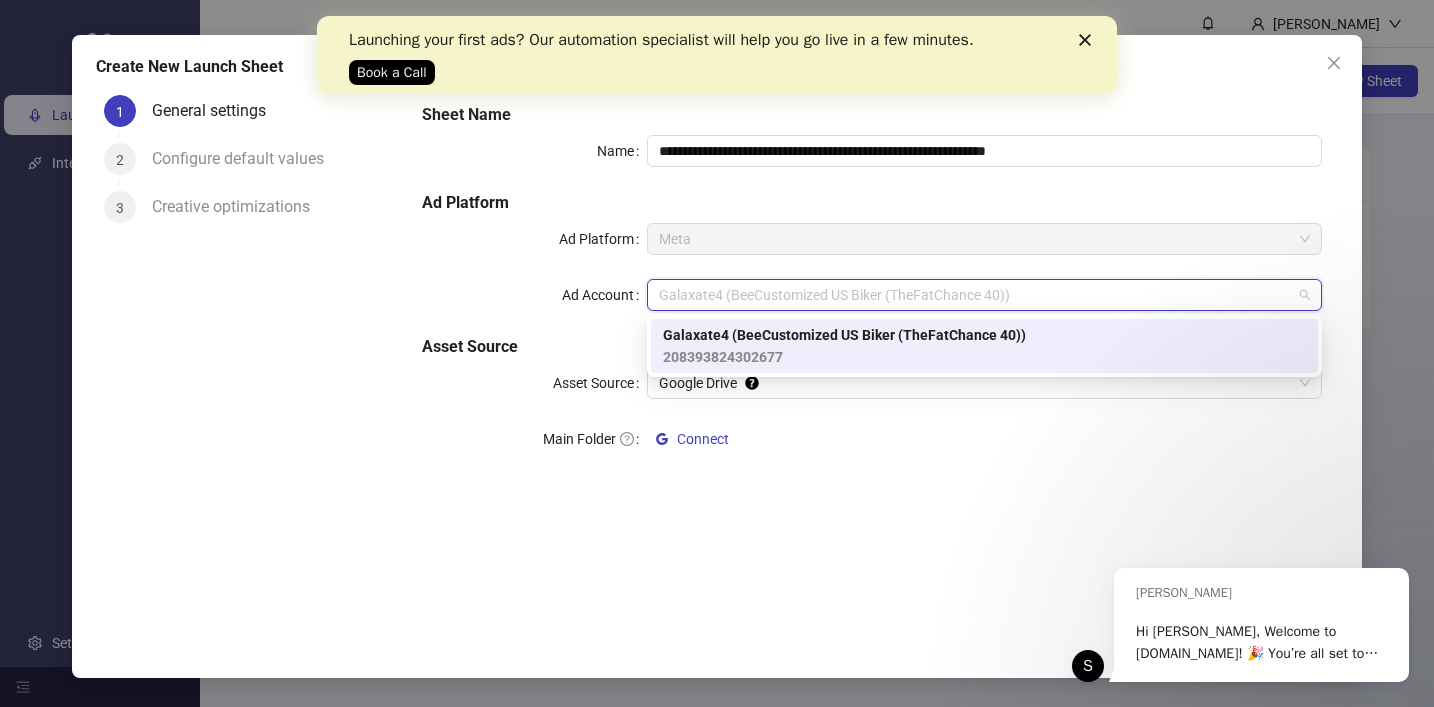 click on "Galaxate4 (BeeCustomized US Biker (TheFatChance 40))" at bounding box center (844, 335) 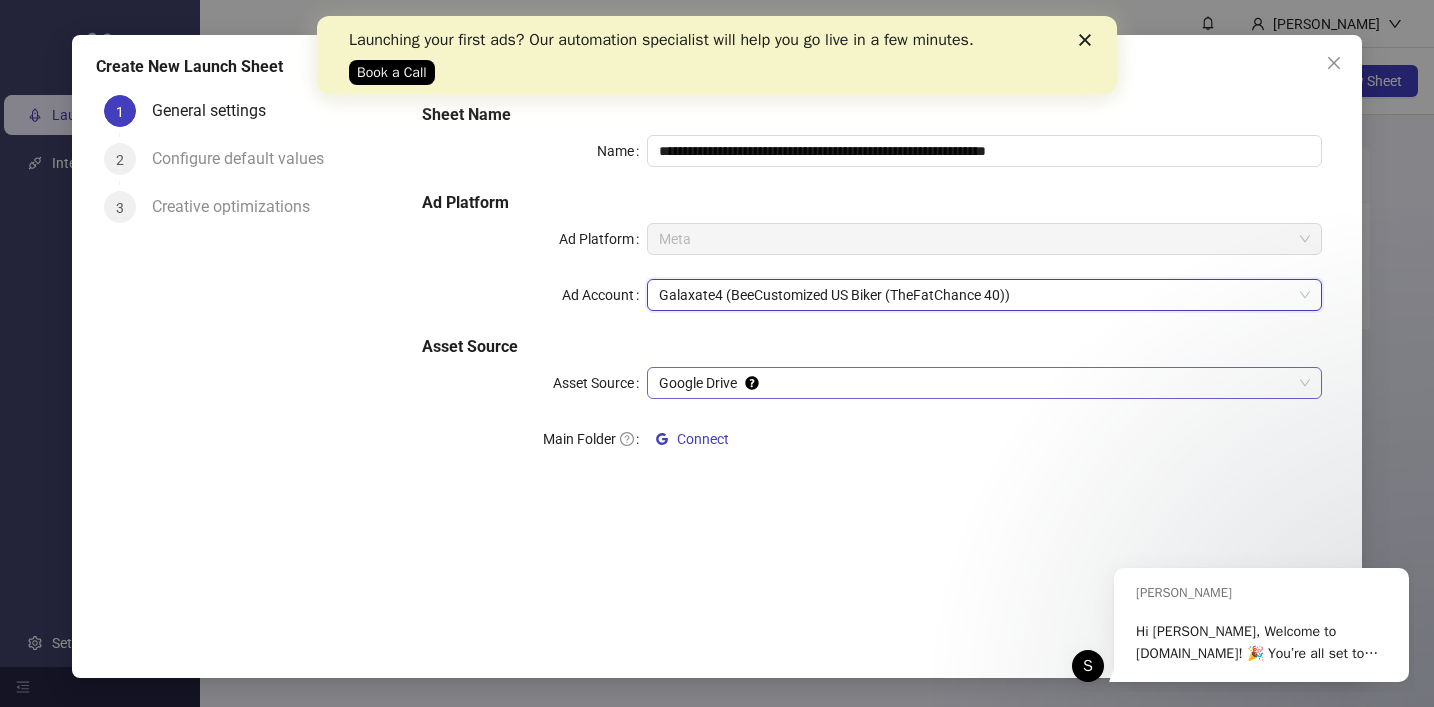 click on "Google Drive" at bounding box center (984, 383) 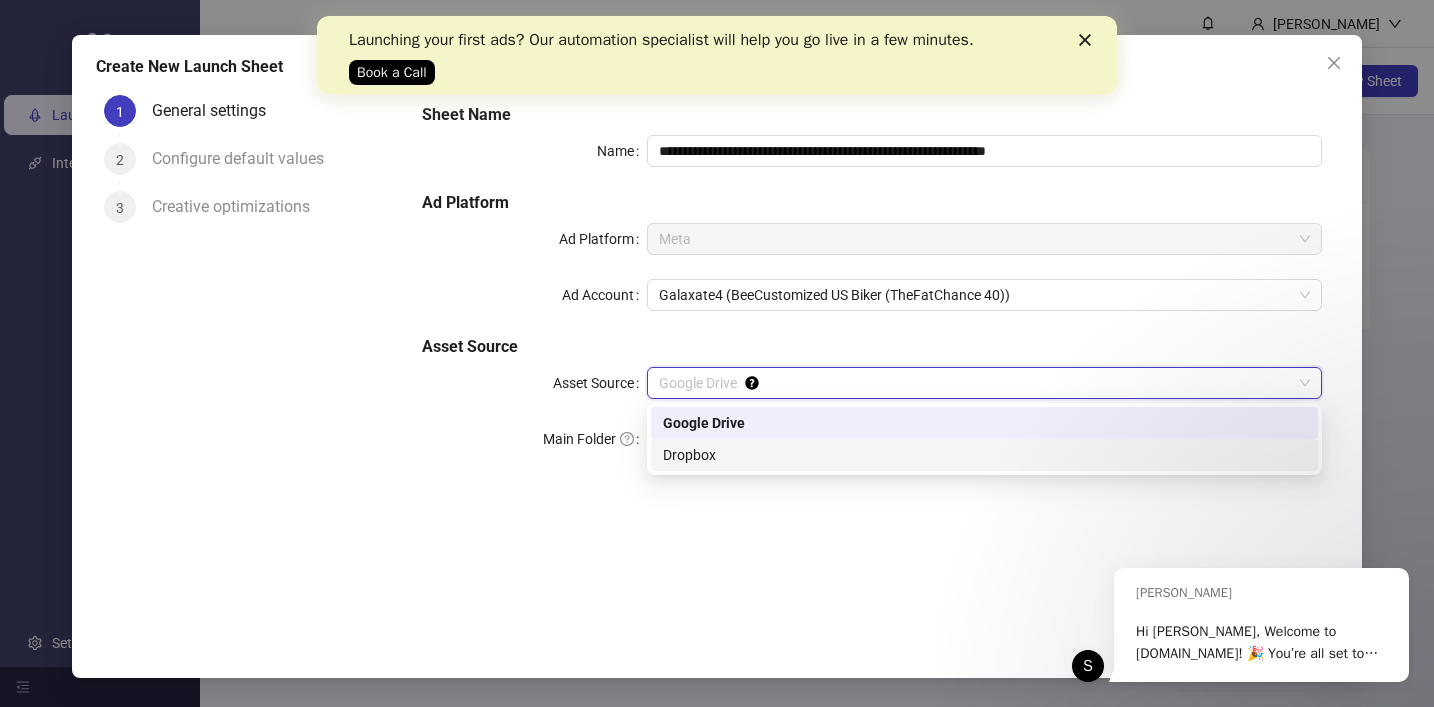 click on "Dropbox" at bounding box center [984, 455] 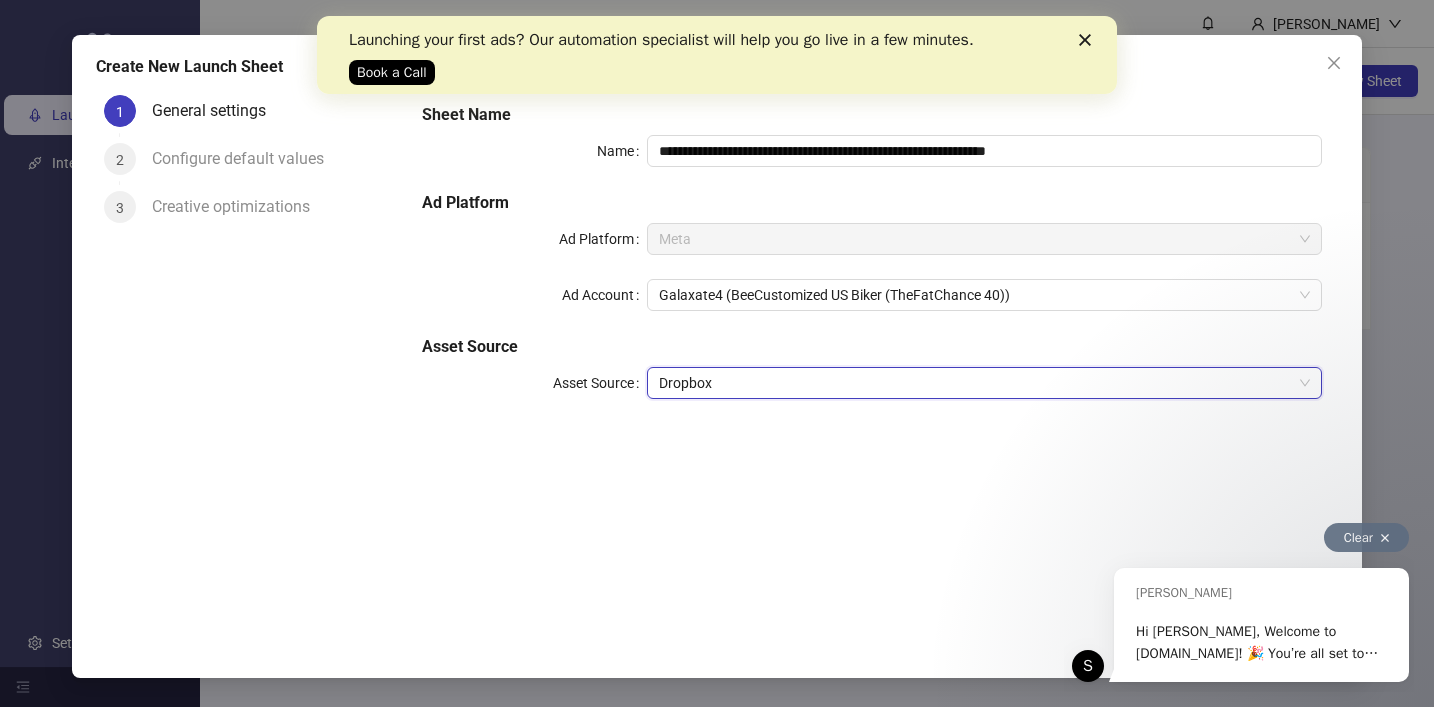 click at bounding box center [1385, 538] 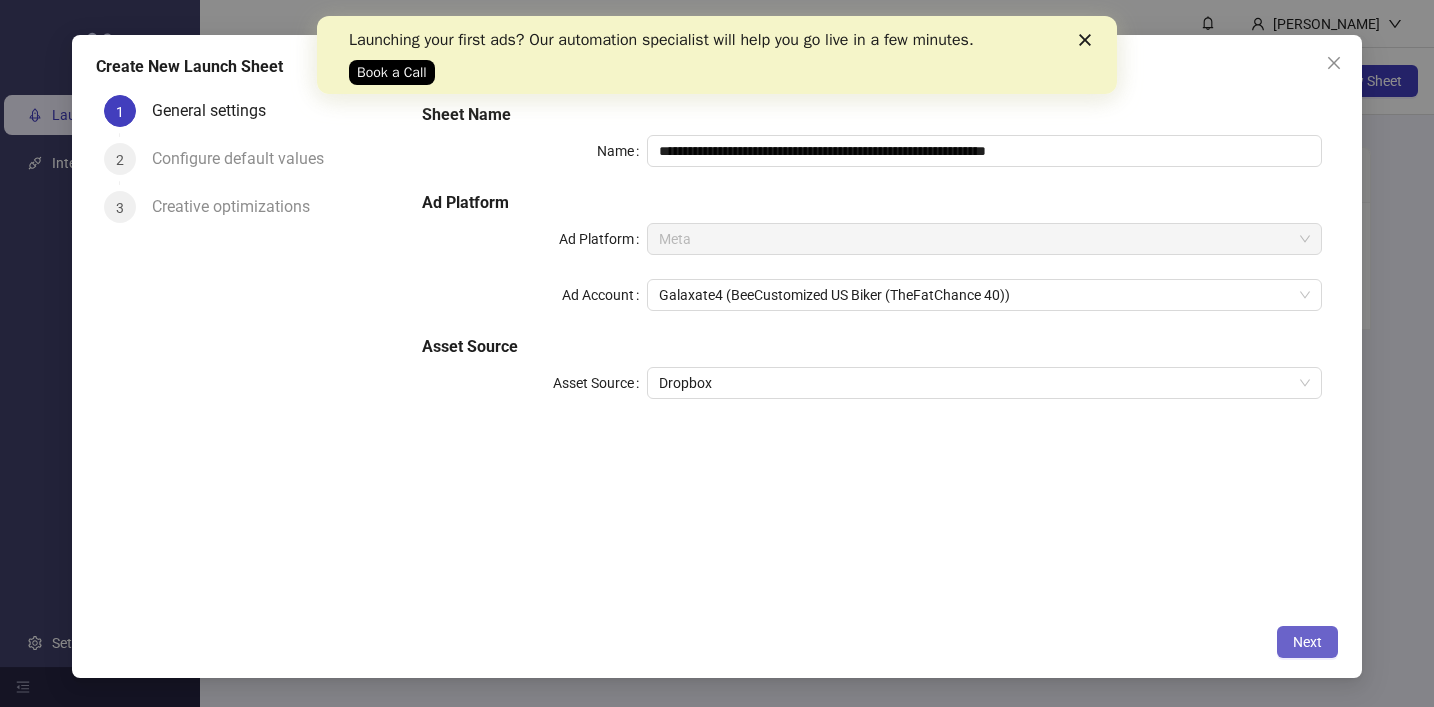 click on "Next" at bounding box center (1307, 642) 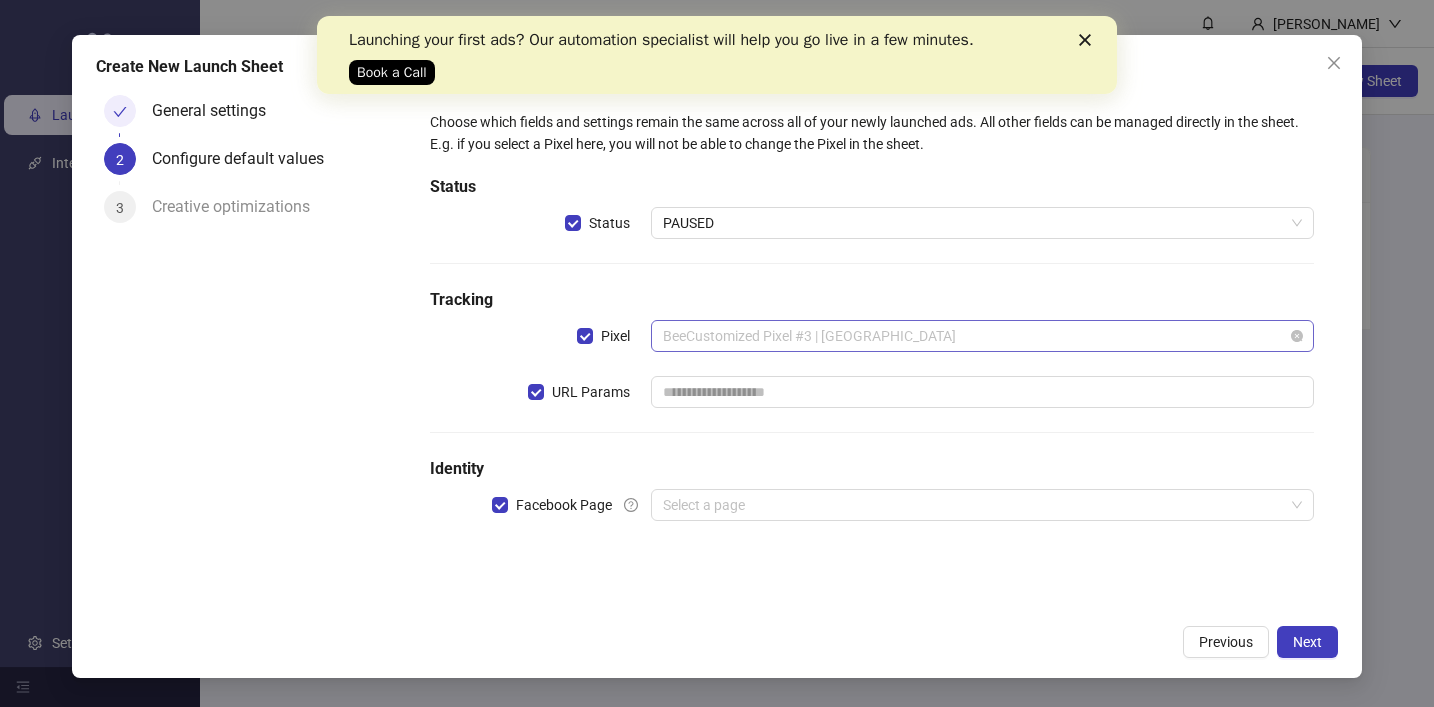 click on "BeeCustomized Pixel #3 | US" at bounding box center (982, 336) 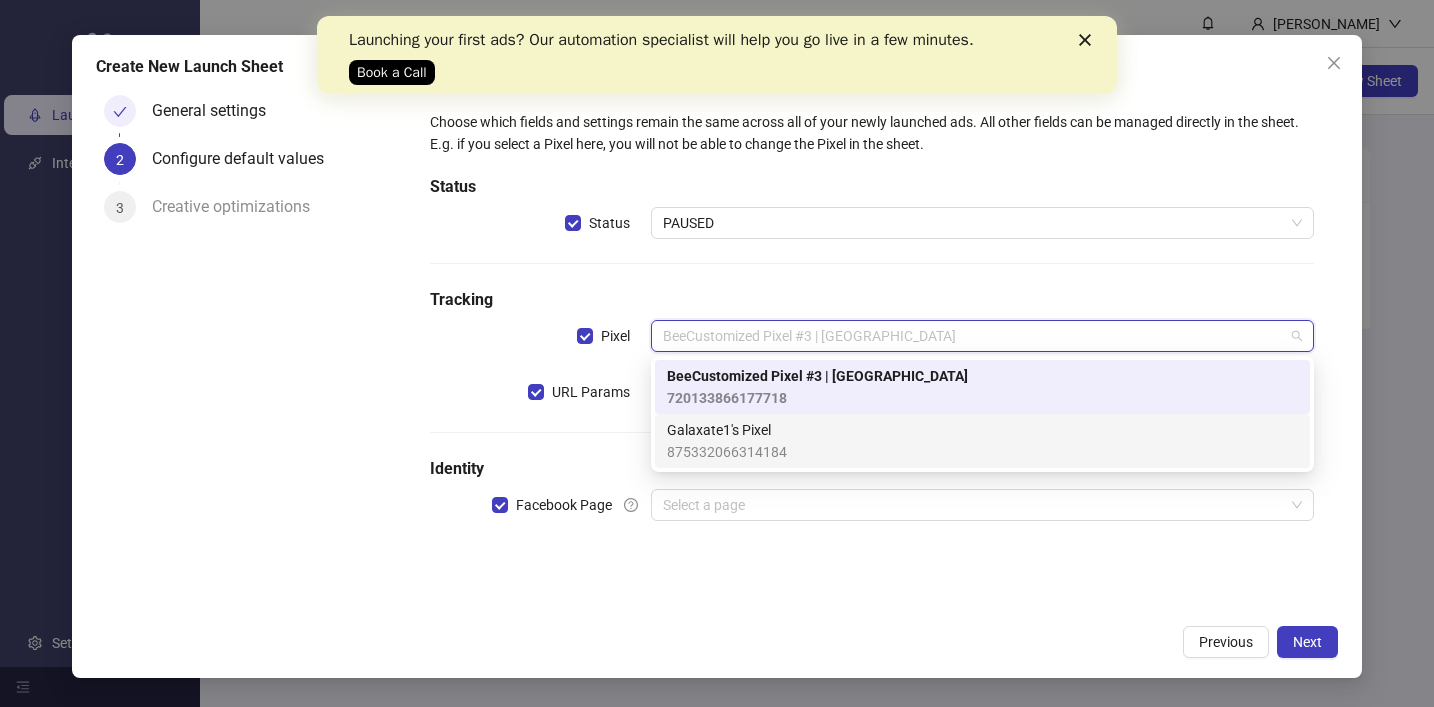 click on "Galaxate1's Pixel 875332066314184" at bounding box center [982, 441] 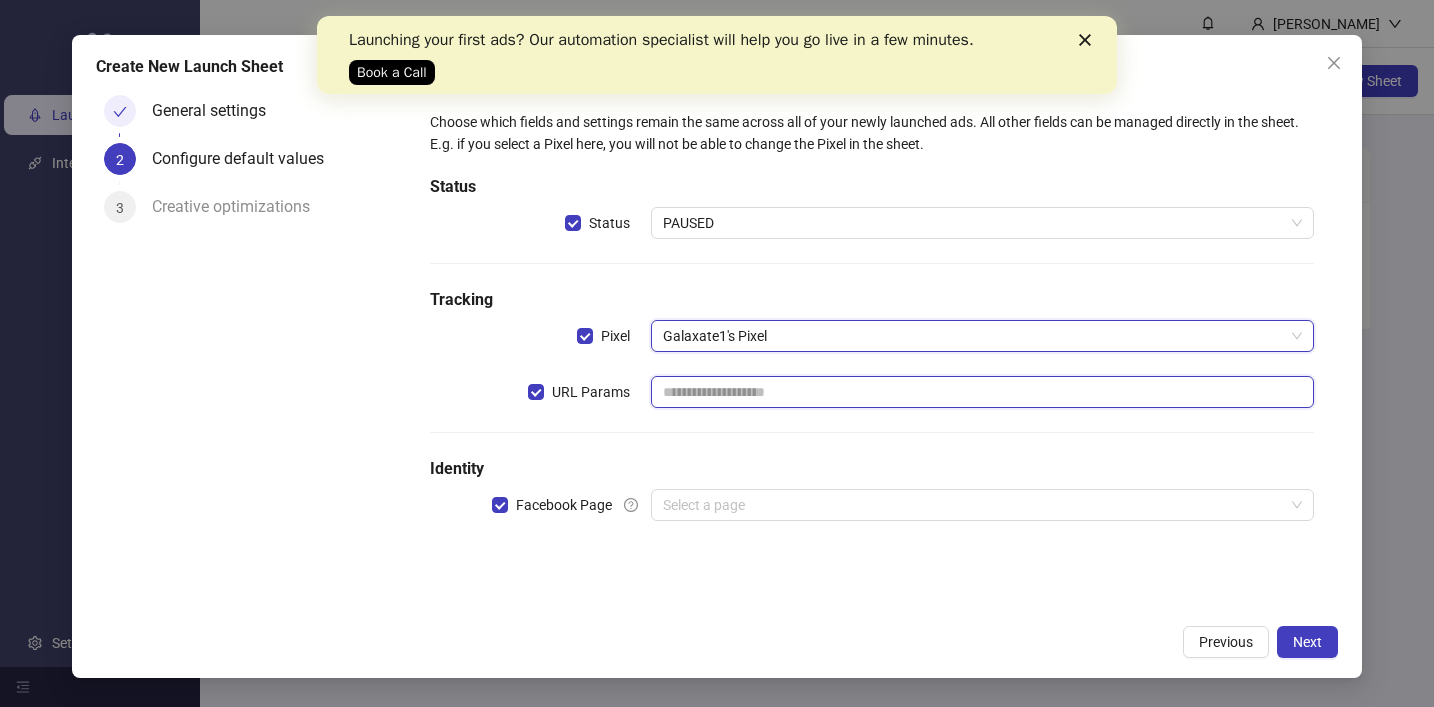 click at bounding box center [982, 392] 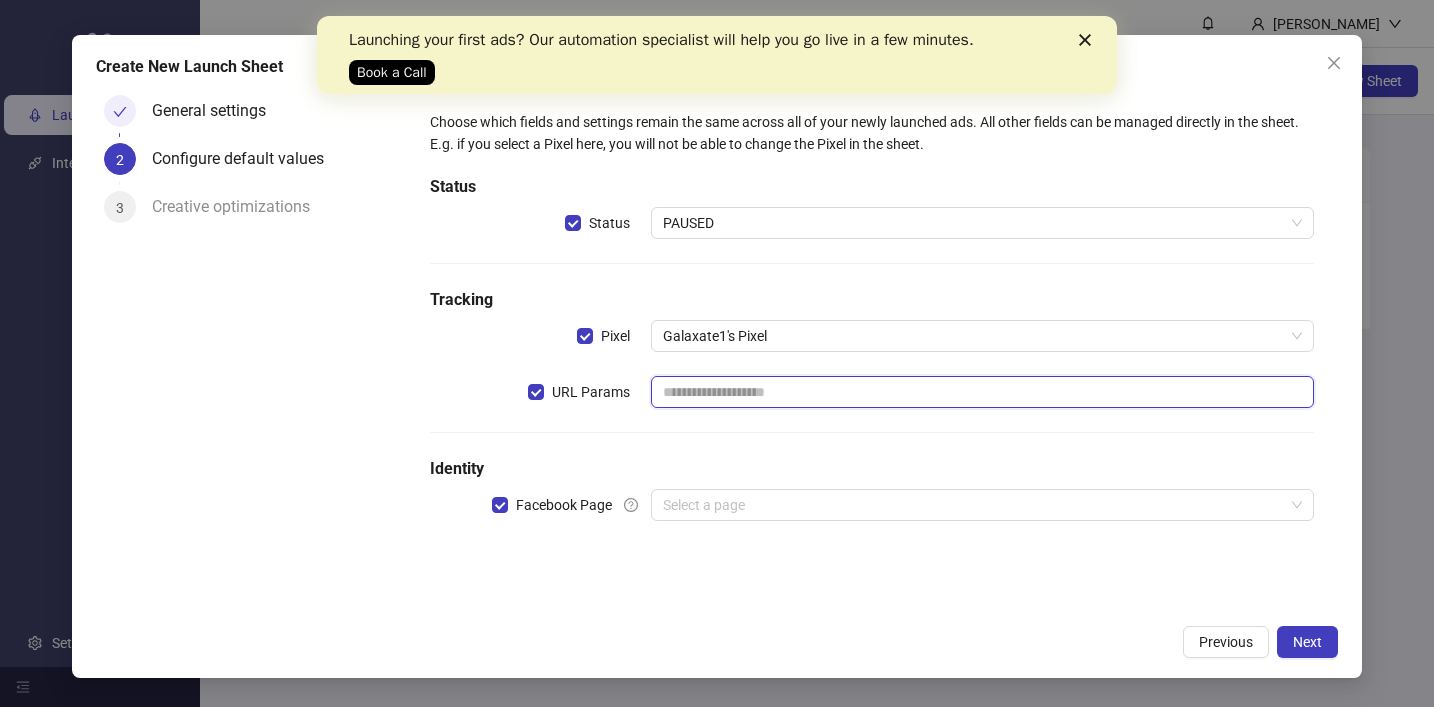 click at bounding box center (982, 392) 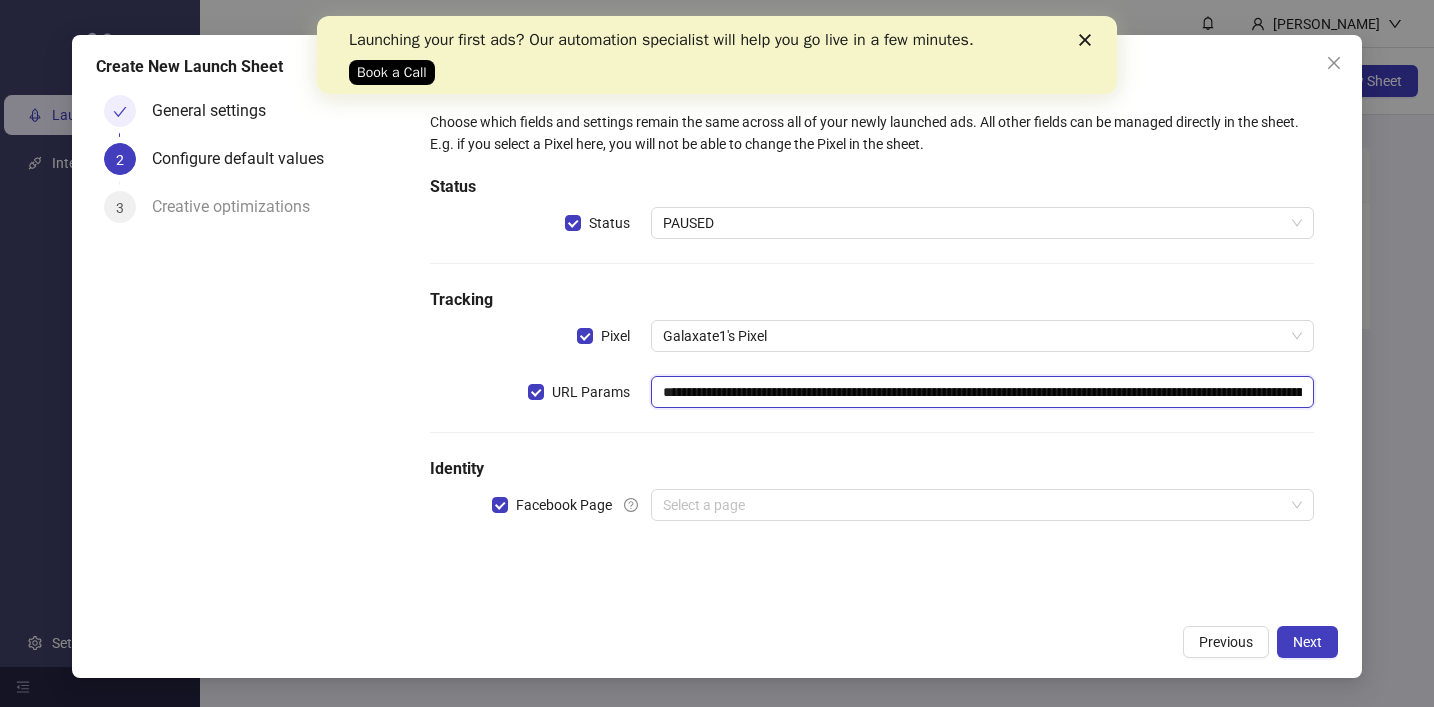 scroll, scrollTop: 0, scrollLeft: 510, axis: horizontal 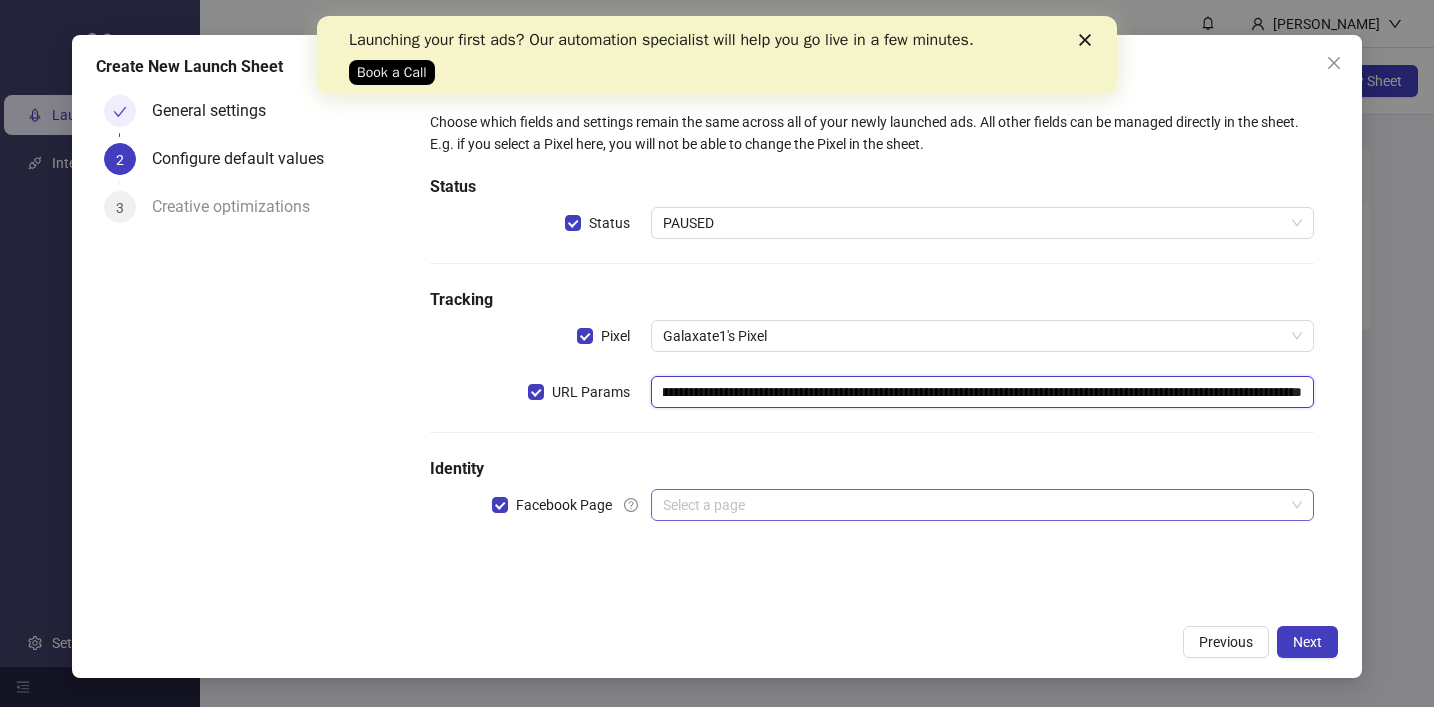 type on "**********" 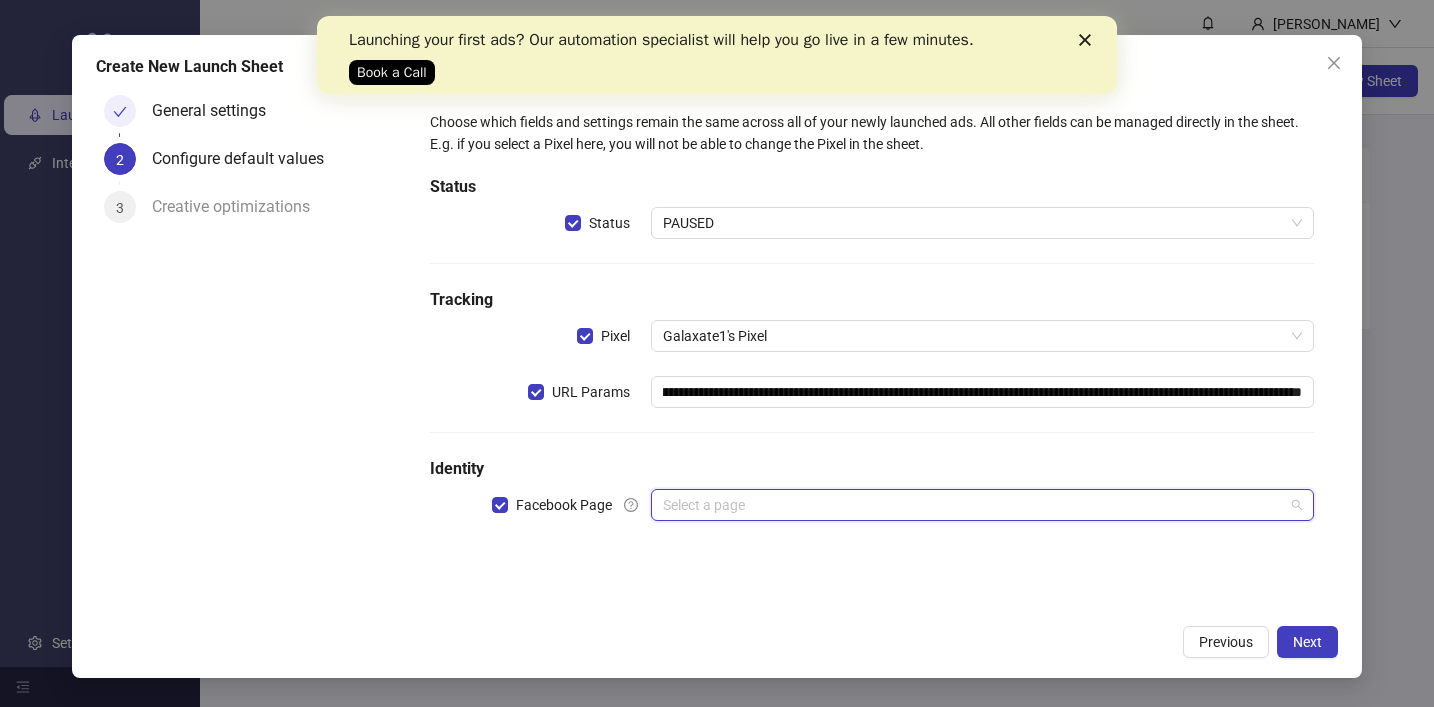 scroll, scrollTop: 0, scrollLeft: 0, axis: both 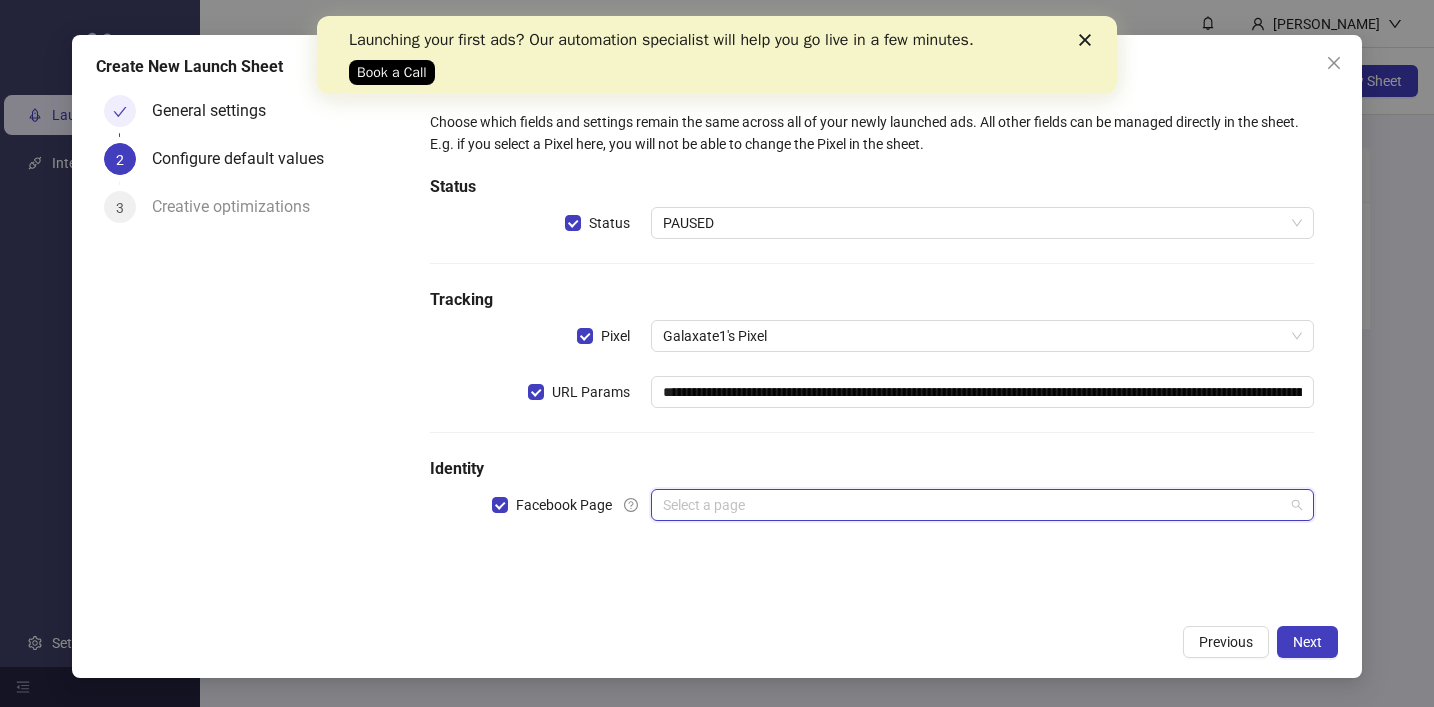 click at bounding box center (973, 505) 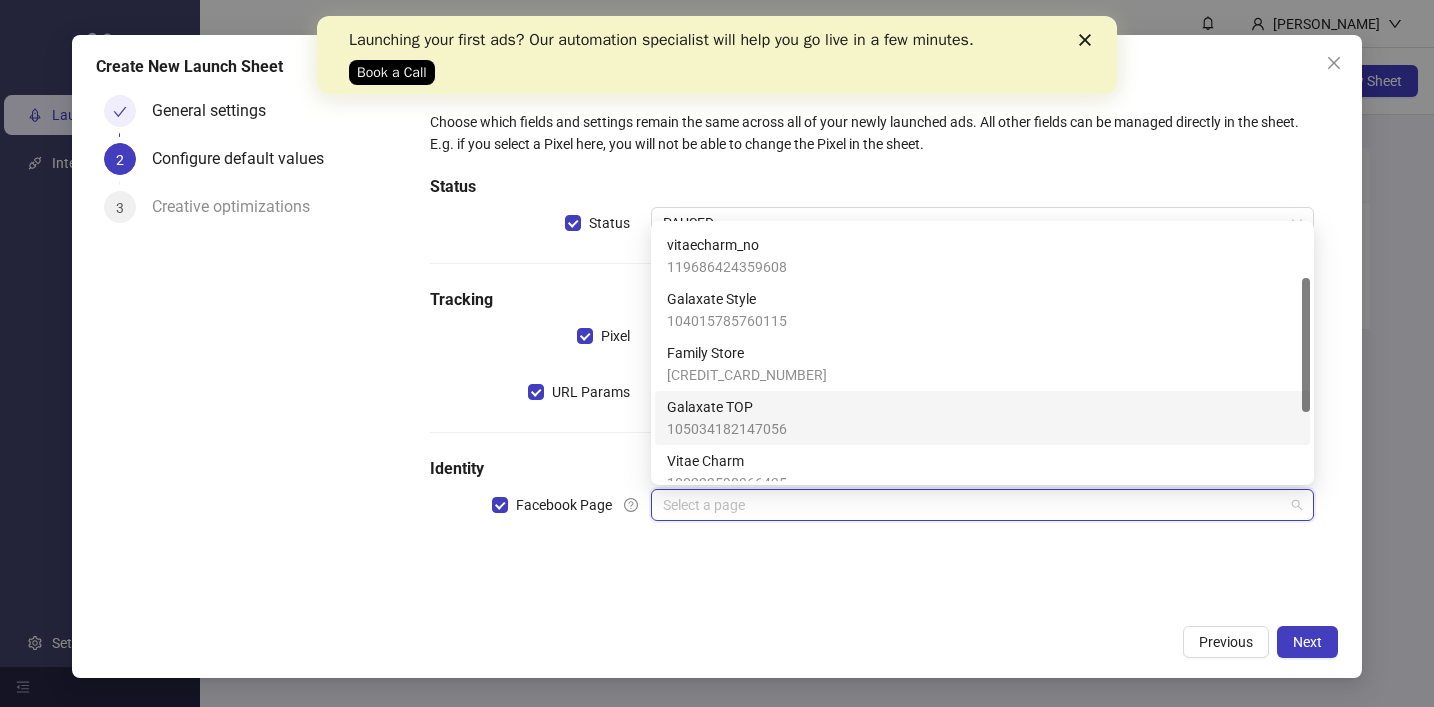 scroll, scrollTop: 100, scrollLeft: 0, axis: vertical 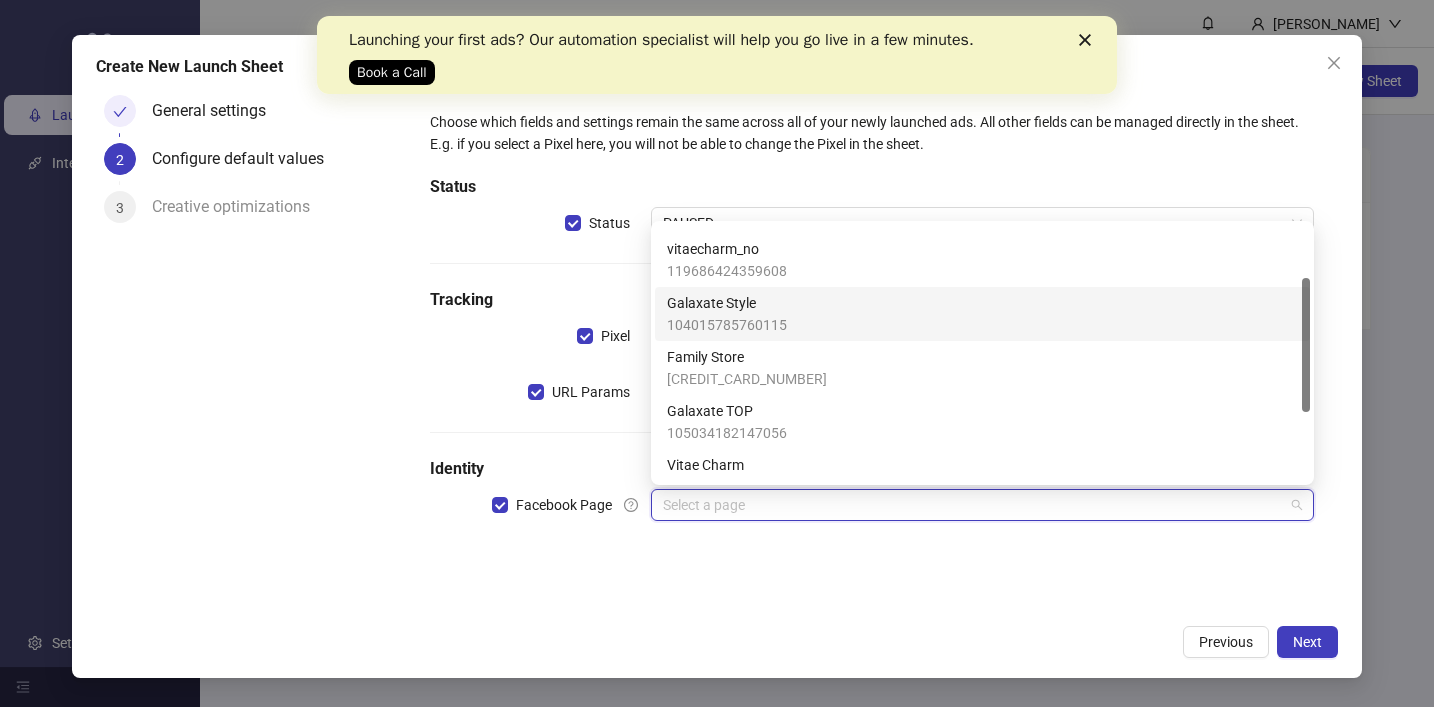 click on "Galaxate Style" at bounding box center (727, 303) 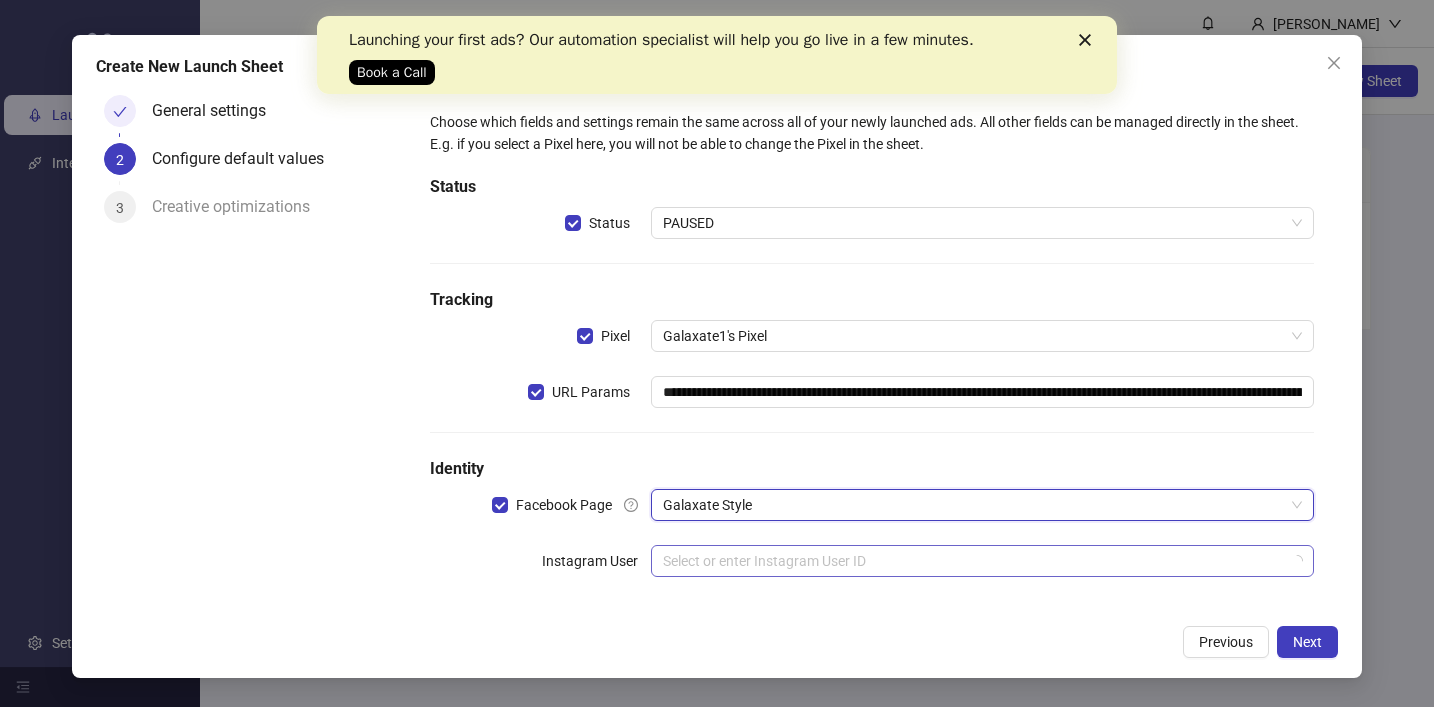 click at bounding box center (973, 561) 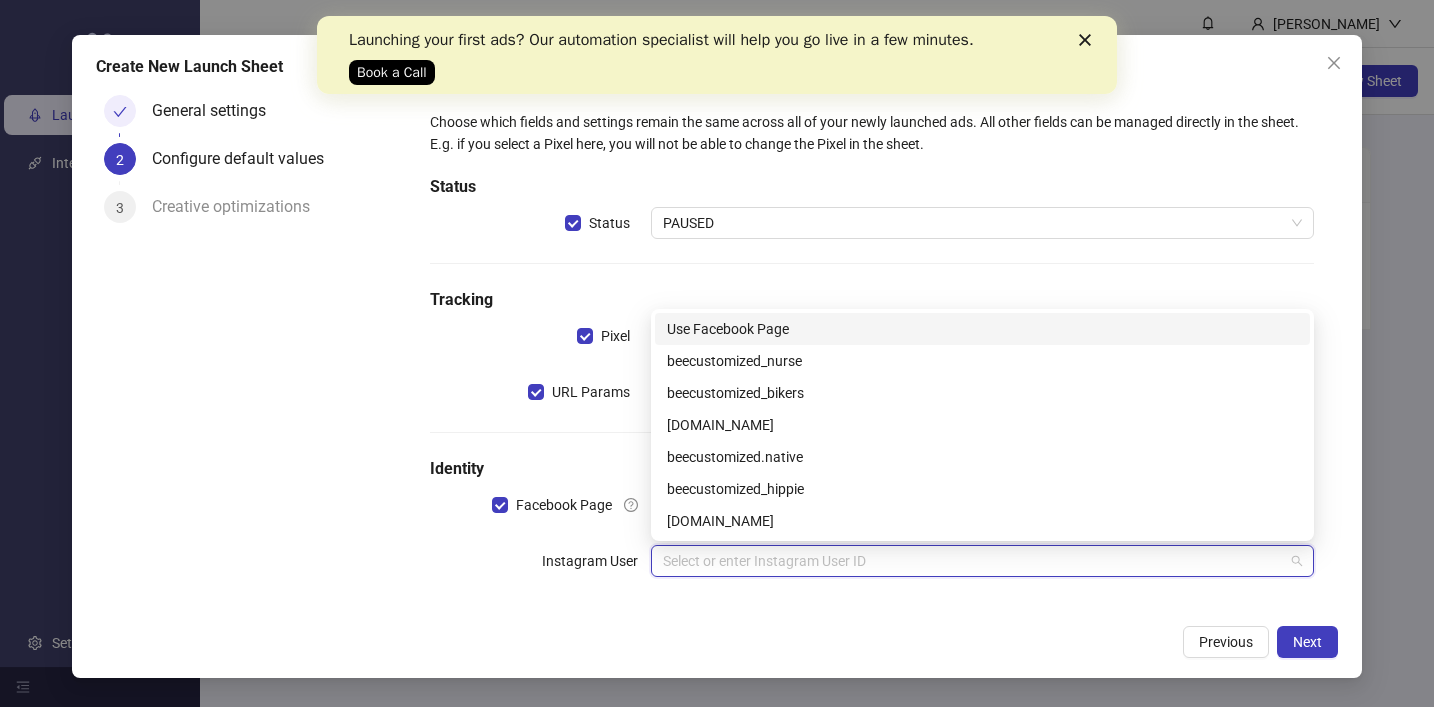 click on "Use Facebook Page" at bounding box center [982, 329] 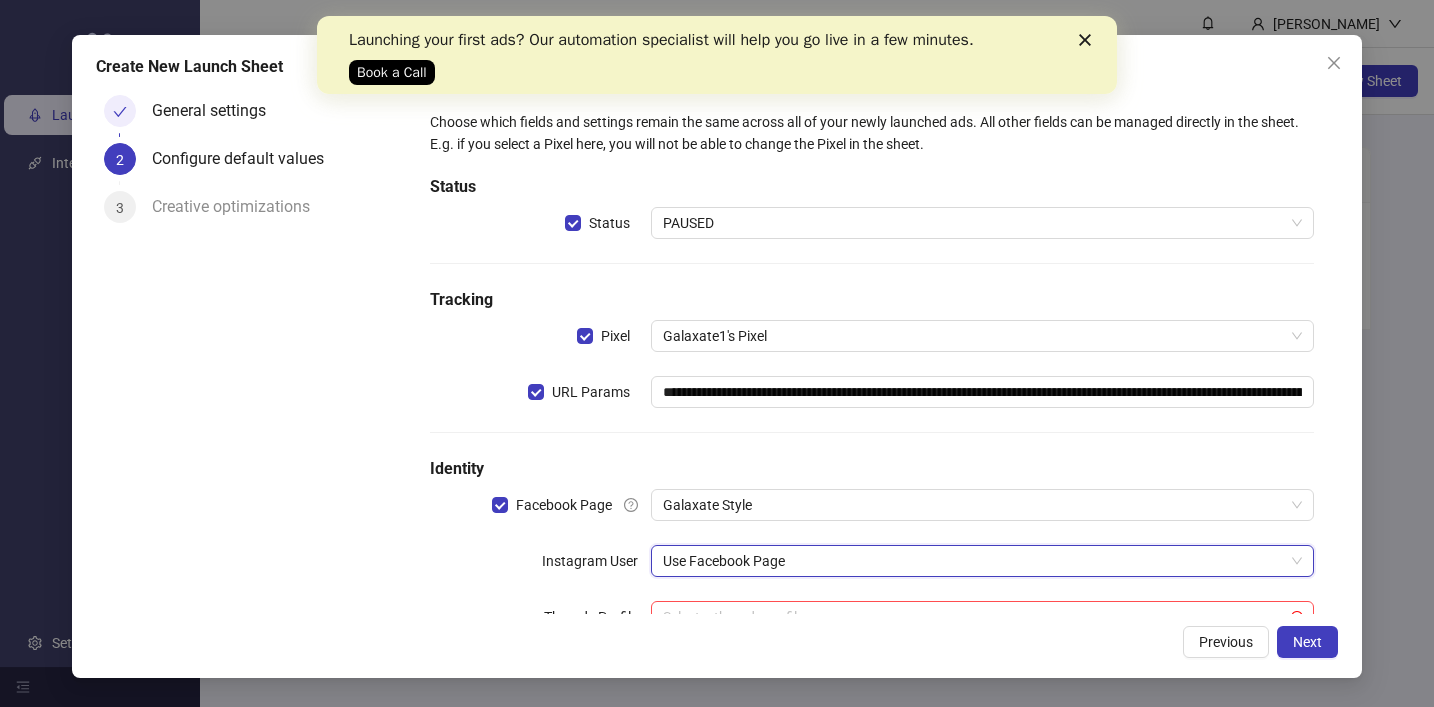 scroll, scrollTop: 66, scrollLeft: 0, axis: vertical 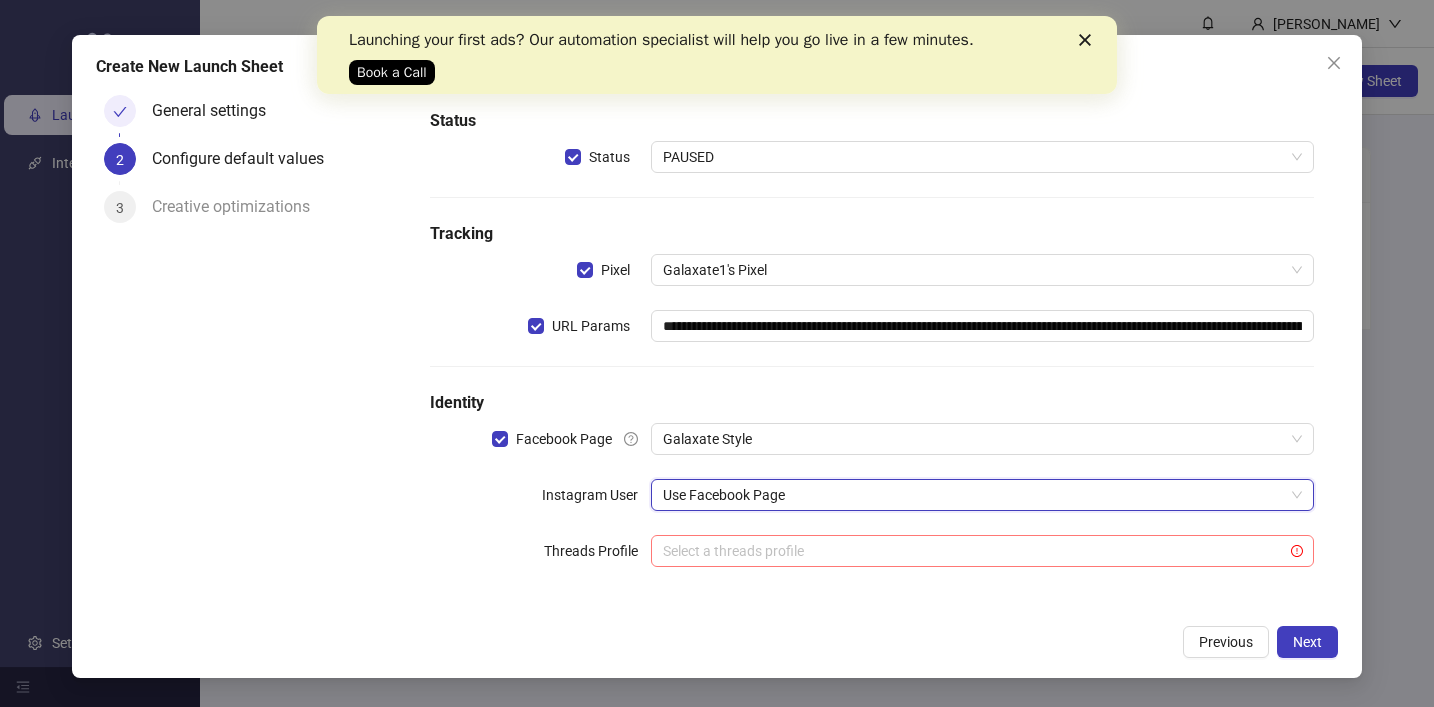 click at bounding box center [973, 551] 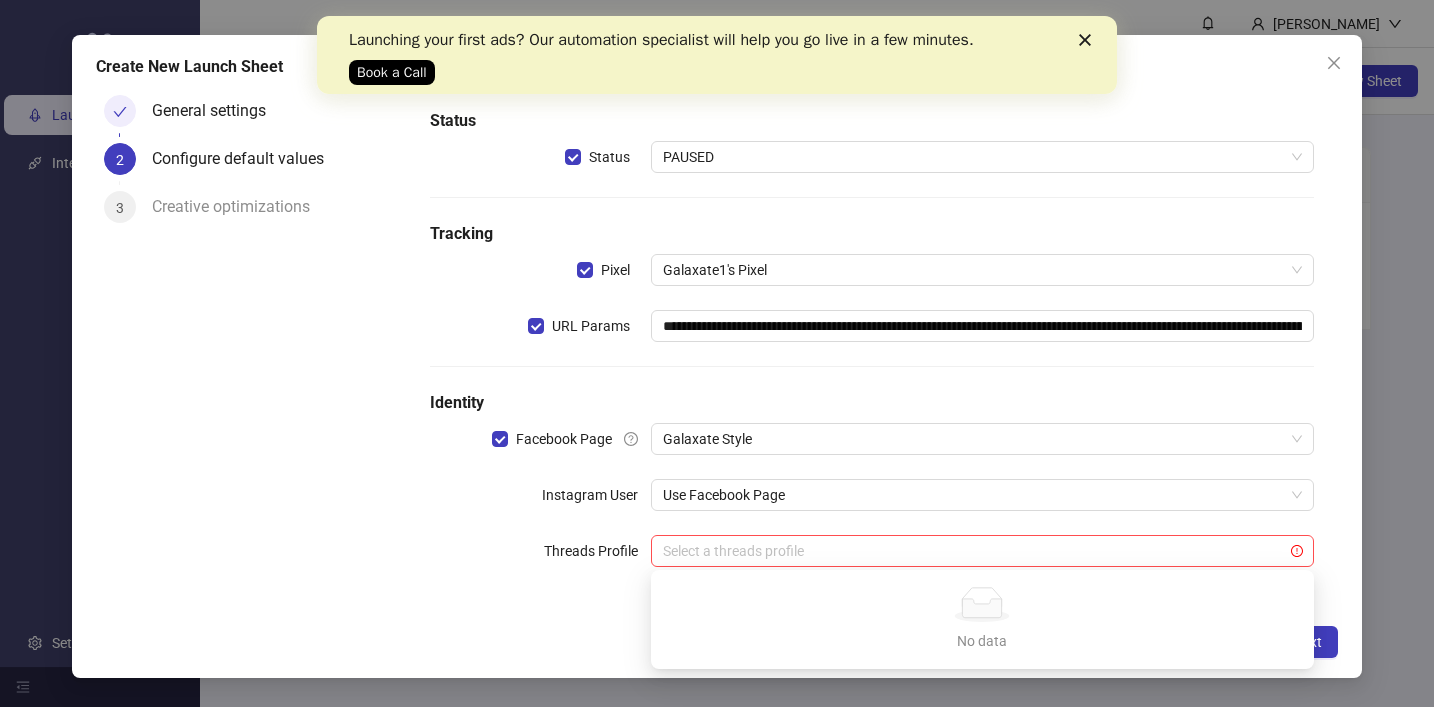 click on "**********" at bounding box center [872, 317] 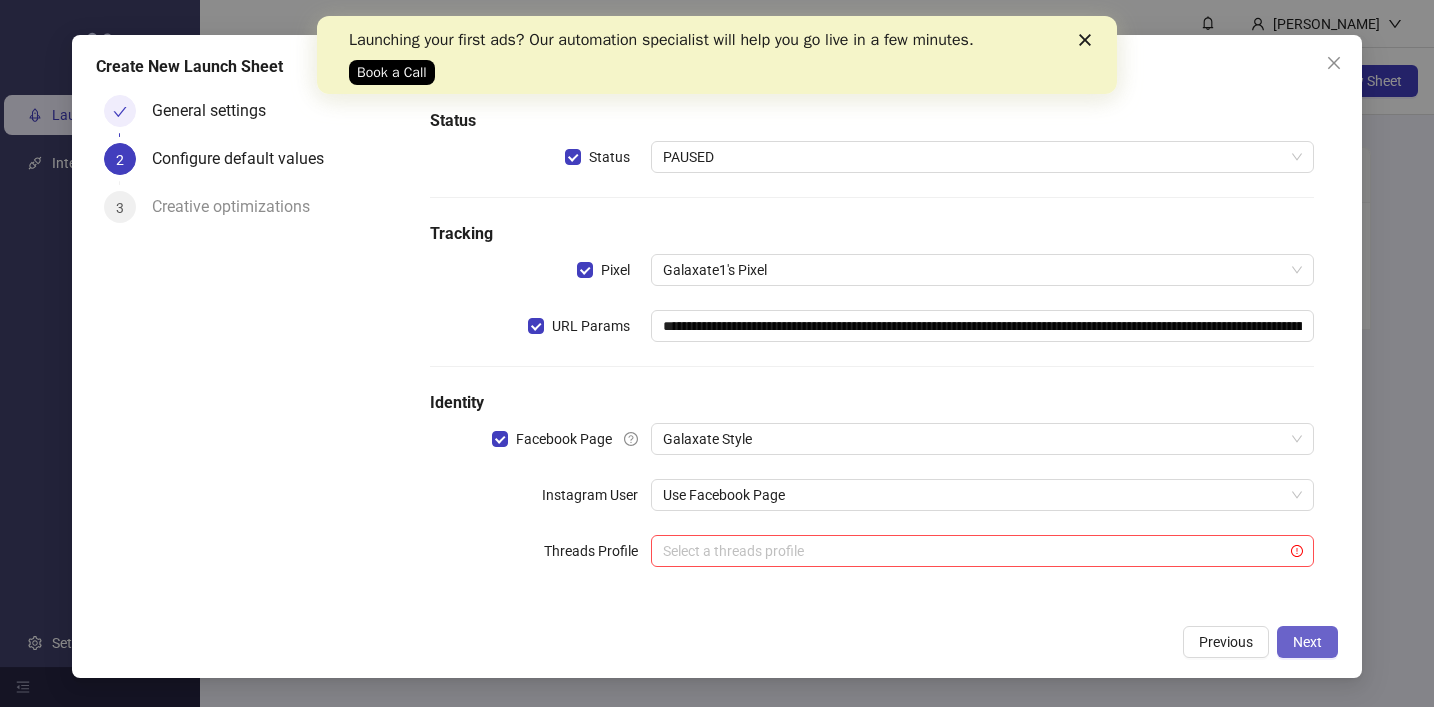 click on "Next" at bounding box center [1307, 642] 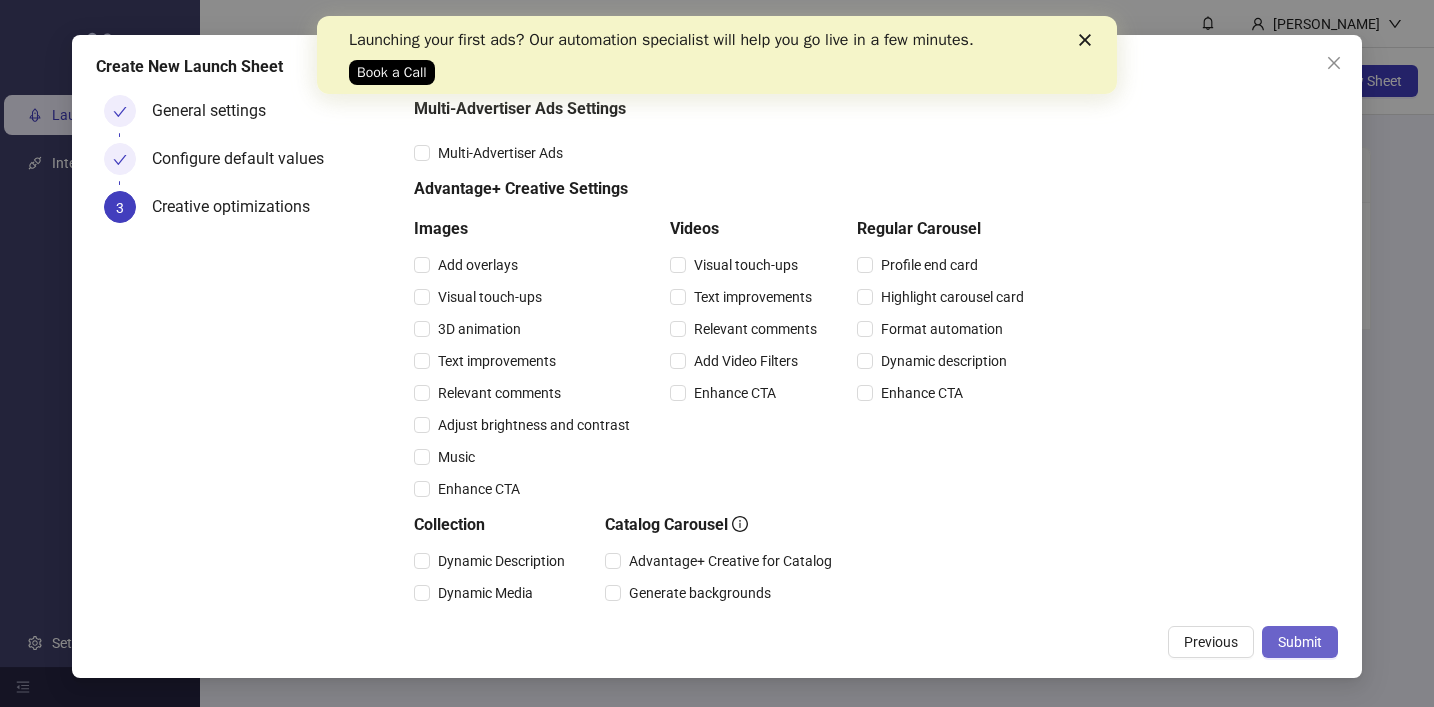click on "Submit" at bounding box center (1300, 642) 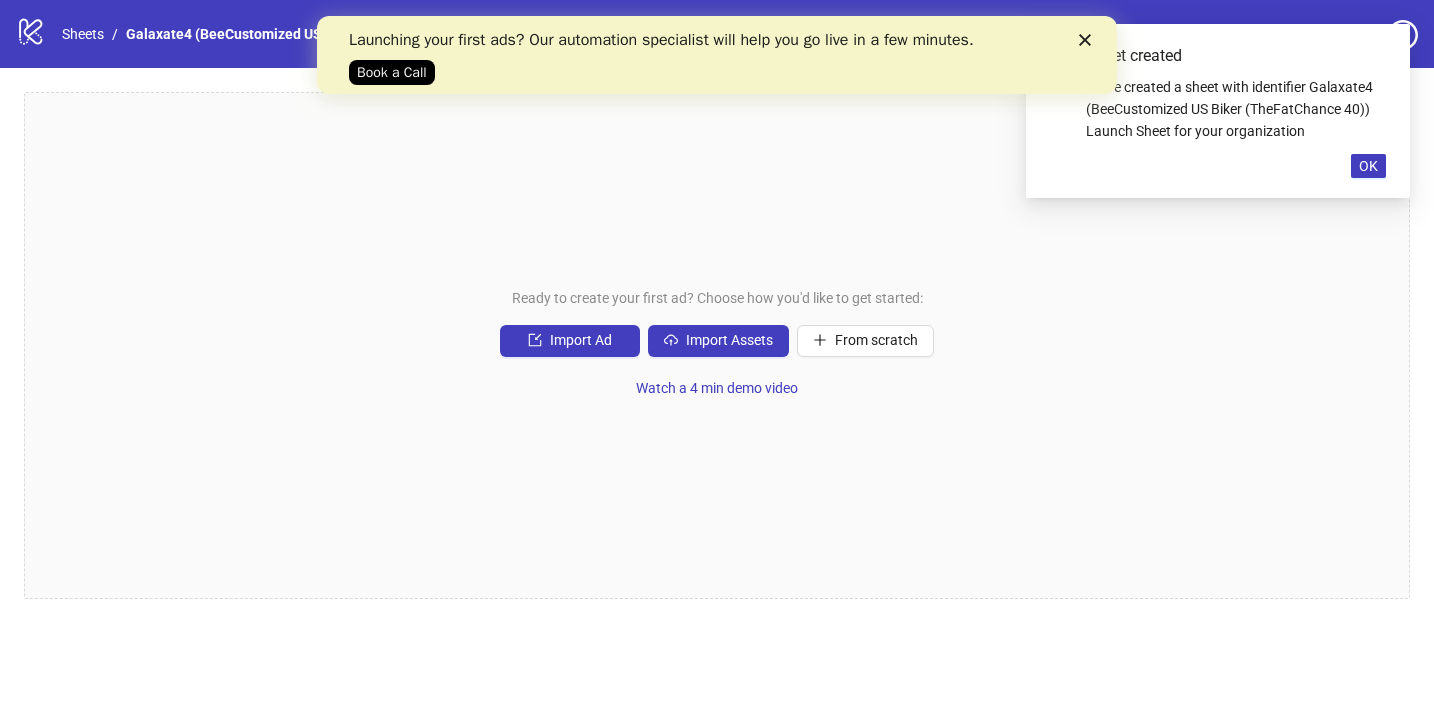 click 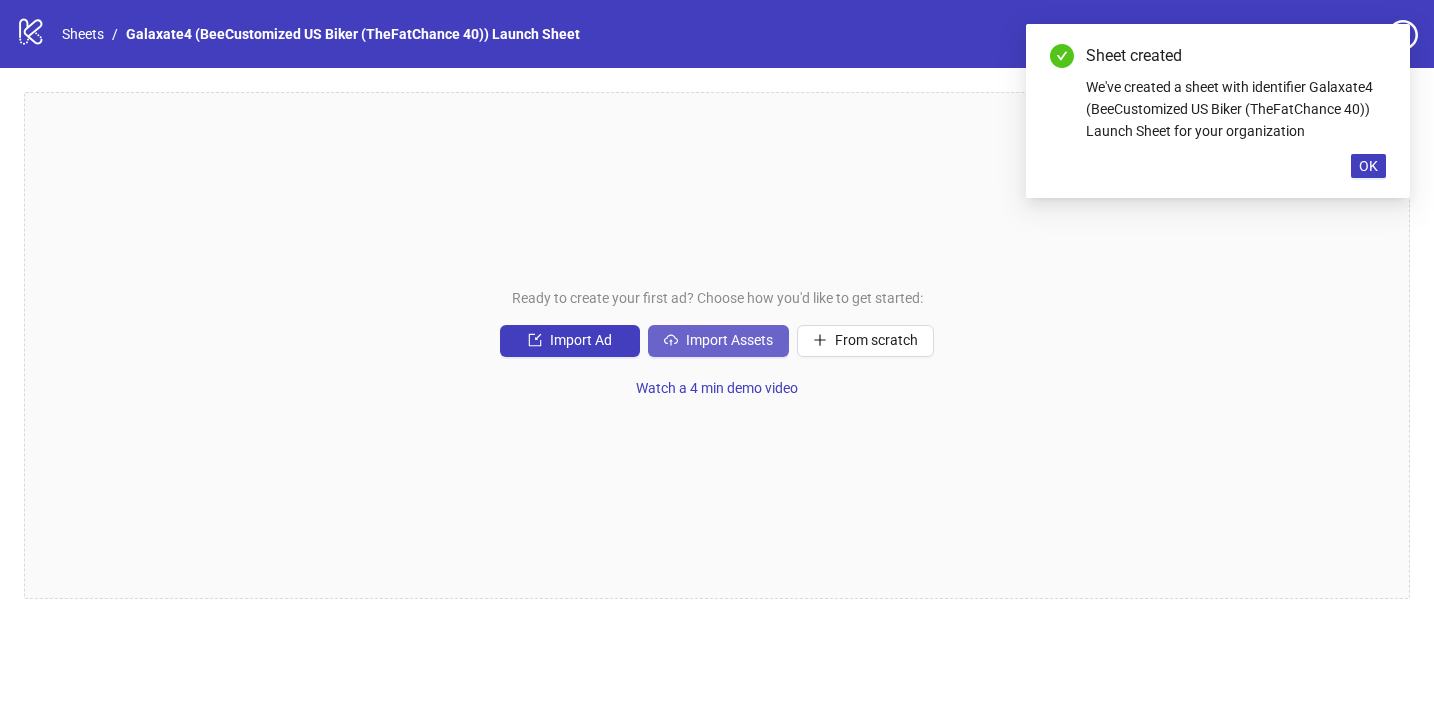 click on "Import Assets" at bounding box center [729, 340] 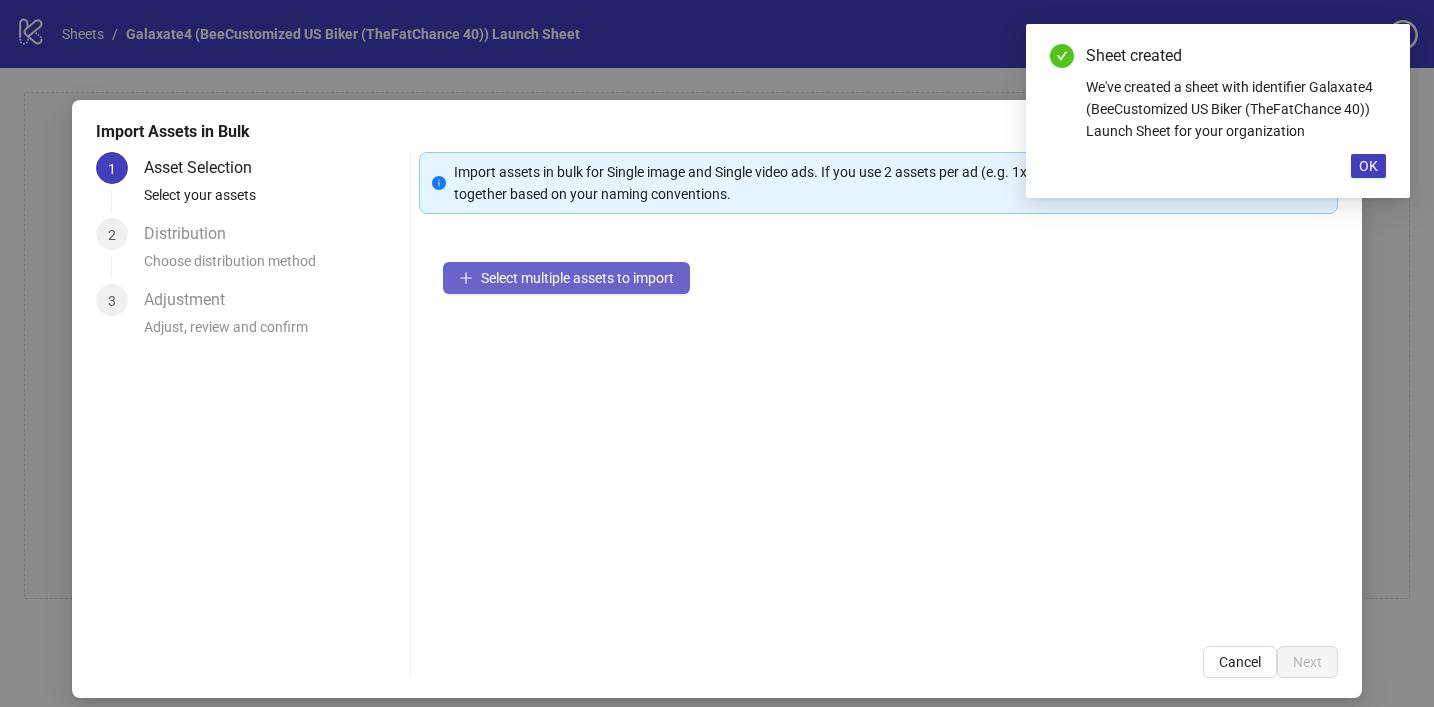 click on "Select multiple assets to import" at bounding box center (577, 278) 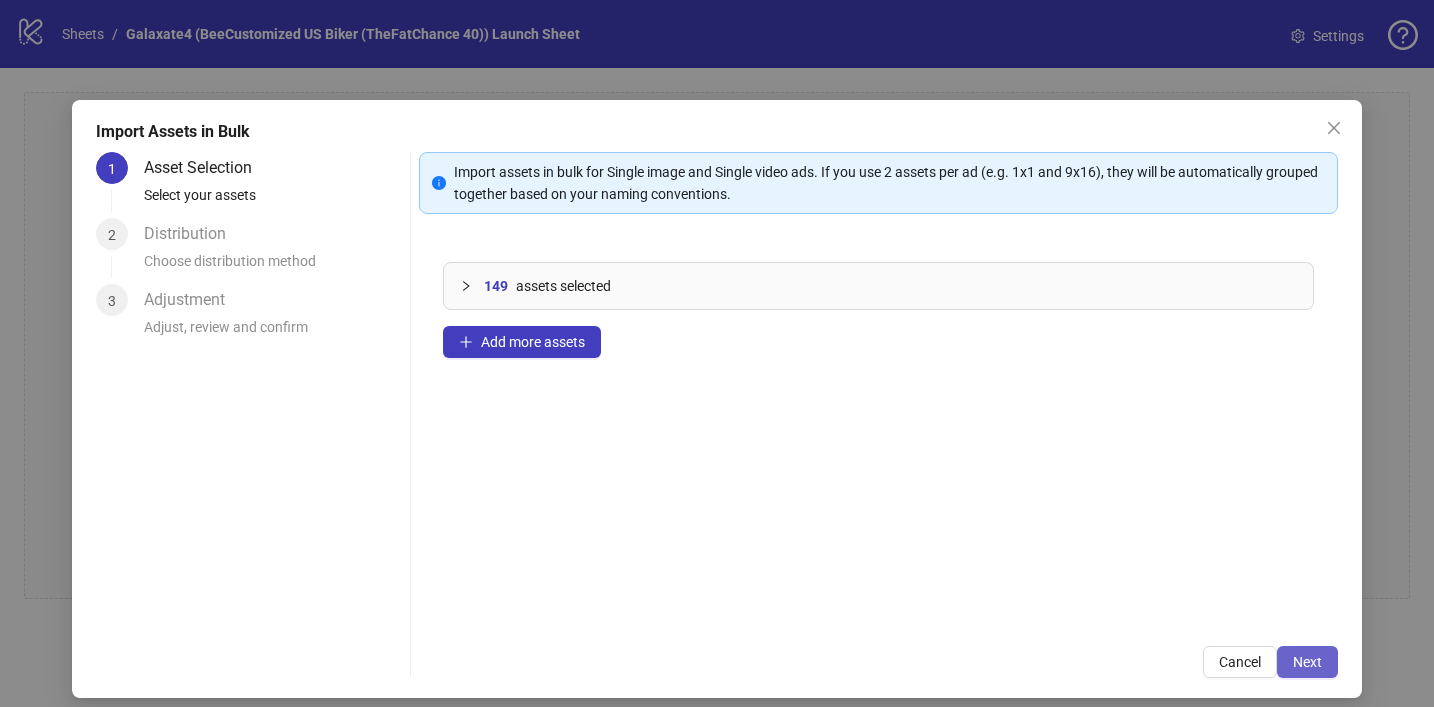 click on "Next" at bounding box center (1307, 662) 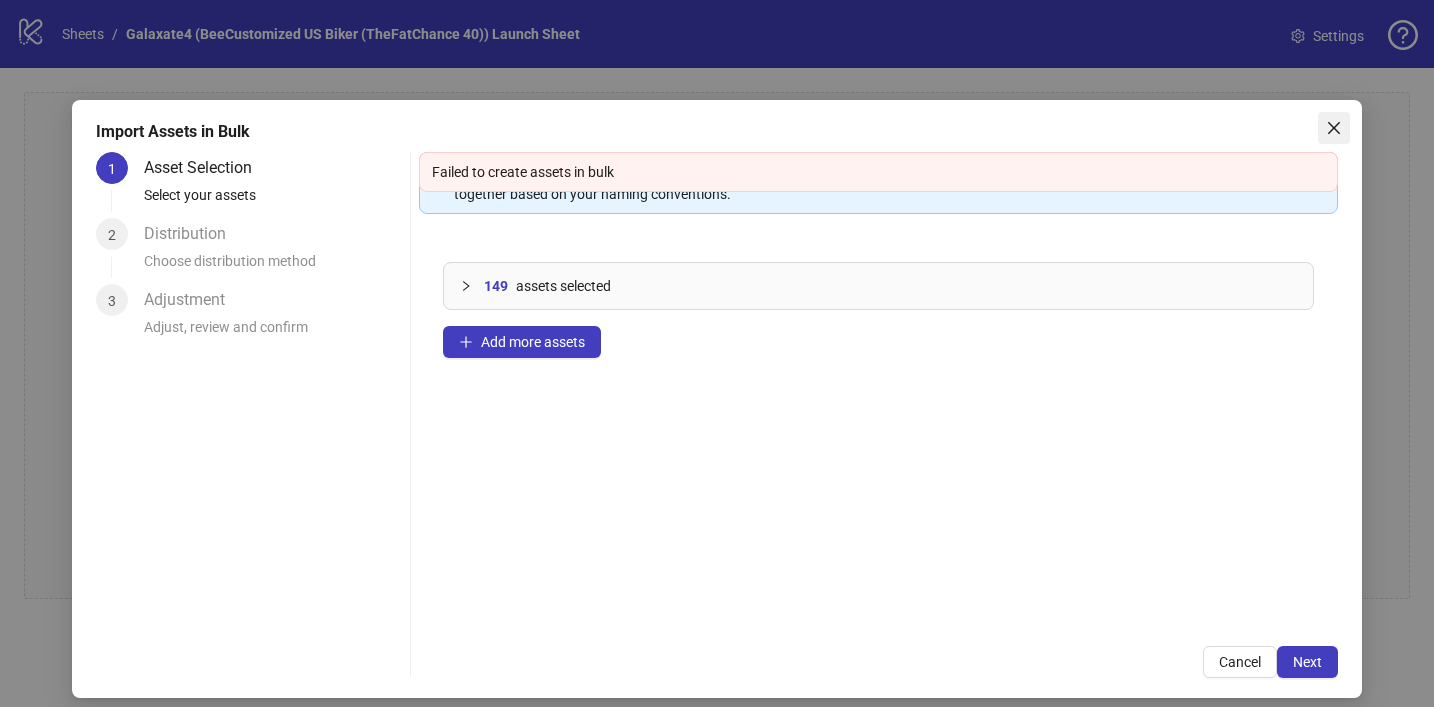 click 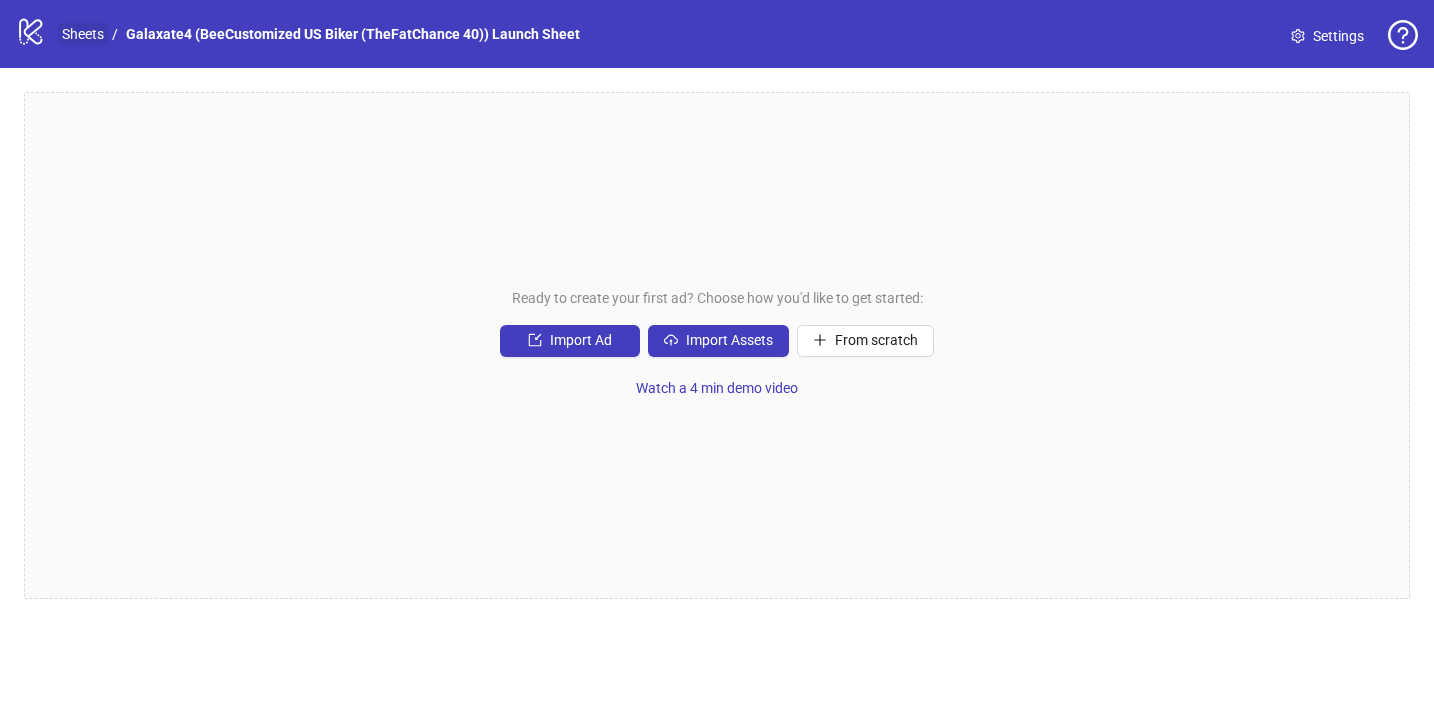 click on "Sheets" at bounding box center [83, 34] 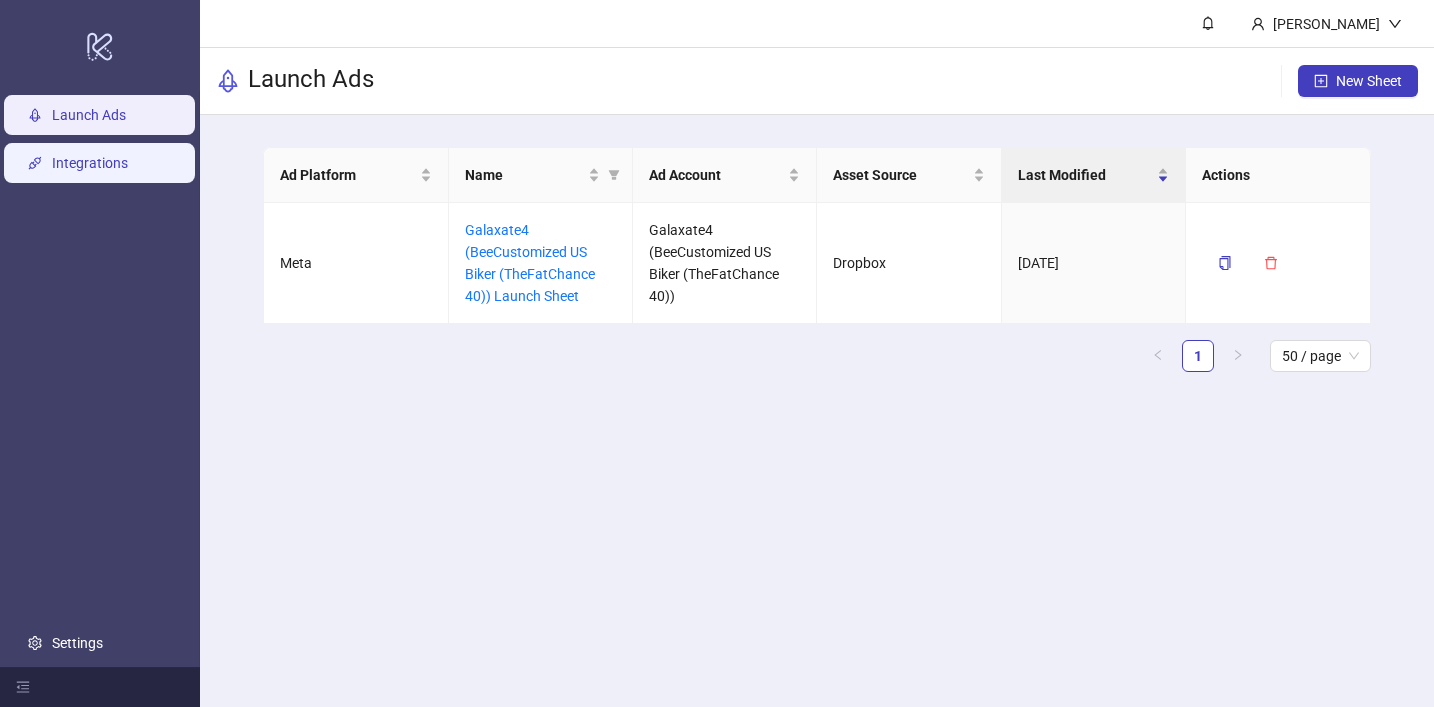 click on "Integrations" at bounding box center (90, 163) 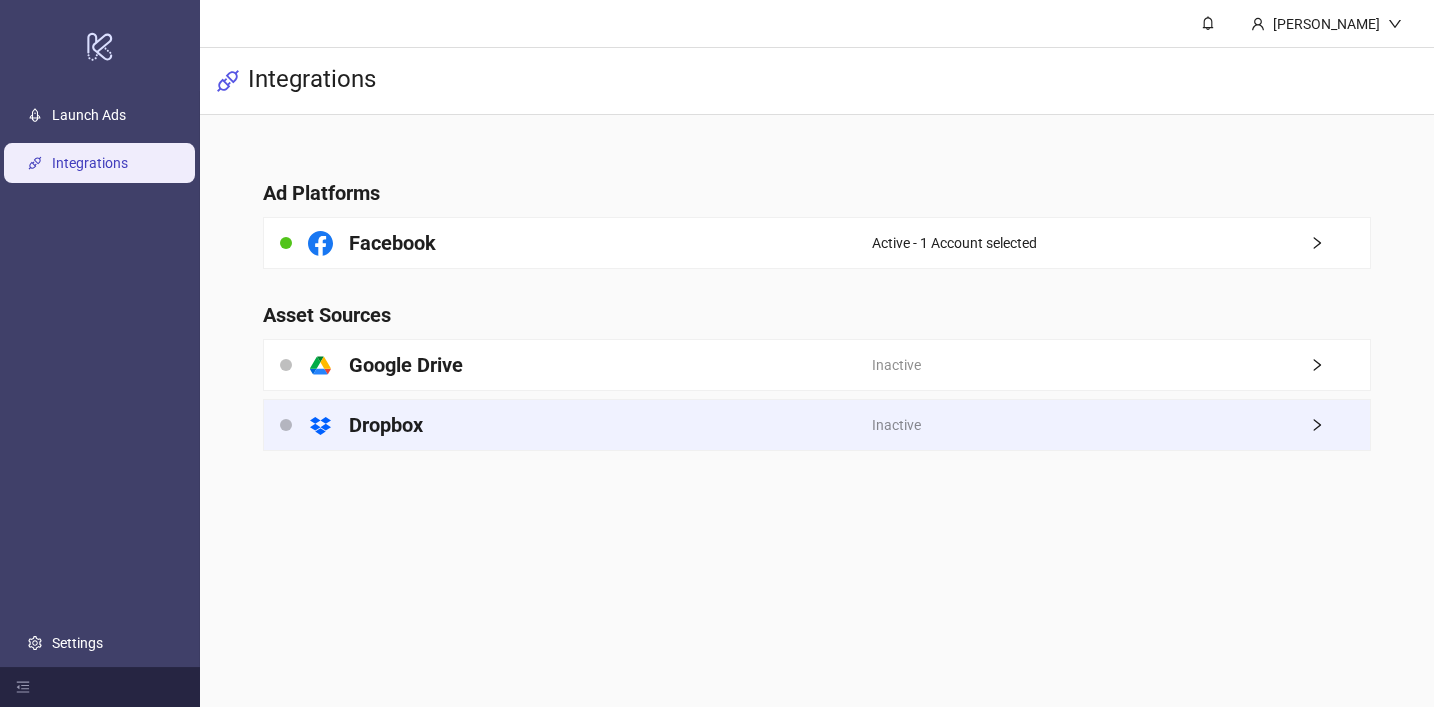 click on "platform/dropbox Dropbox" at bounding box center (568, 425) 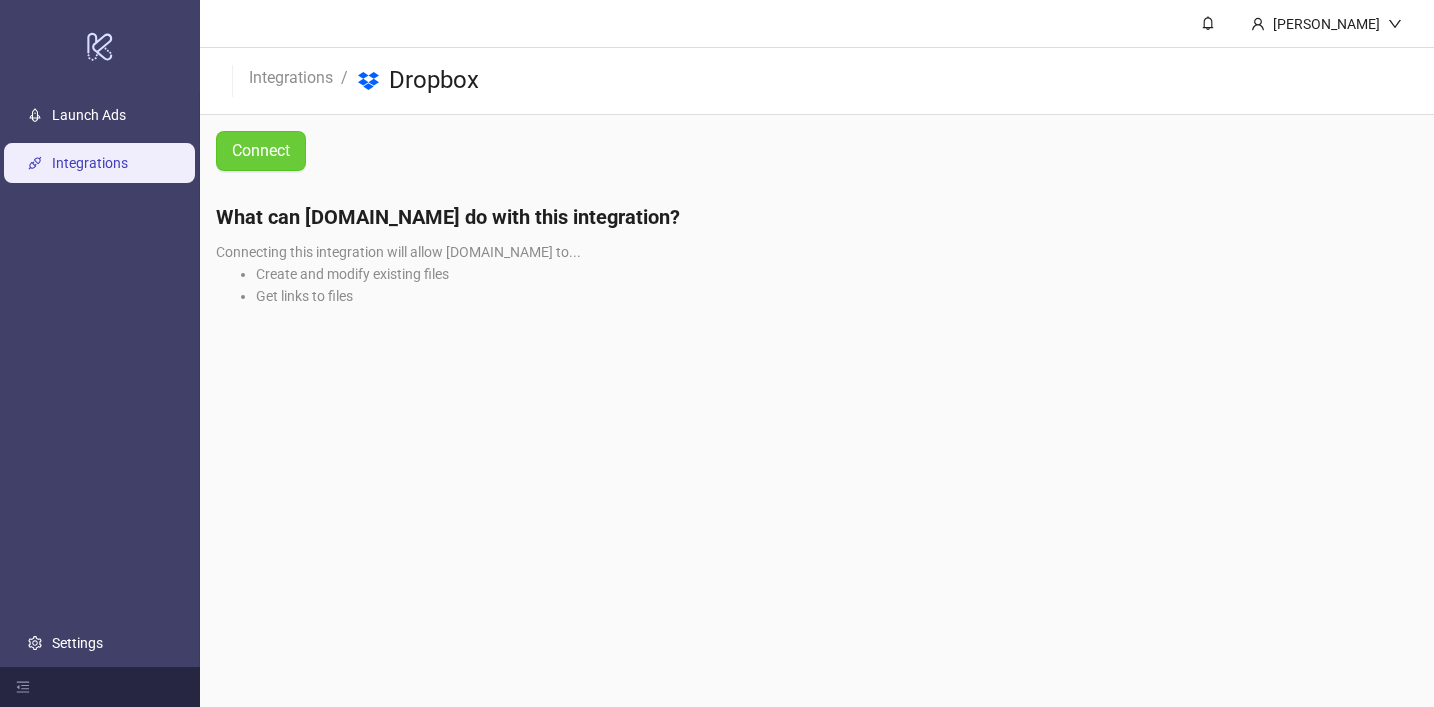 click on "Connect" at bounding box center (261, 151) 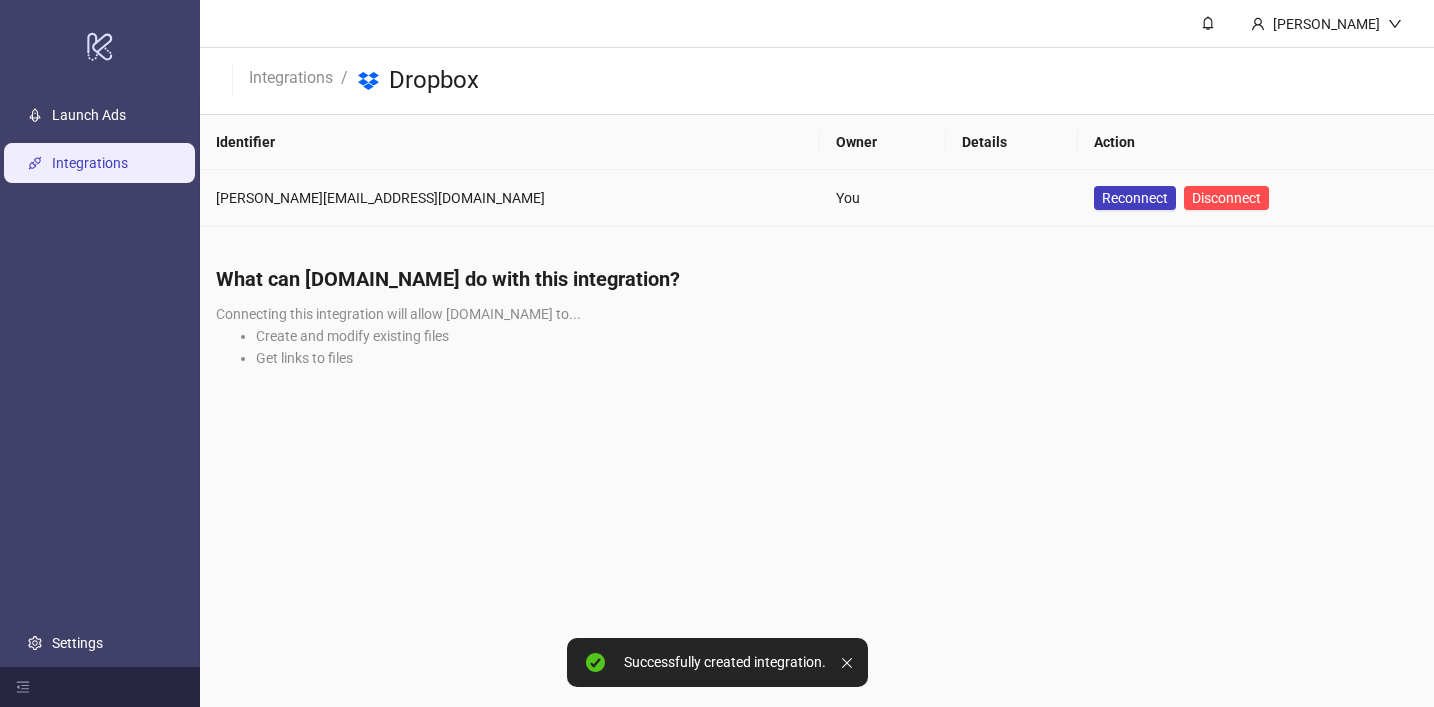 scroll, scrollTop: 0, scrollLeft: 0, axis: both 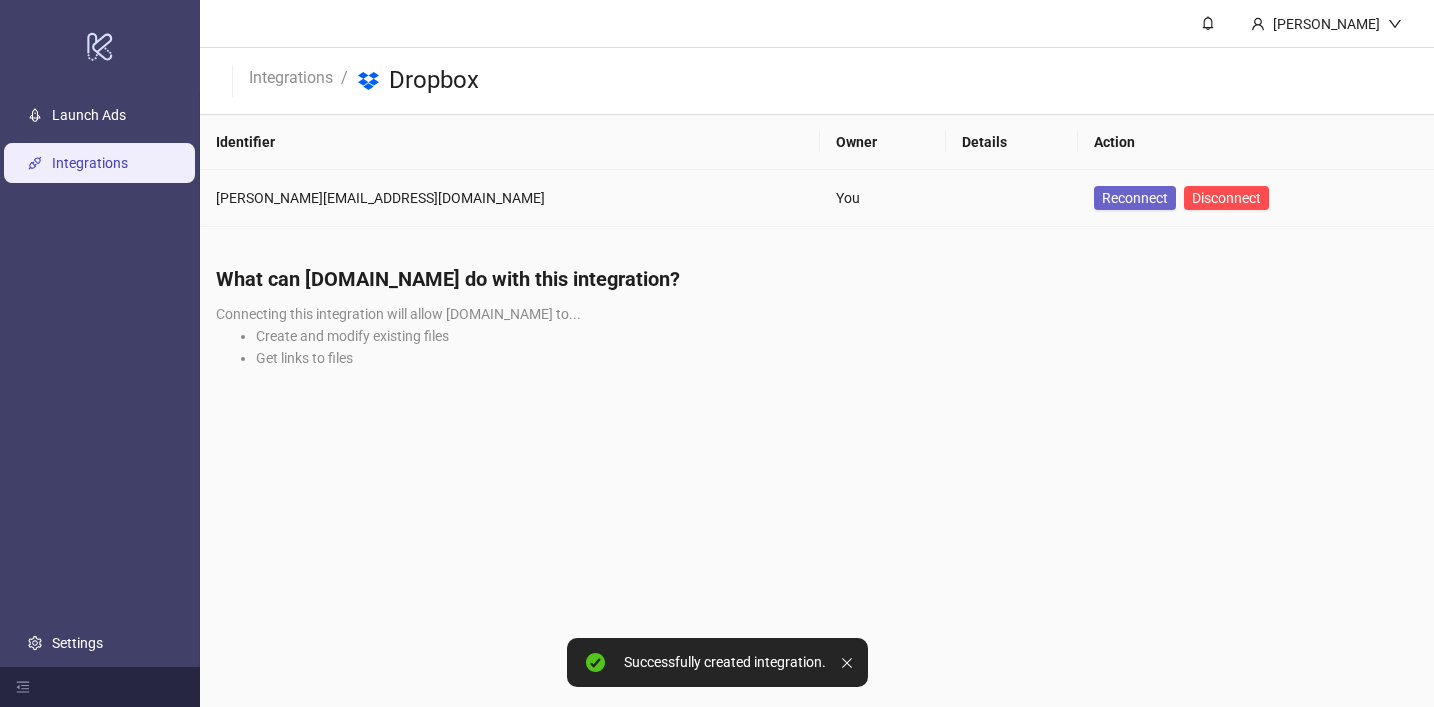 click on "Reconnect" at bounding box center [1135, 198] 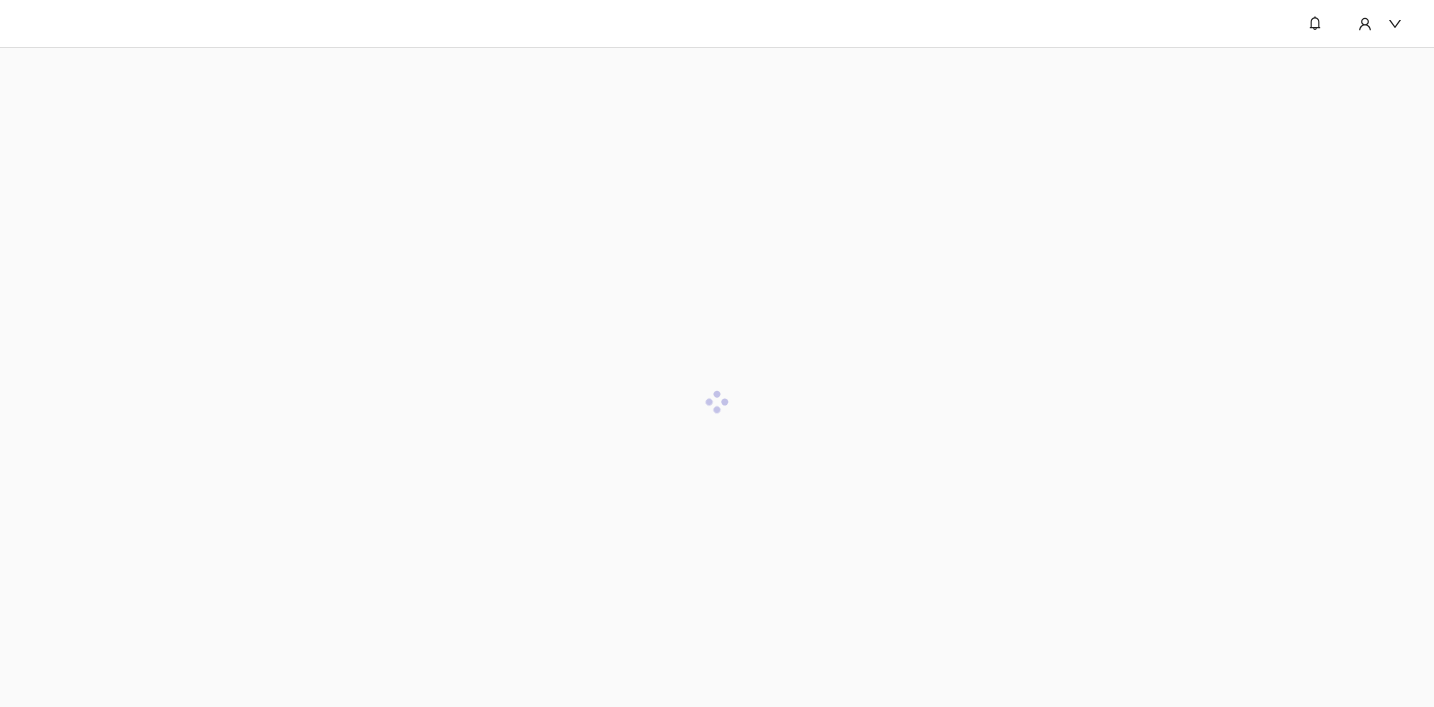 scroll, scrollTop: 0, scrollLeft: 0, axis: both 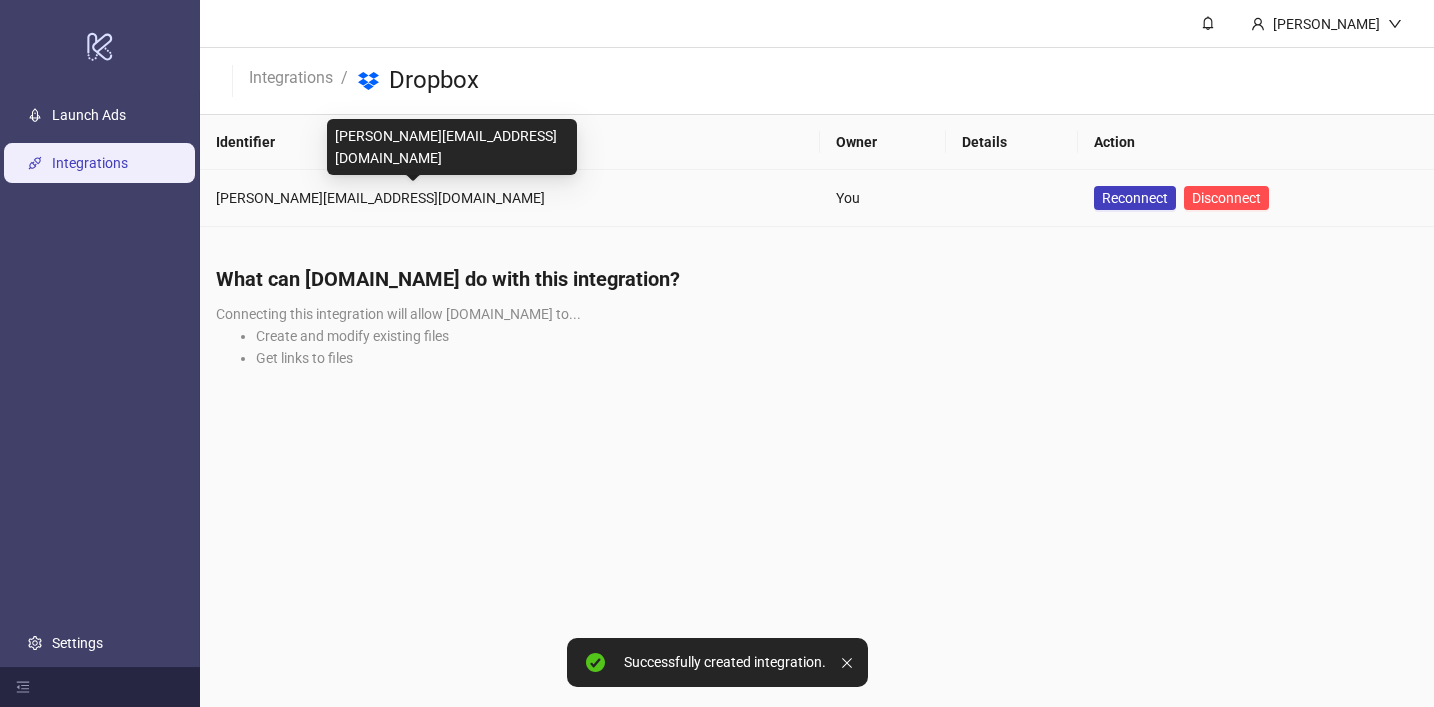 click on "[PERSON_NAME][EMAIL_ADDRESS][DOMAIN_NAME]" at bounding box center (510, 198) 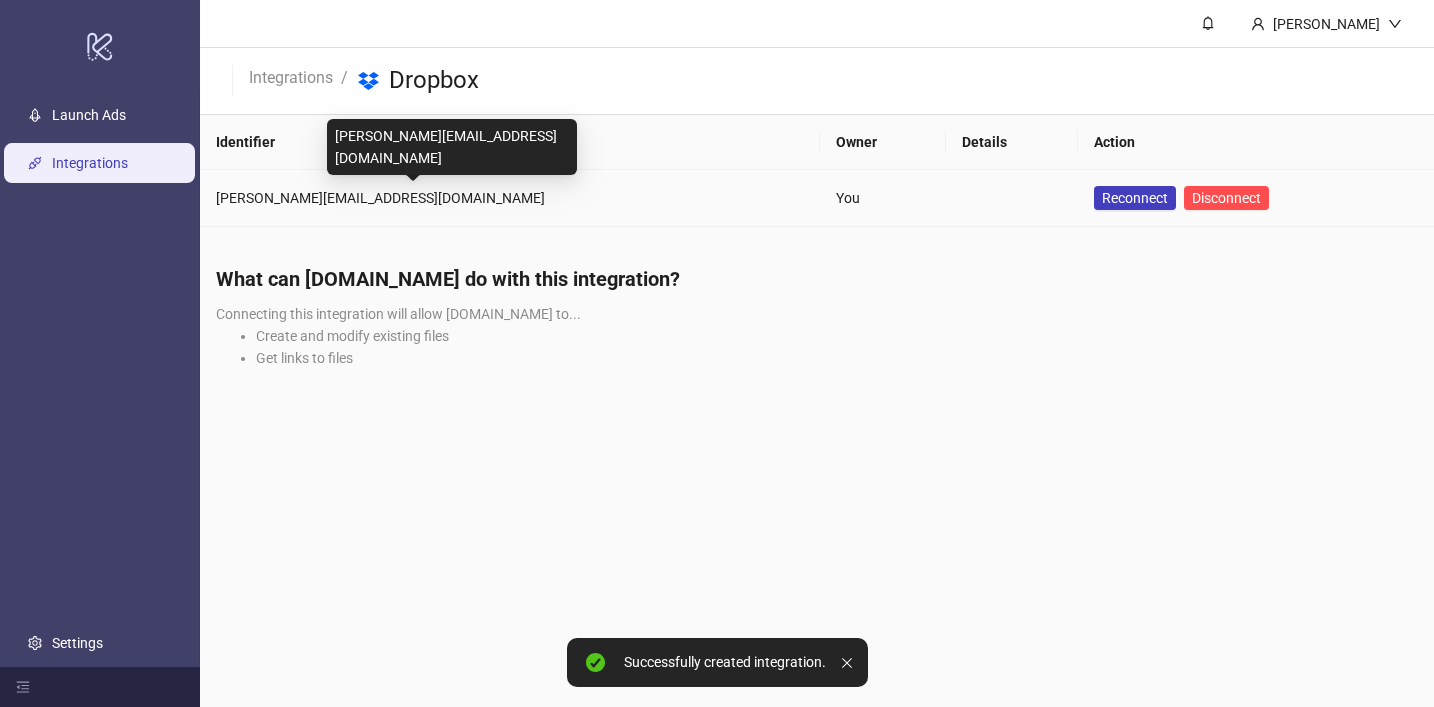 click on "[PERSON_NAME][EMAIL_ADDRESS][DOMAIN_NAME]" at bounding box center (510, 198) 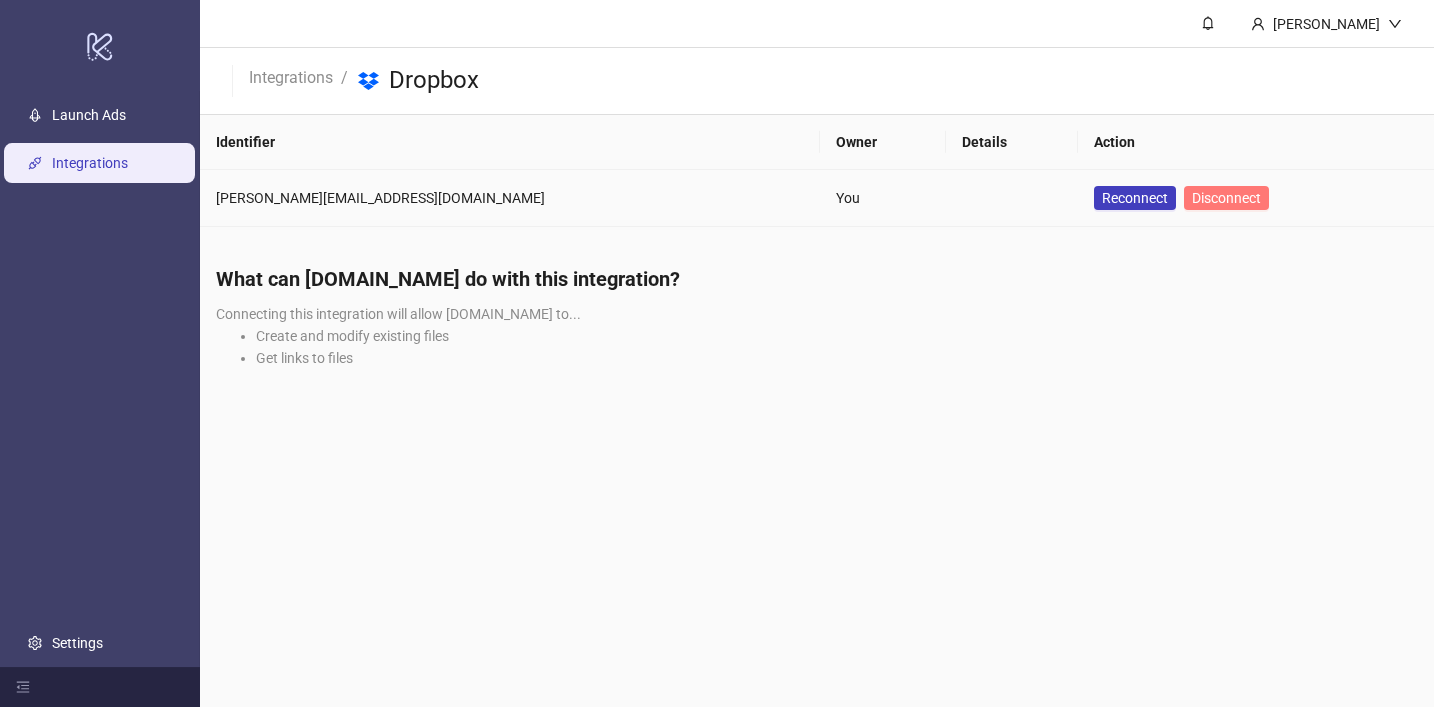 click on "Disconnect" at bounding box center (1226, 198) 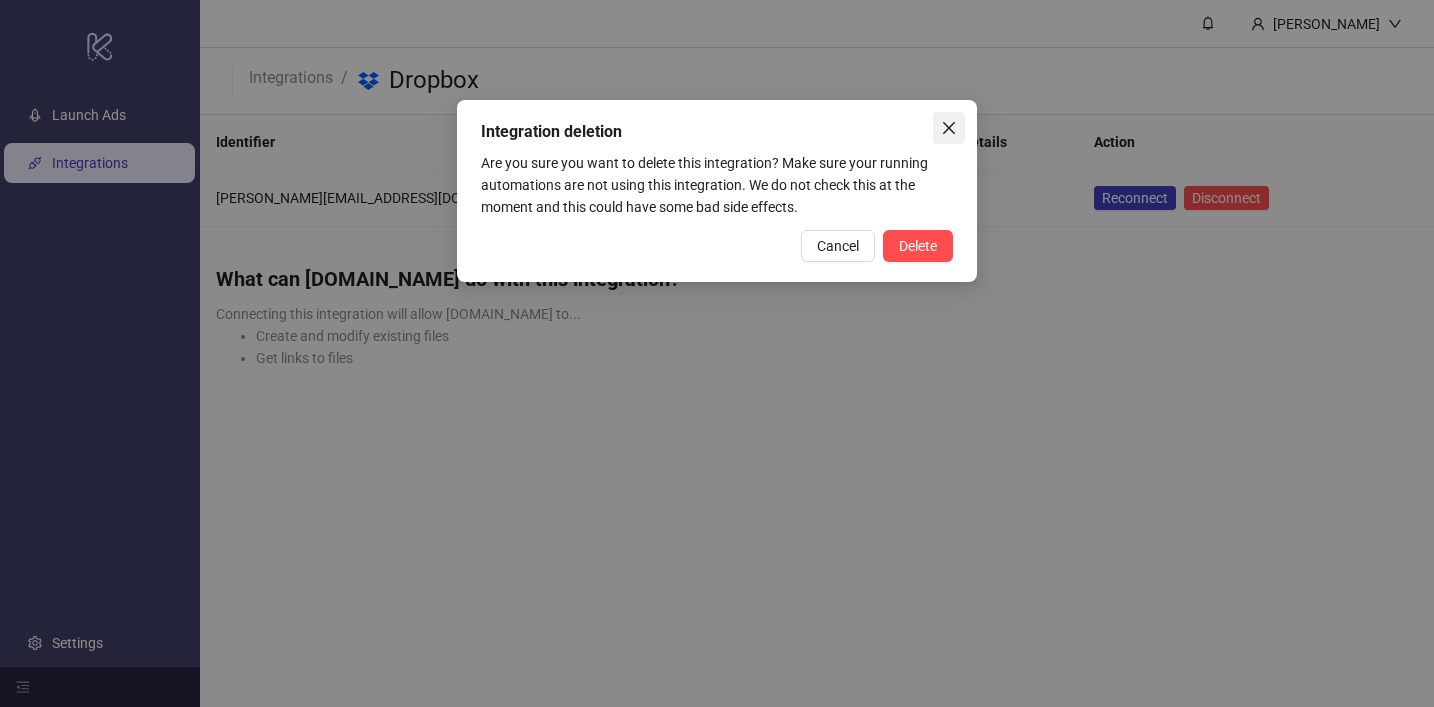 click at bounding box center (949, 128) 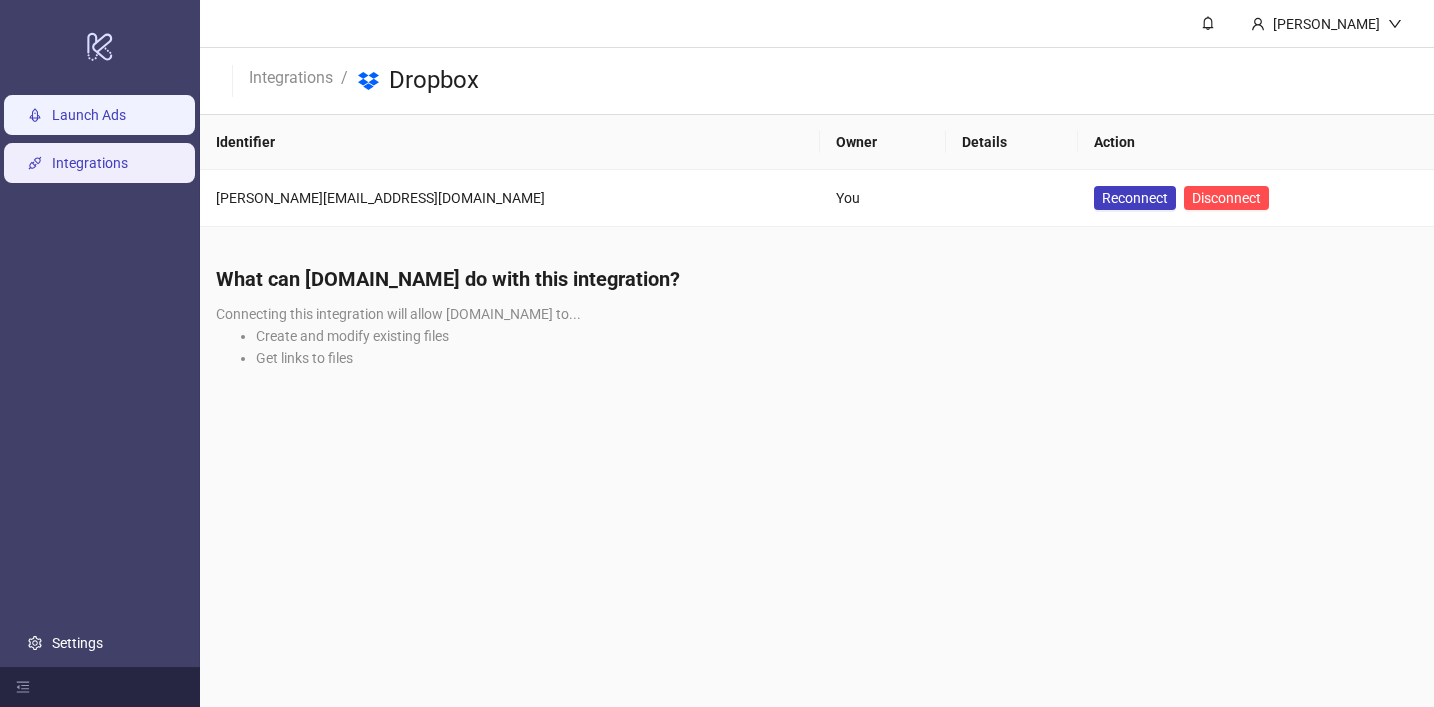click on "Launch Ads" at bounding box center [89, 115] 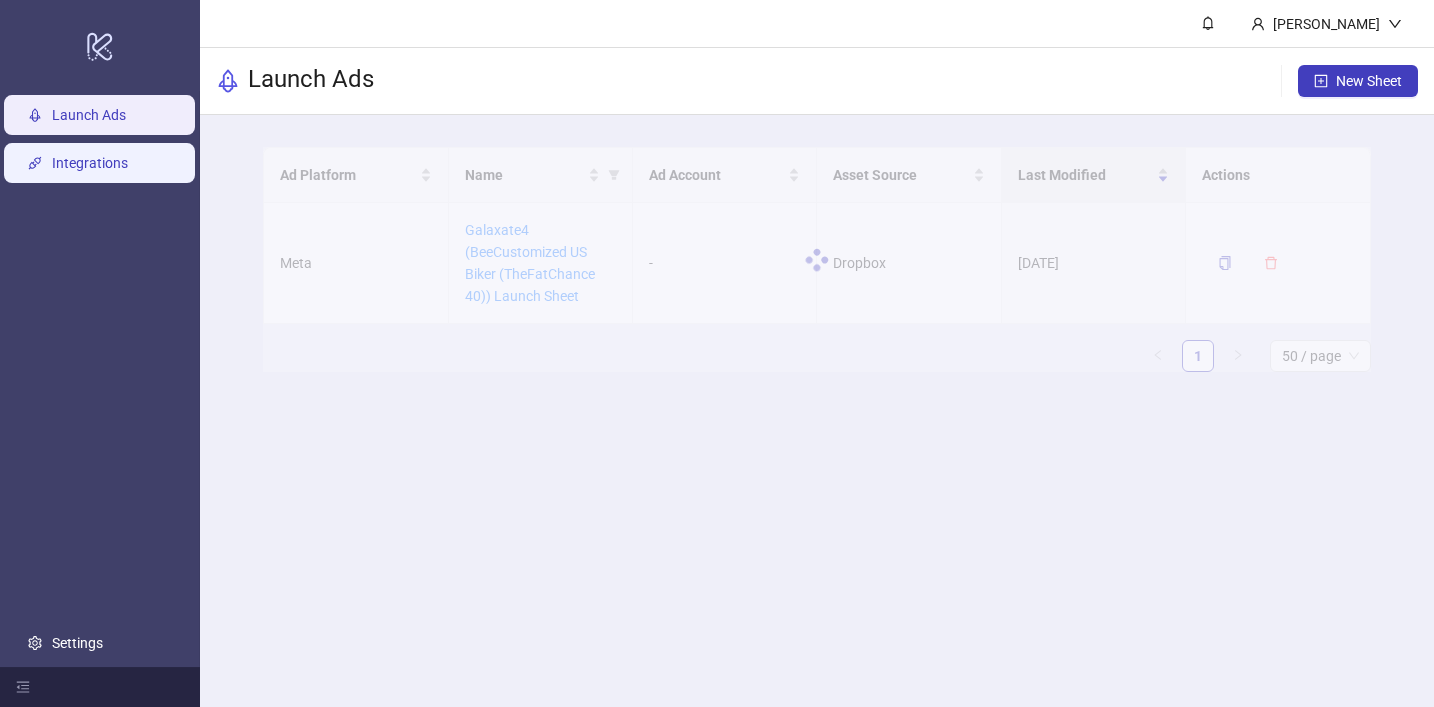 click on "Integrations" at bounding box center (90, 163) 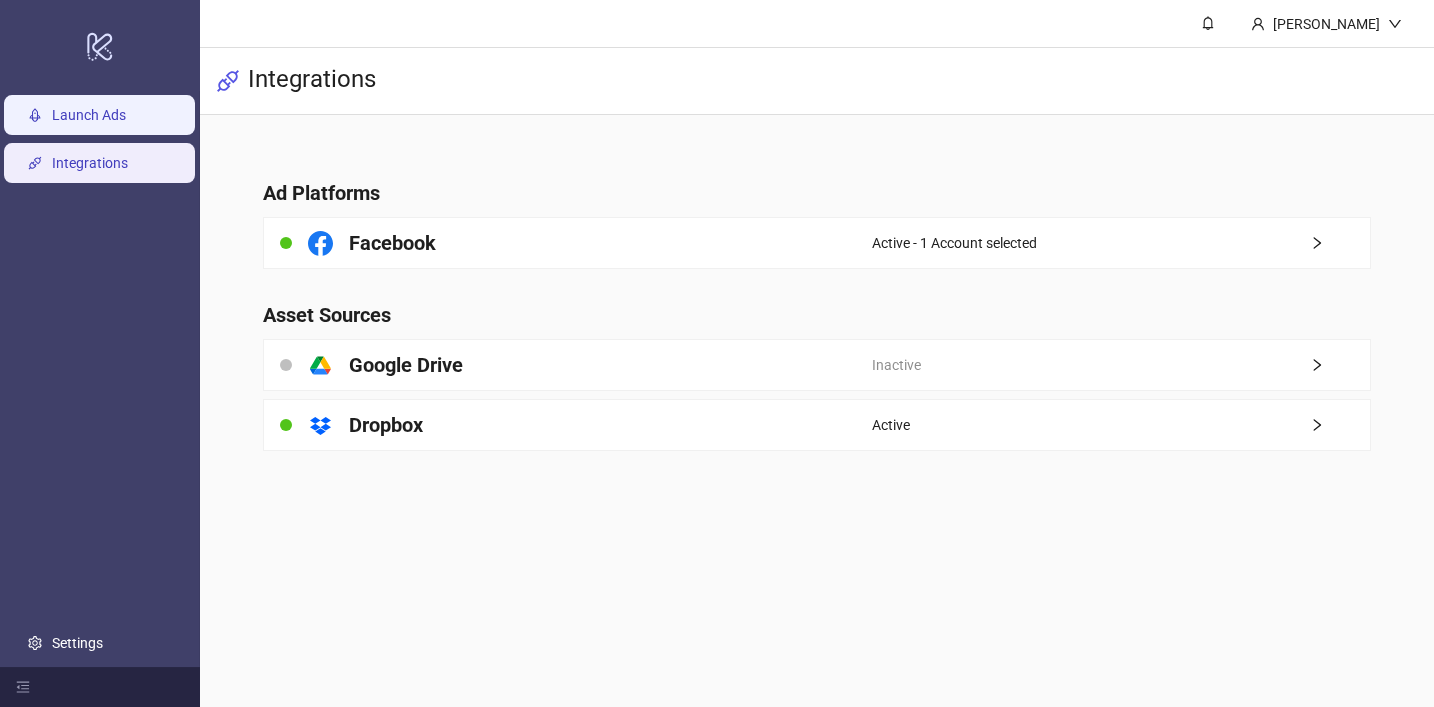 click on "Launch Ads" at bounding box center [89, 115] 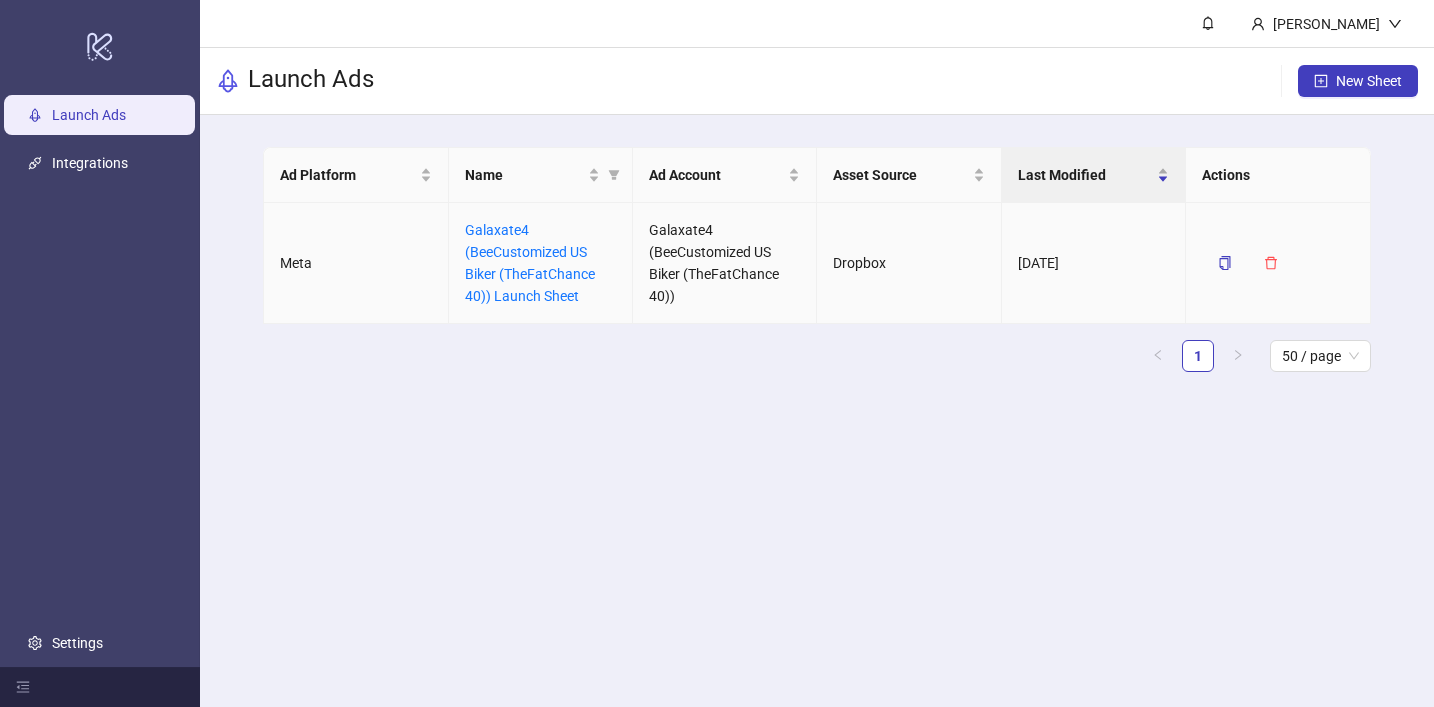 click on "Galaxate4 (BeeCustomized US Biker (TheFatChance 40)) Launch Sheet" at bounding box center [541, 263] 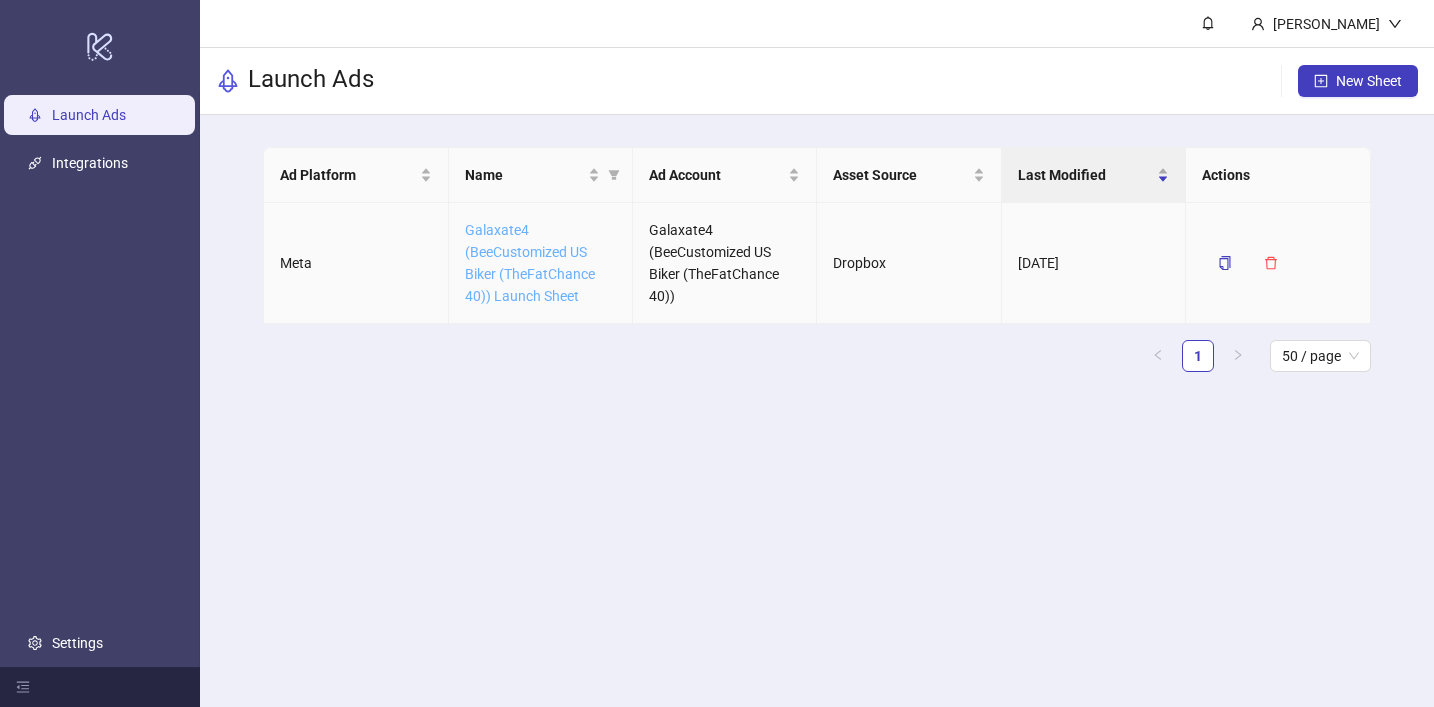 click on "Galaxate4 (BeeCustomized US Biker (TheFatChance 40)) Launch Sheet" at bounding box center [530, 263] 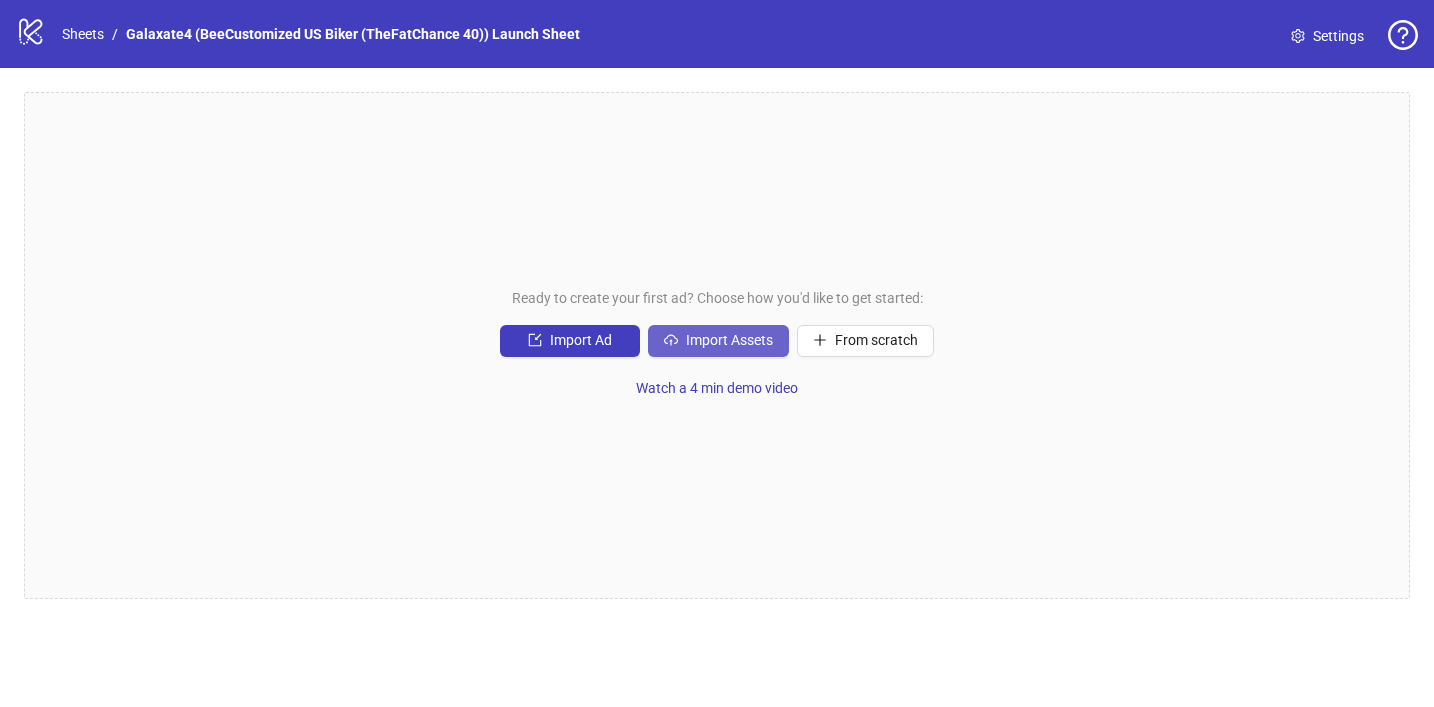 click on "Import Assets" at bounding box center [729, 340] 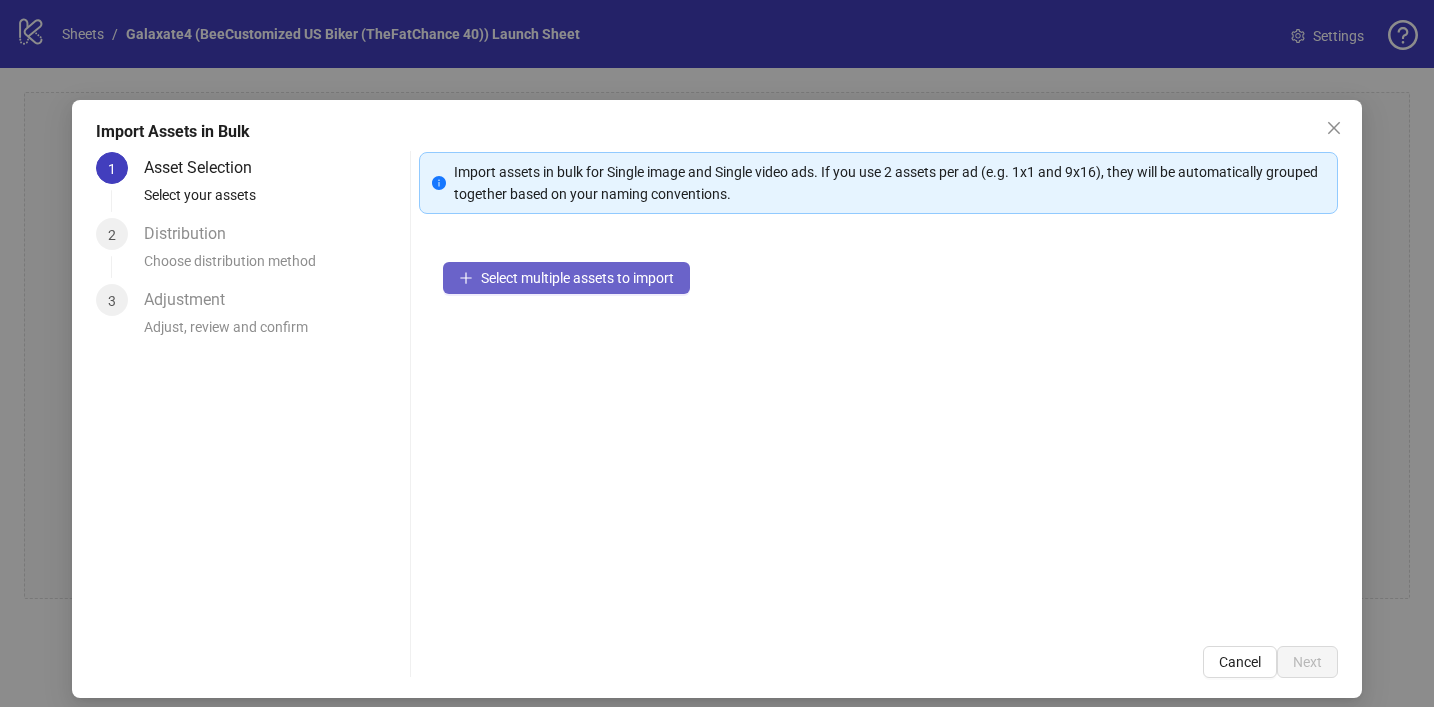 click on "Select multiple assets to import" at bounding box center [577, 278] 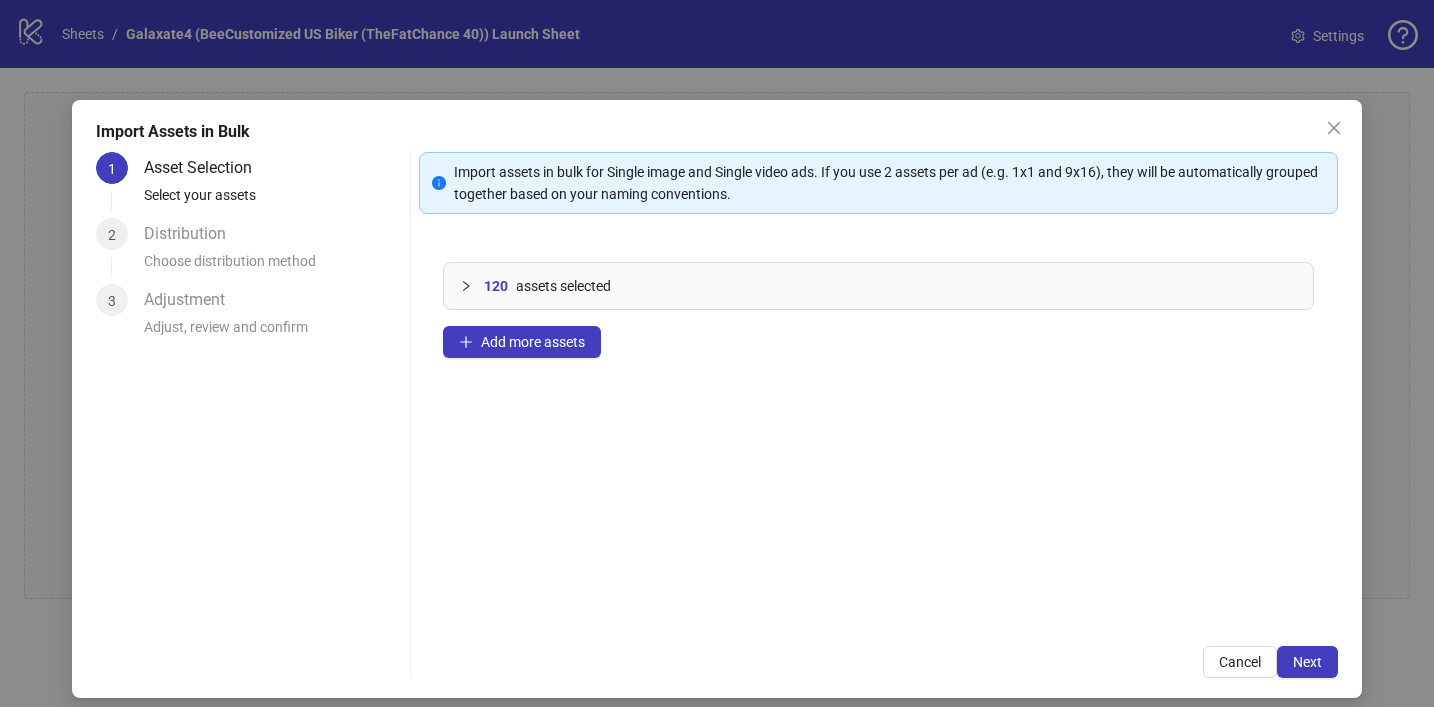 click on "assets selected" at bounding box center [563, 286] 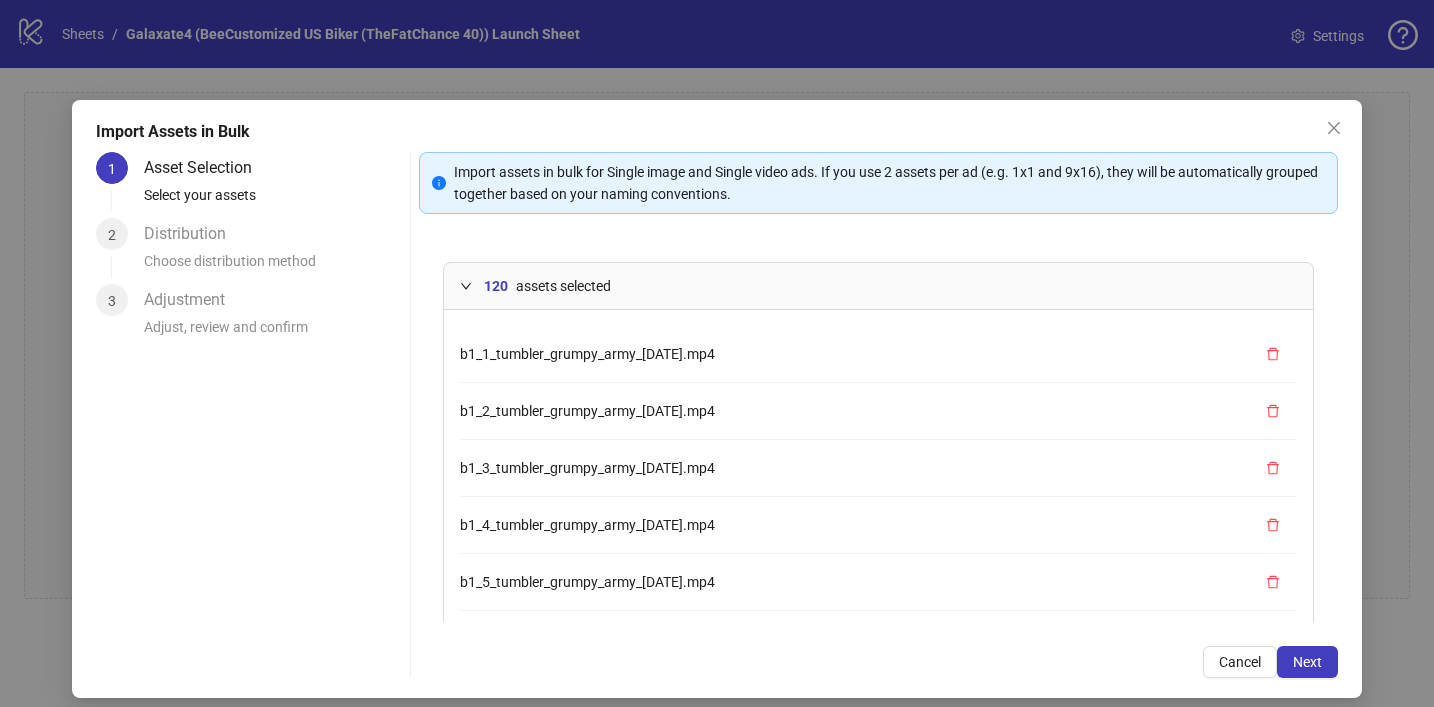 click 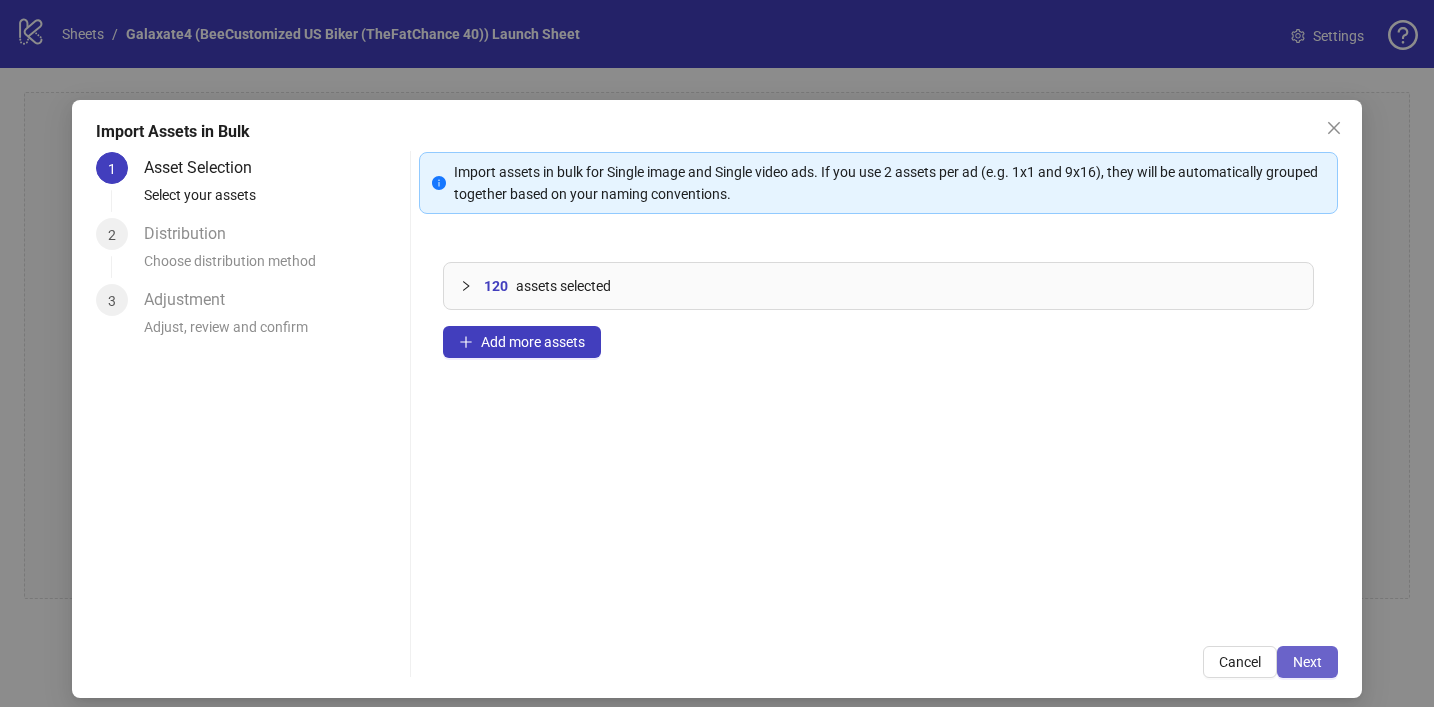 click on "Next" at bounding box center [1307, 662] 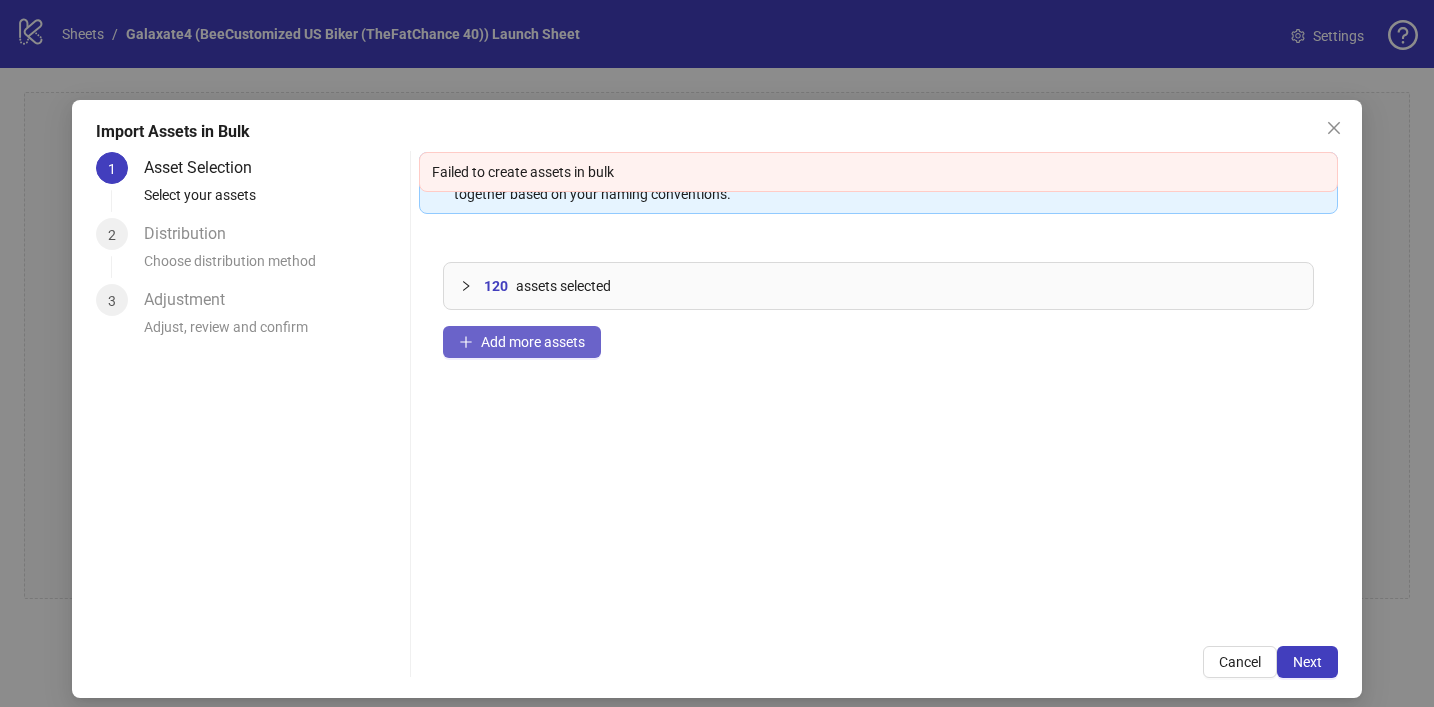 click on "Add more assets" at bounding box center [533, 342] 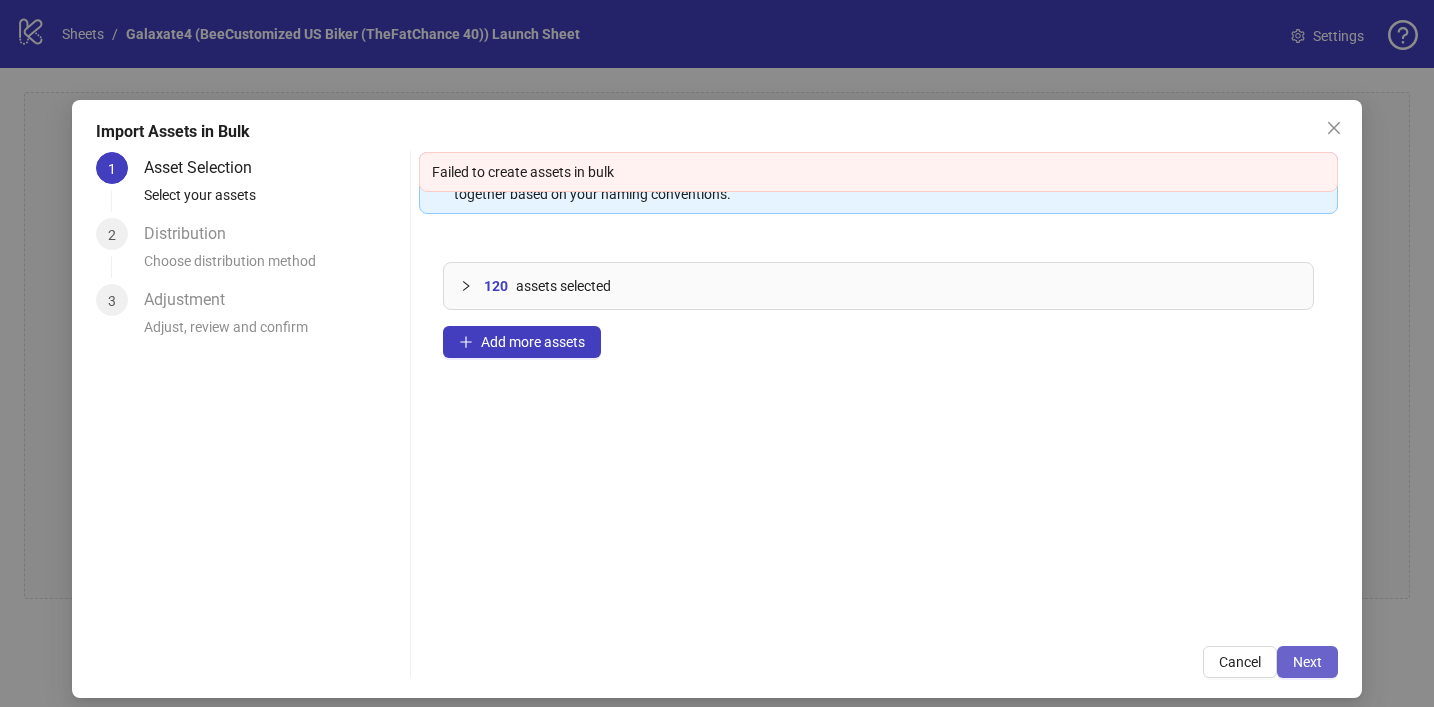 click on "Next" at bounding box center [1307, 662] 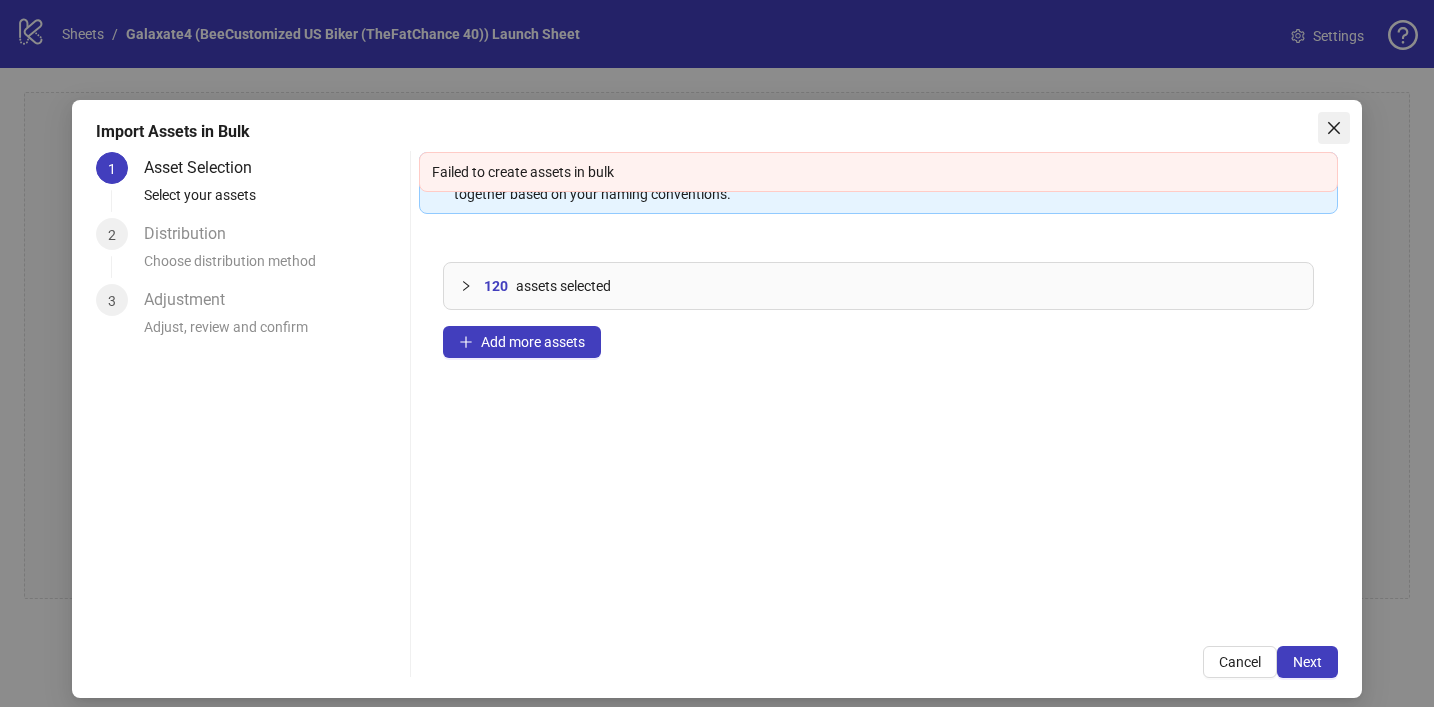 click 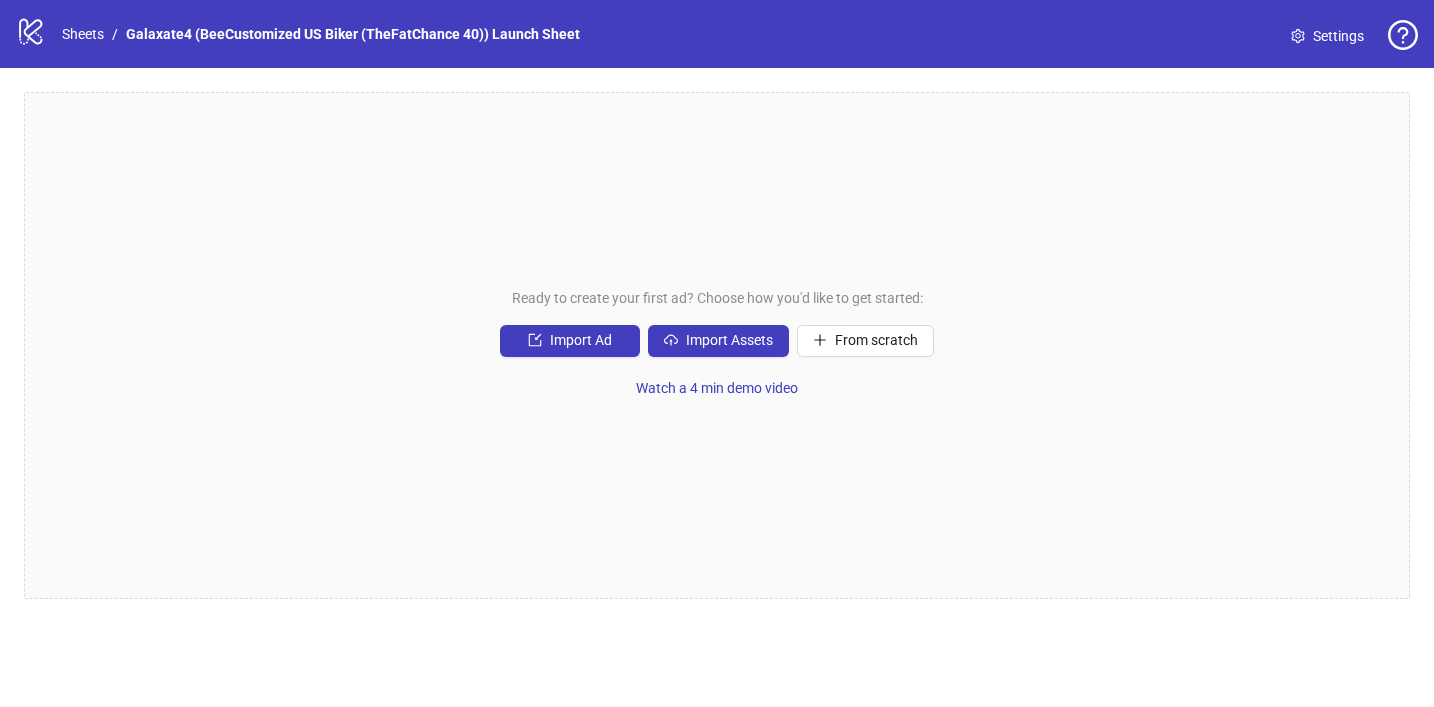 click 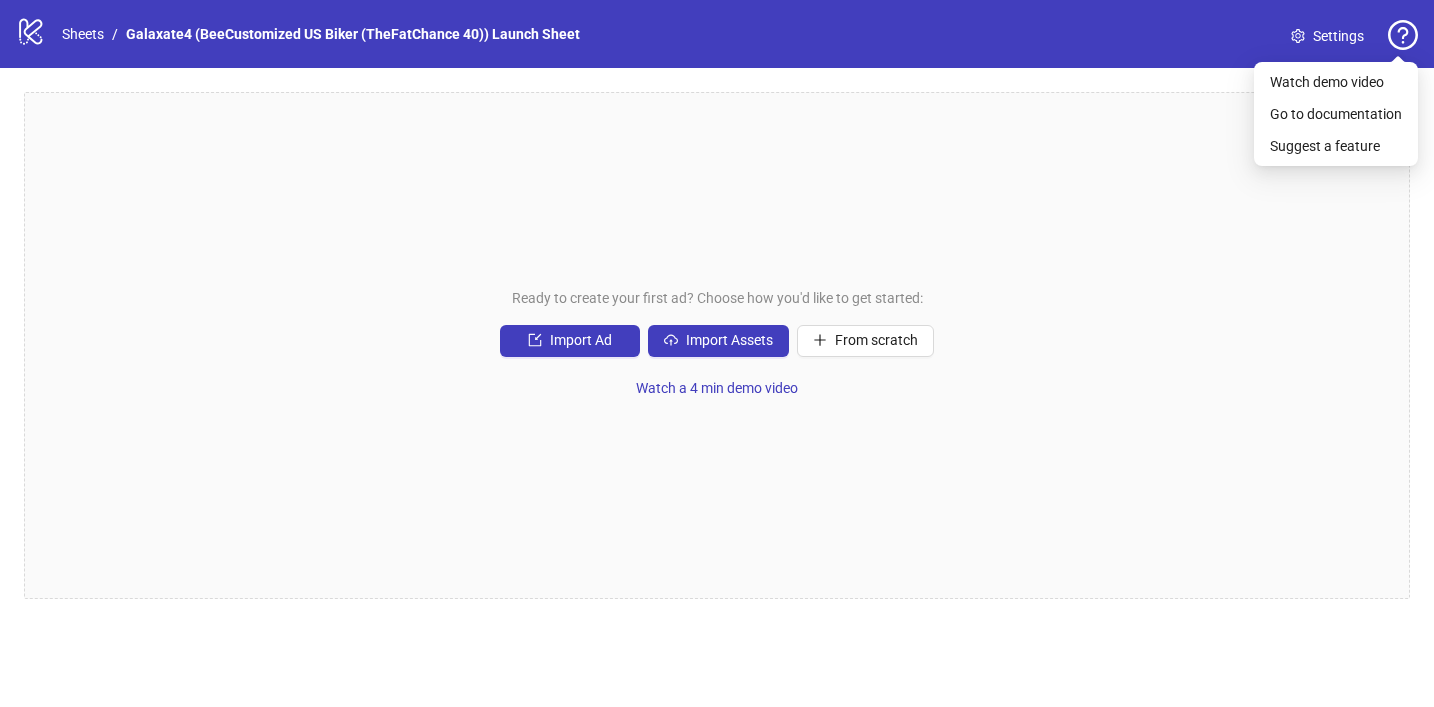 click on "Ready to create your first ad? Choose how you'd like to get started: Import Ad Import Assets From scratch Watch a 4 min demo video" at bounding box center [717, 345] 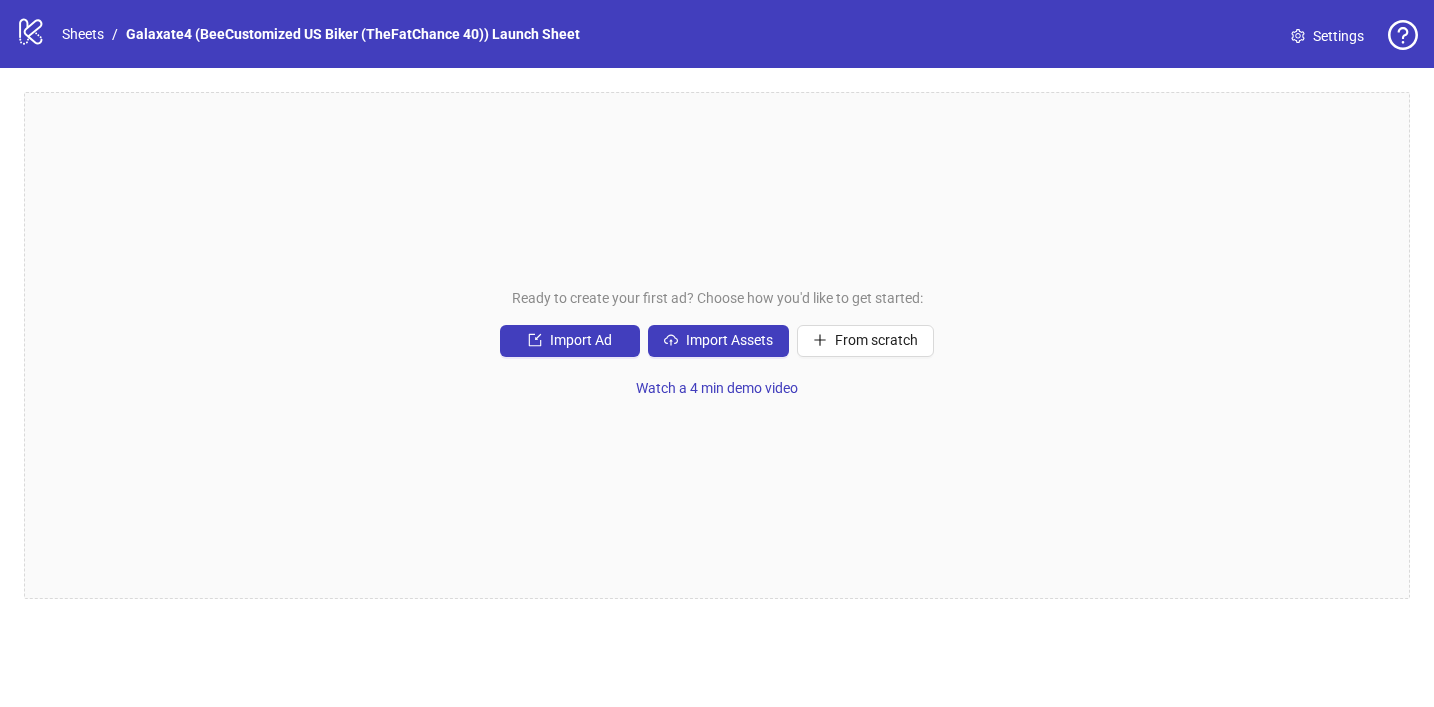 click on "Settings" at bounding box center [1338, 36] 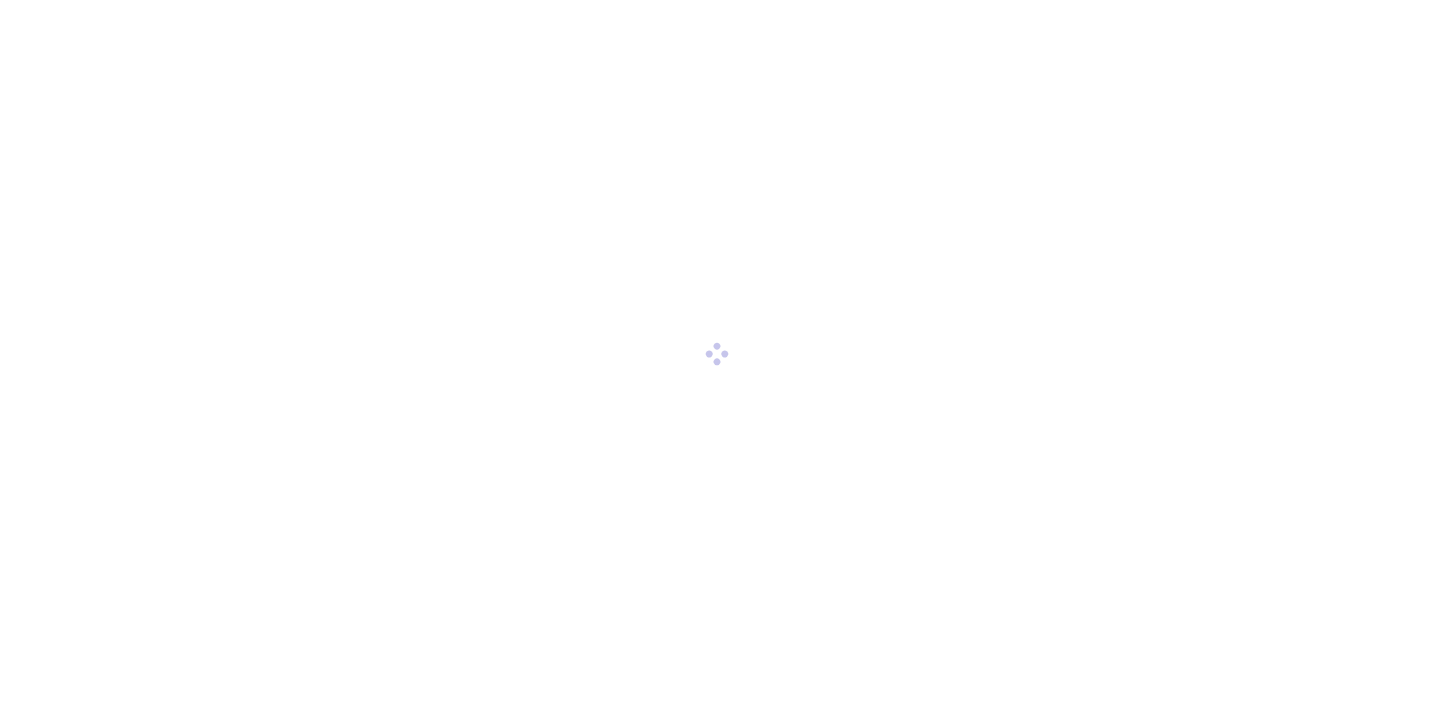 scroll, scrollTop: 0, scrollLeft: 0, axis: both 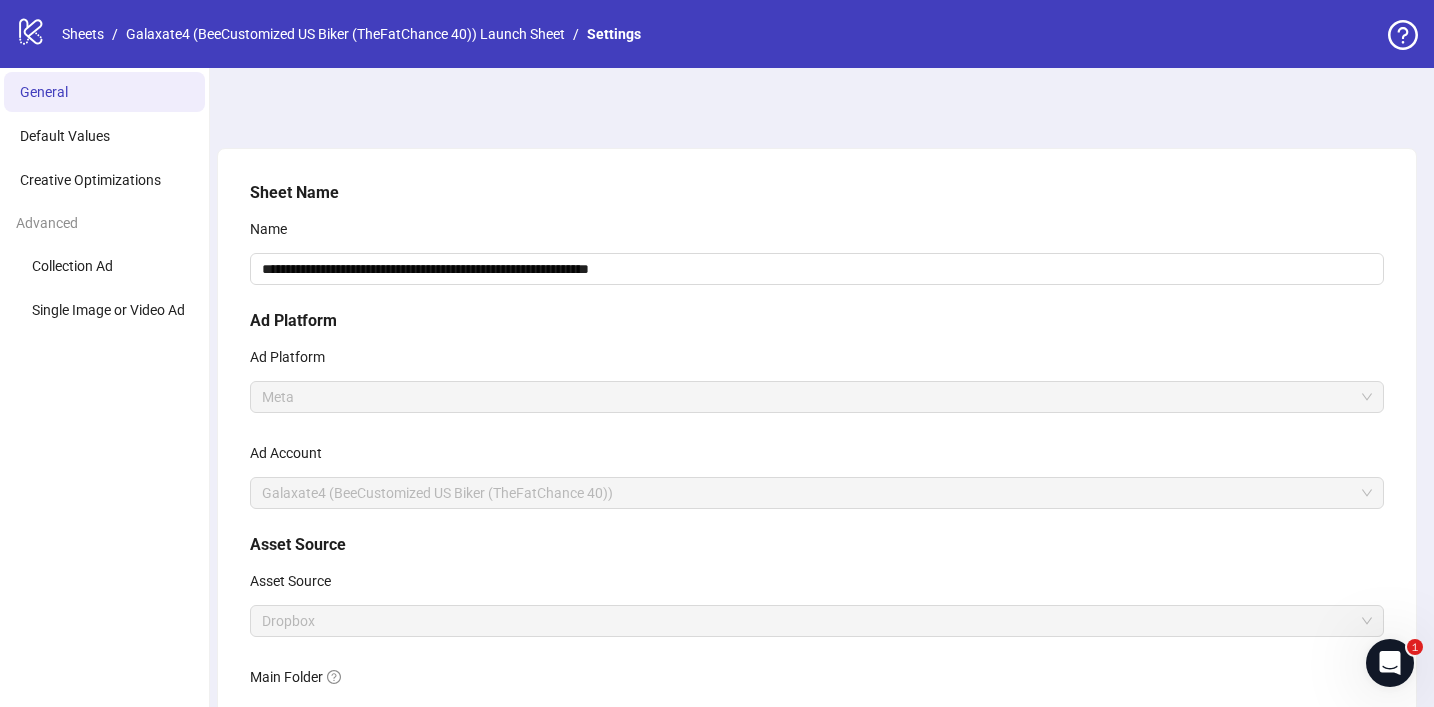 click 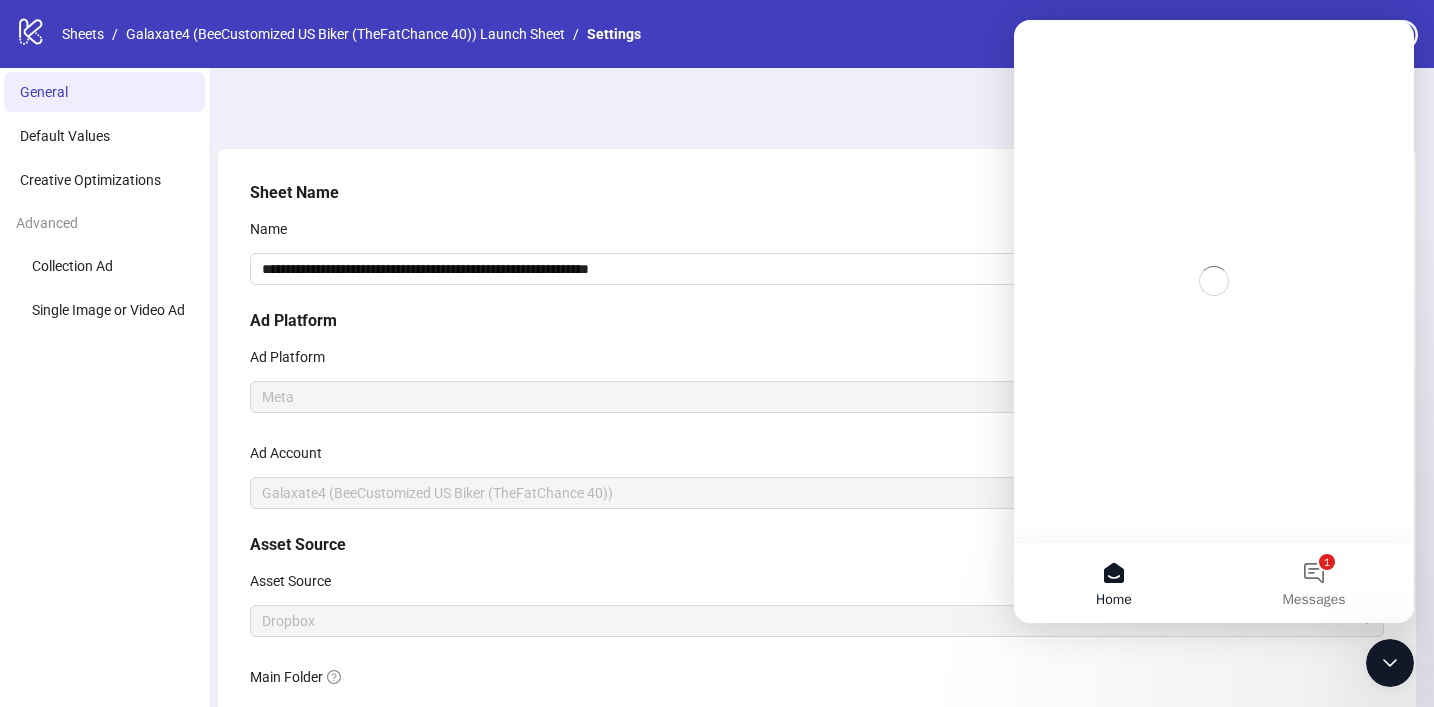 scroll, scrollTop: 0, scrollLeft: 0, axis: both 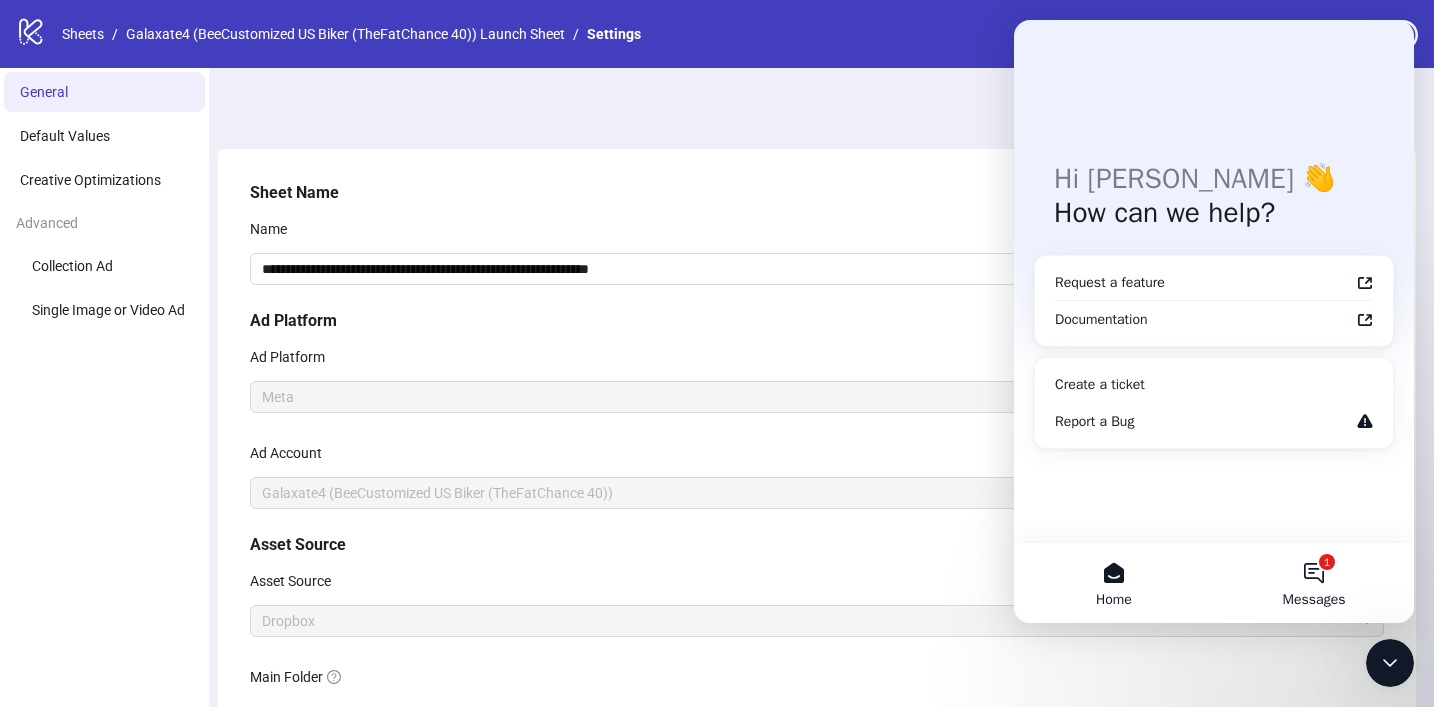 click on "1 Messages" at bounding box center (1314, 583) 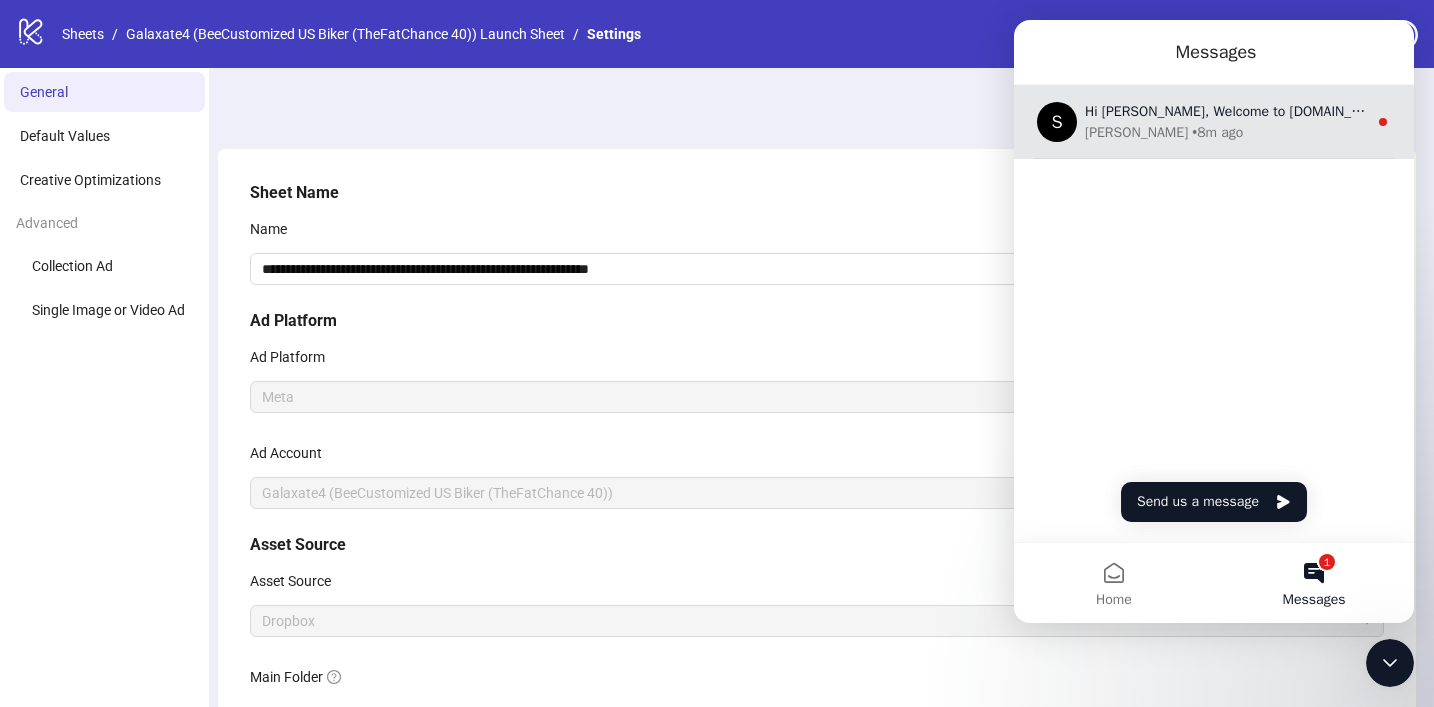 click on "[PERSON_NAME] •  8m ago" at bounding box center (1226, 132) 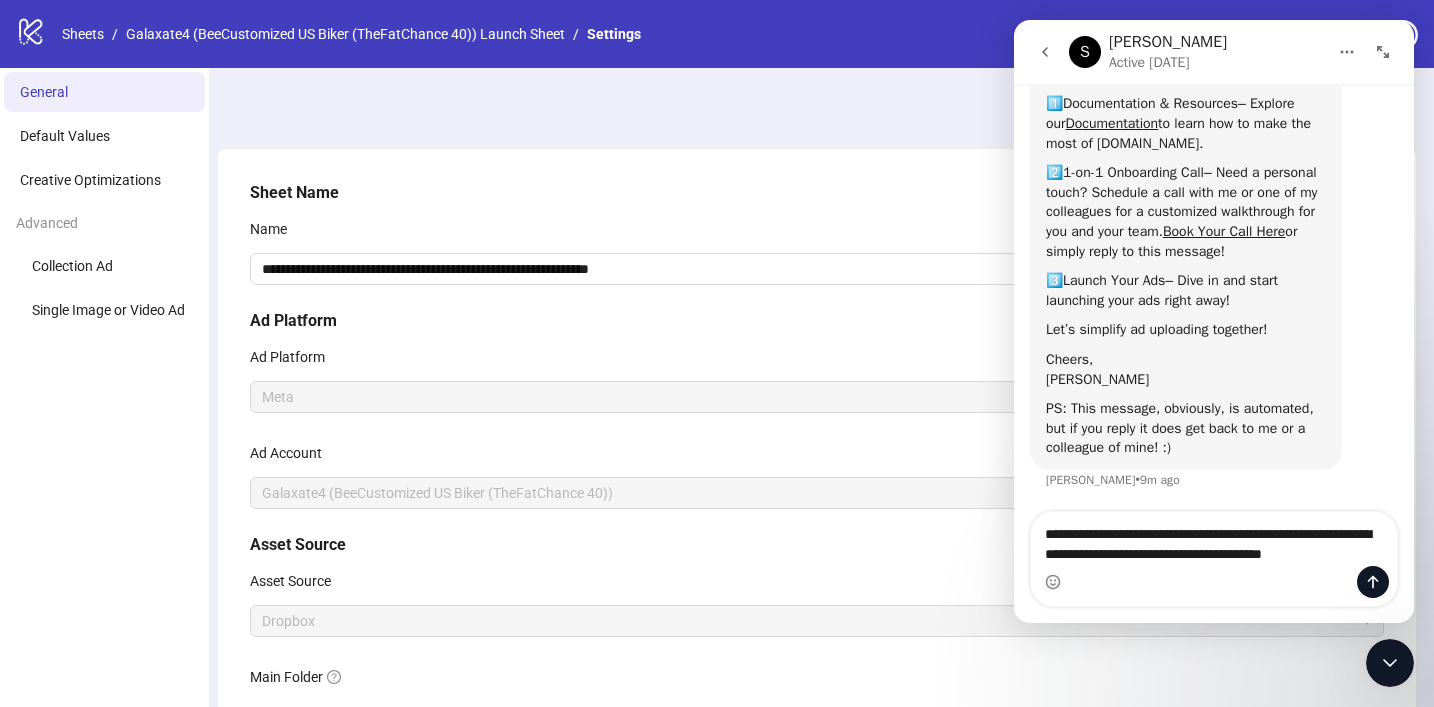 scroll, scrollTop: 231, scrollLeft: 0, axis: vertical 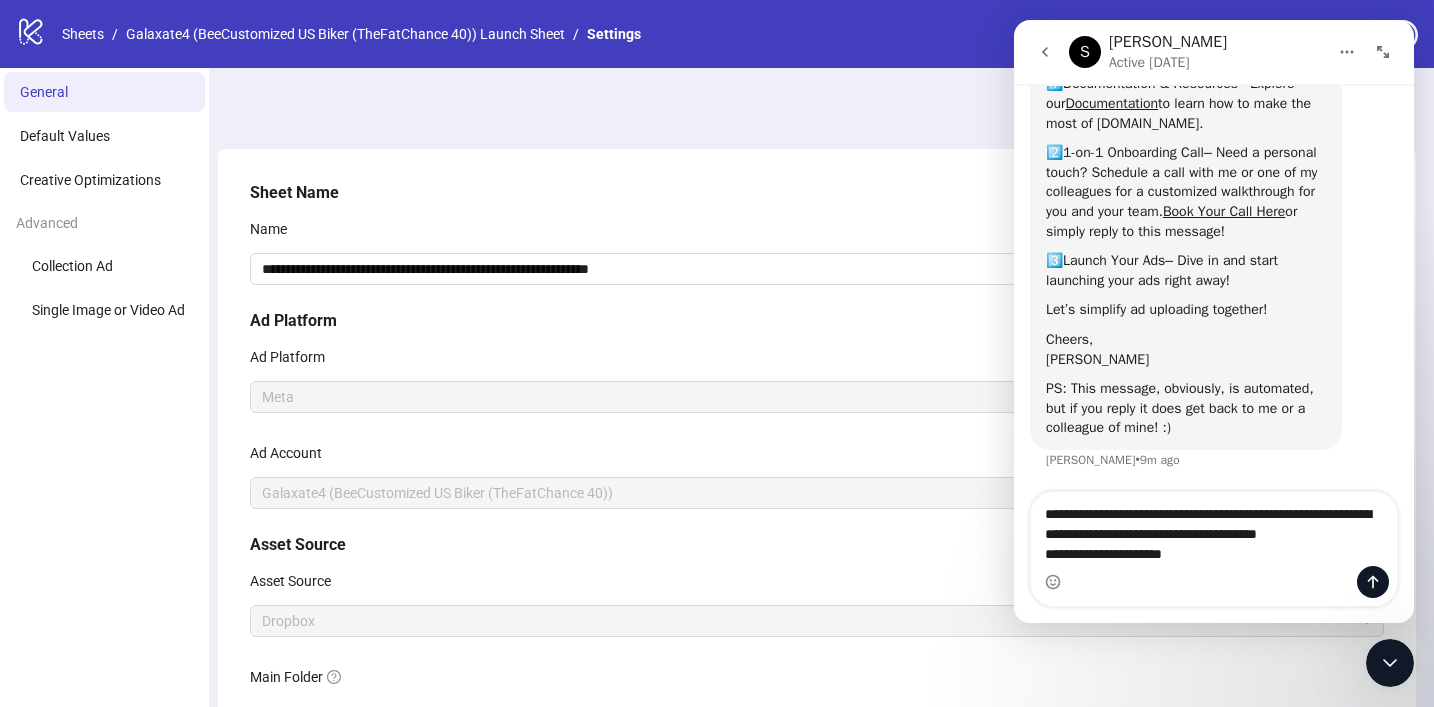 type on "**********" 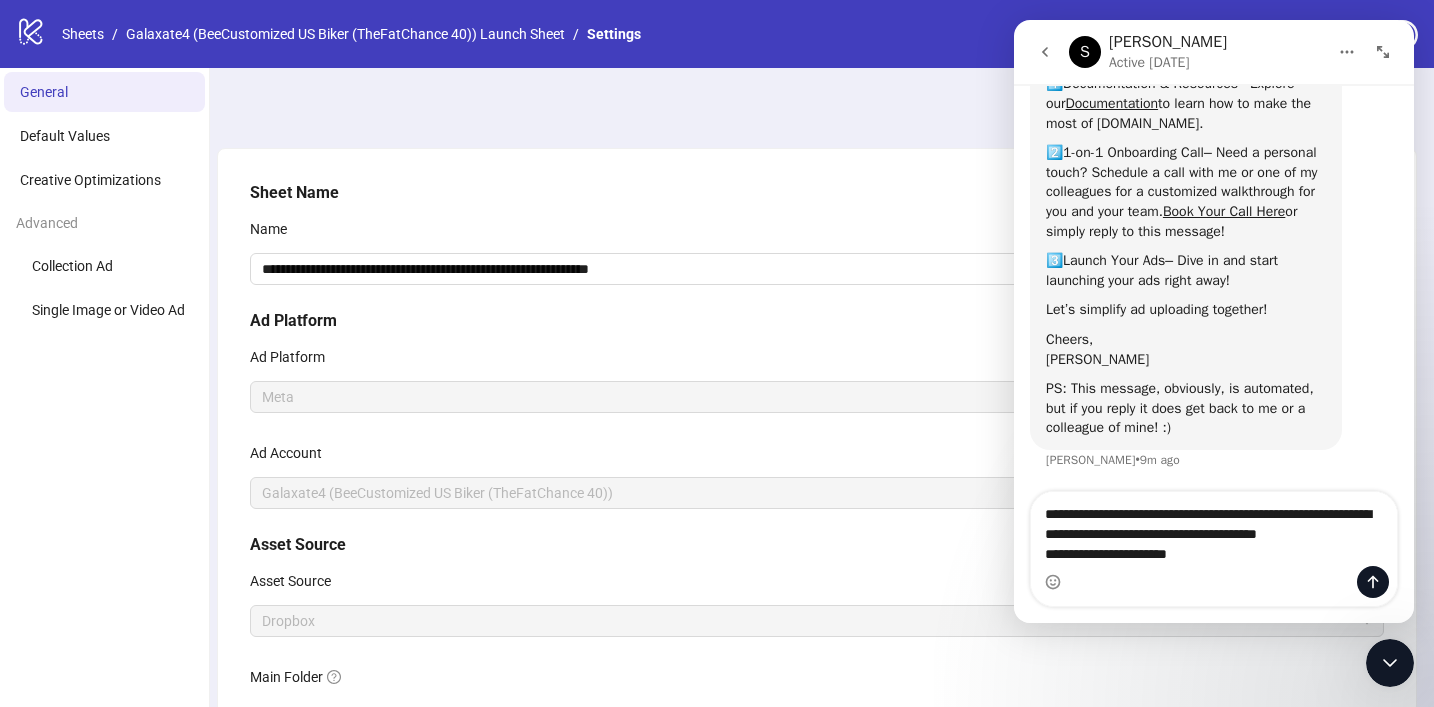 type 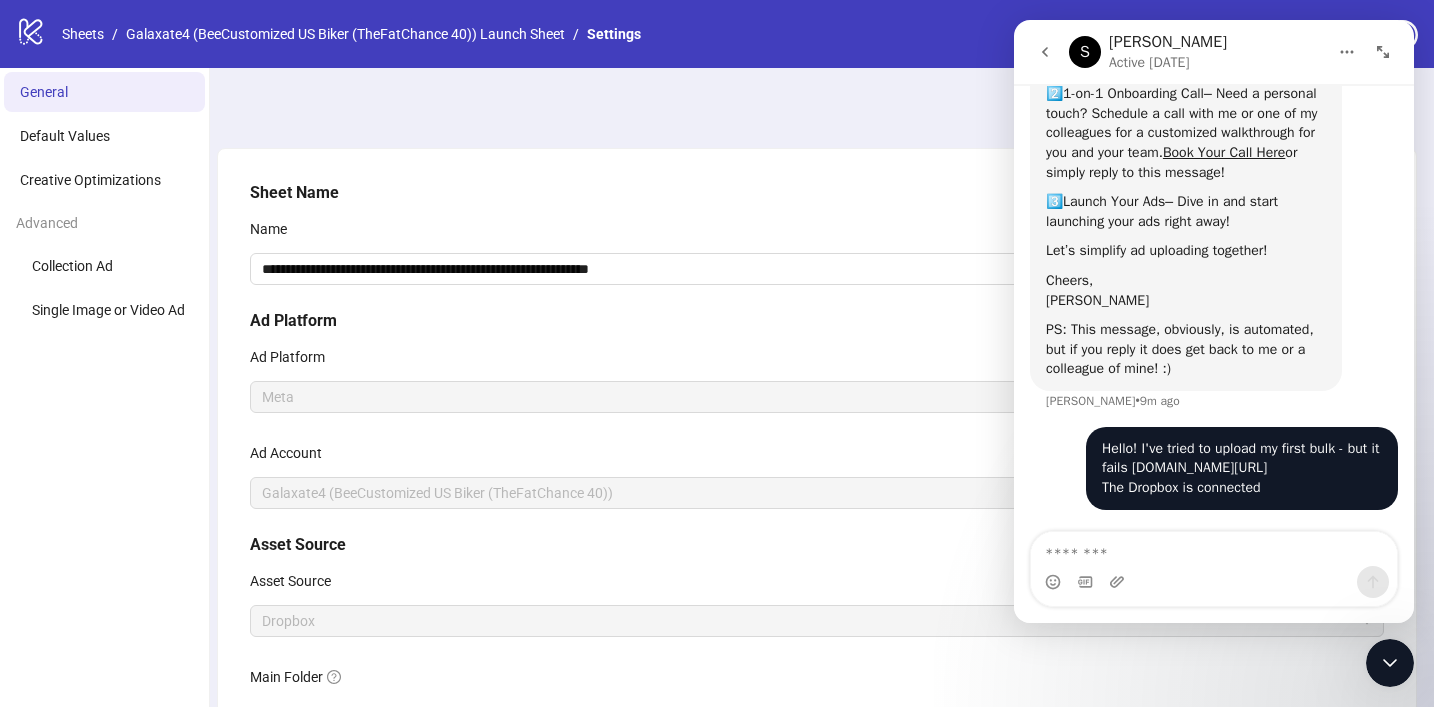 scroll, scrollTop: 309, scrollLeft: 0, axis: vertical 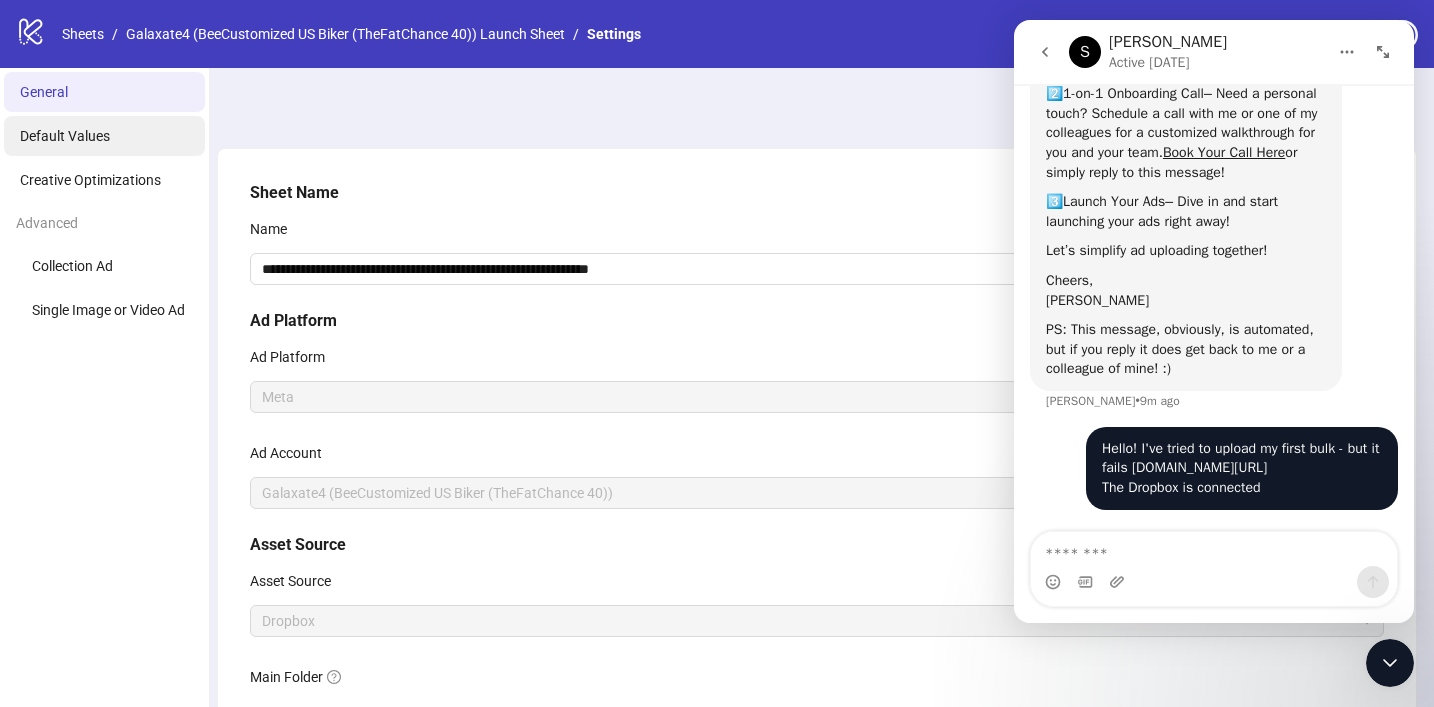 click on "Default Values" at bounding box center [65, 136] 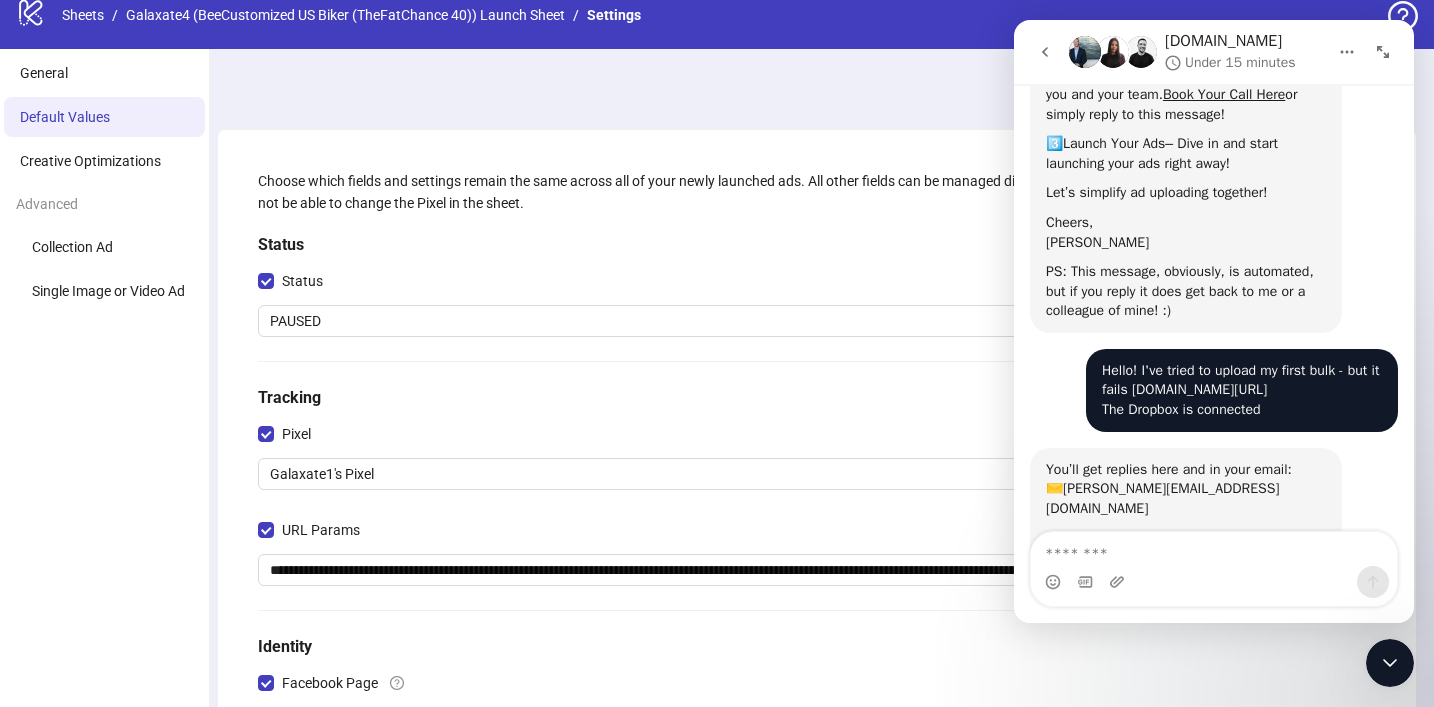 scroll, scrollTop: 0, scrollLeft: 0, axis: both 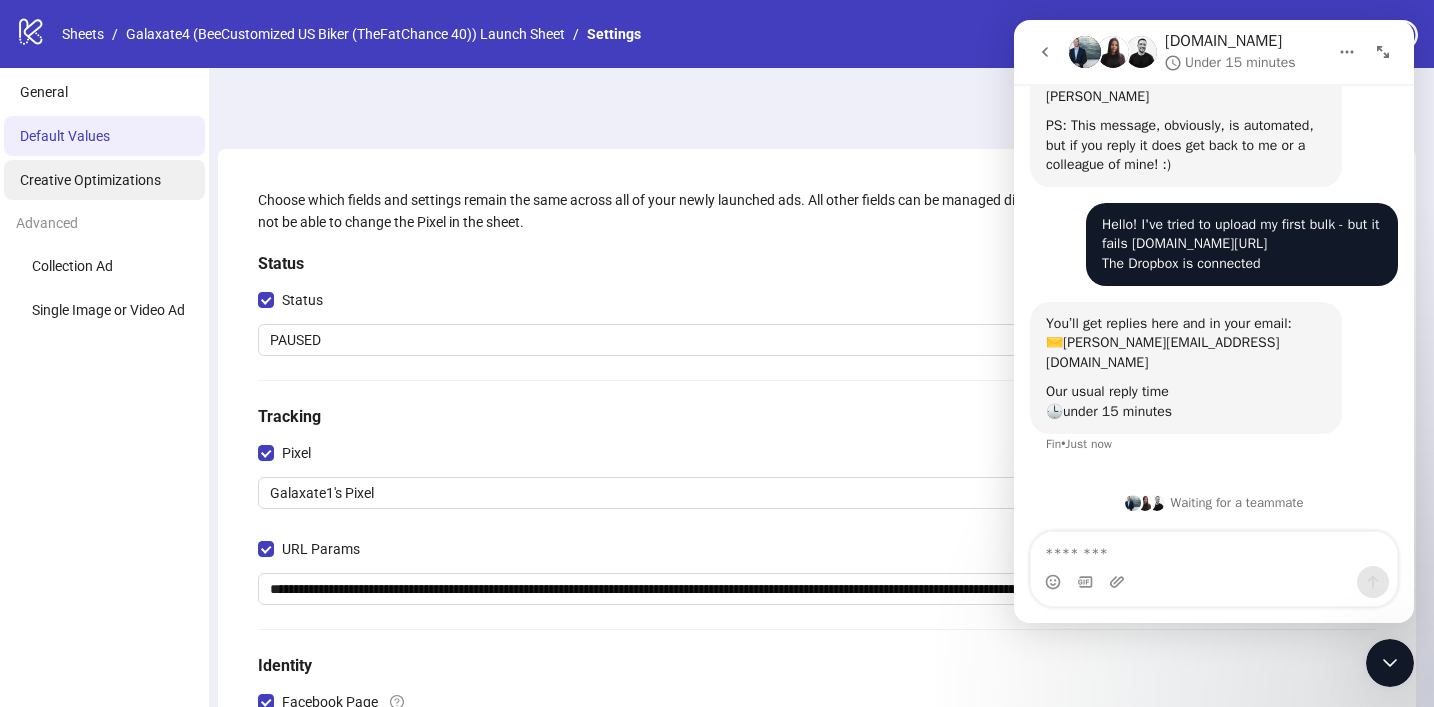 click on "Creative Optimizations" at bounding box center (90, 180) 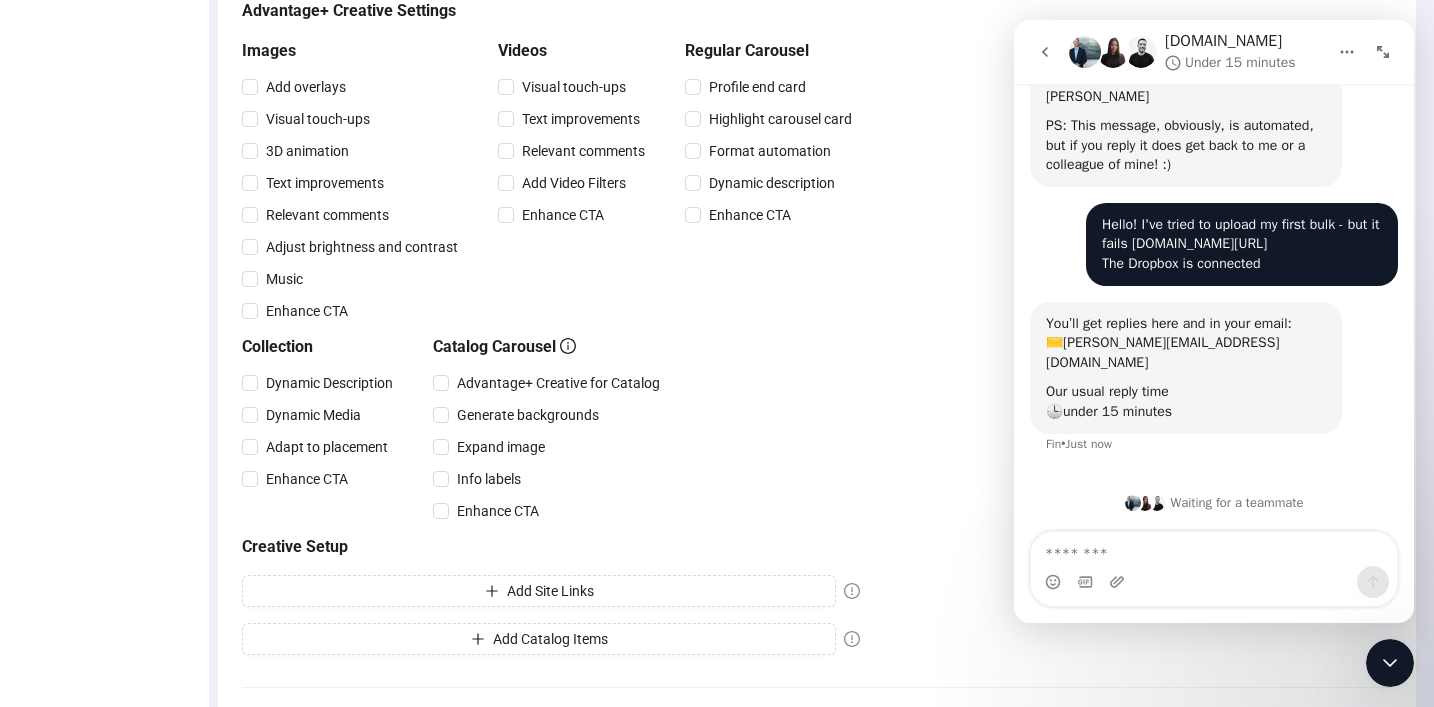 scroll, scrollTop: 4, scrollLeft: 0, axis: vertical 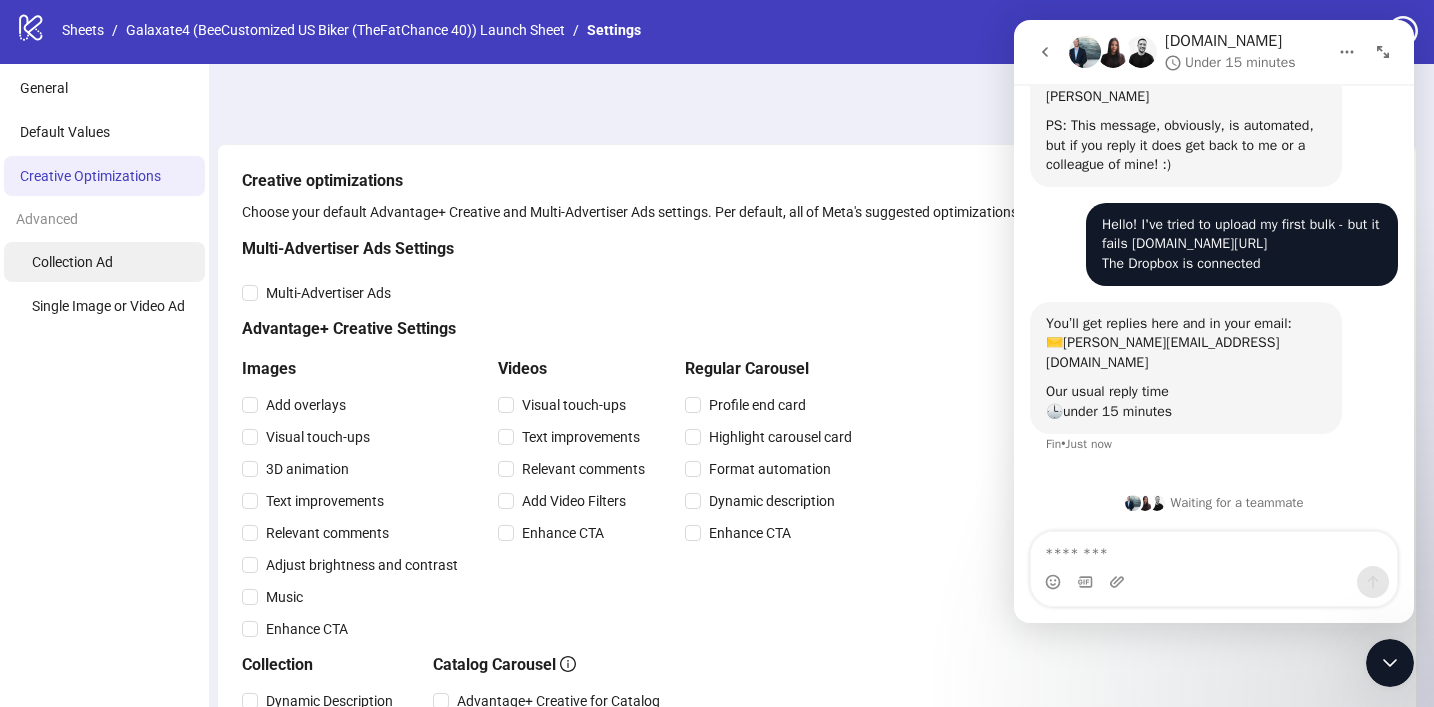 click on "Collection Ad" at bounding box center (72, 262) 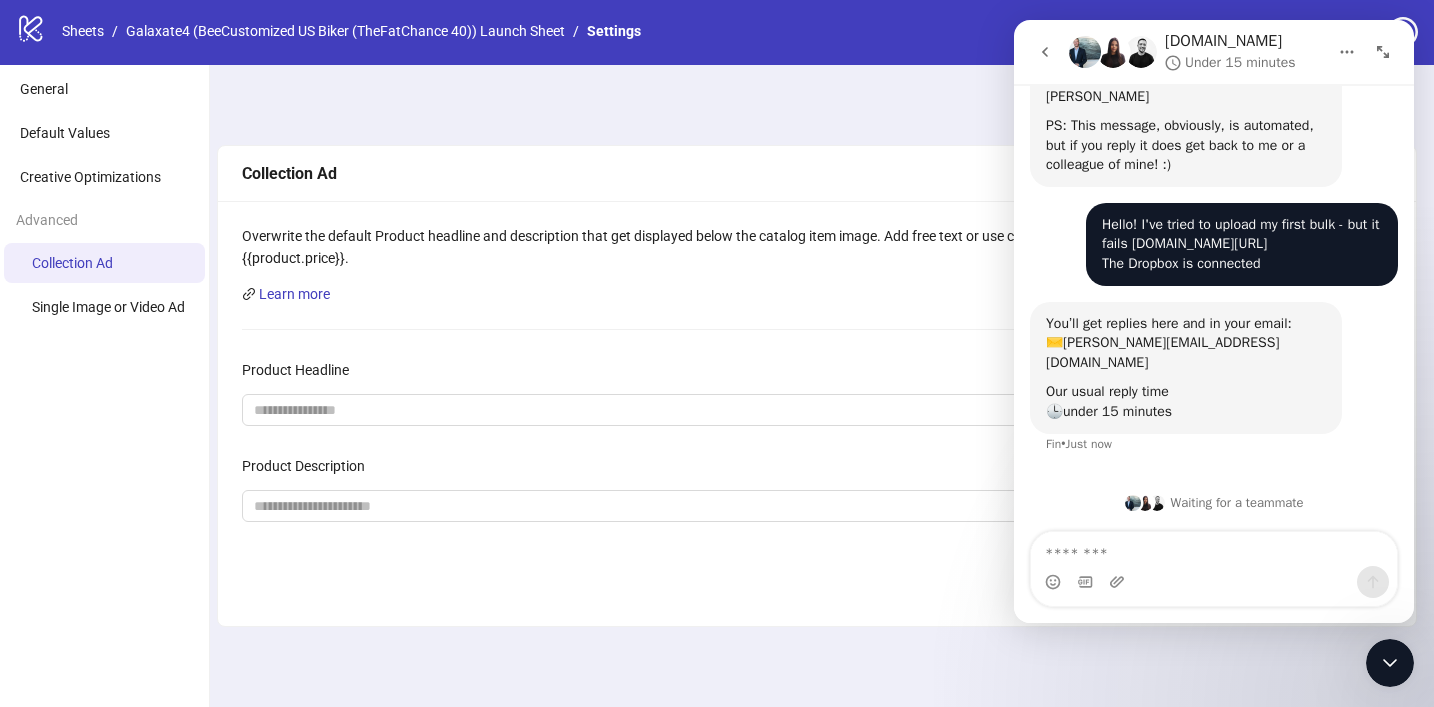 scroll, scrollTop: 3, scrollLeft: 0, axis: vertical 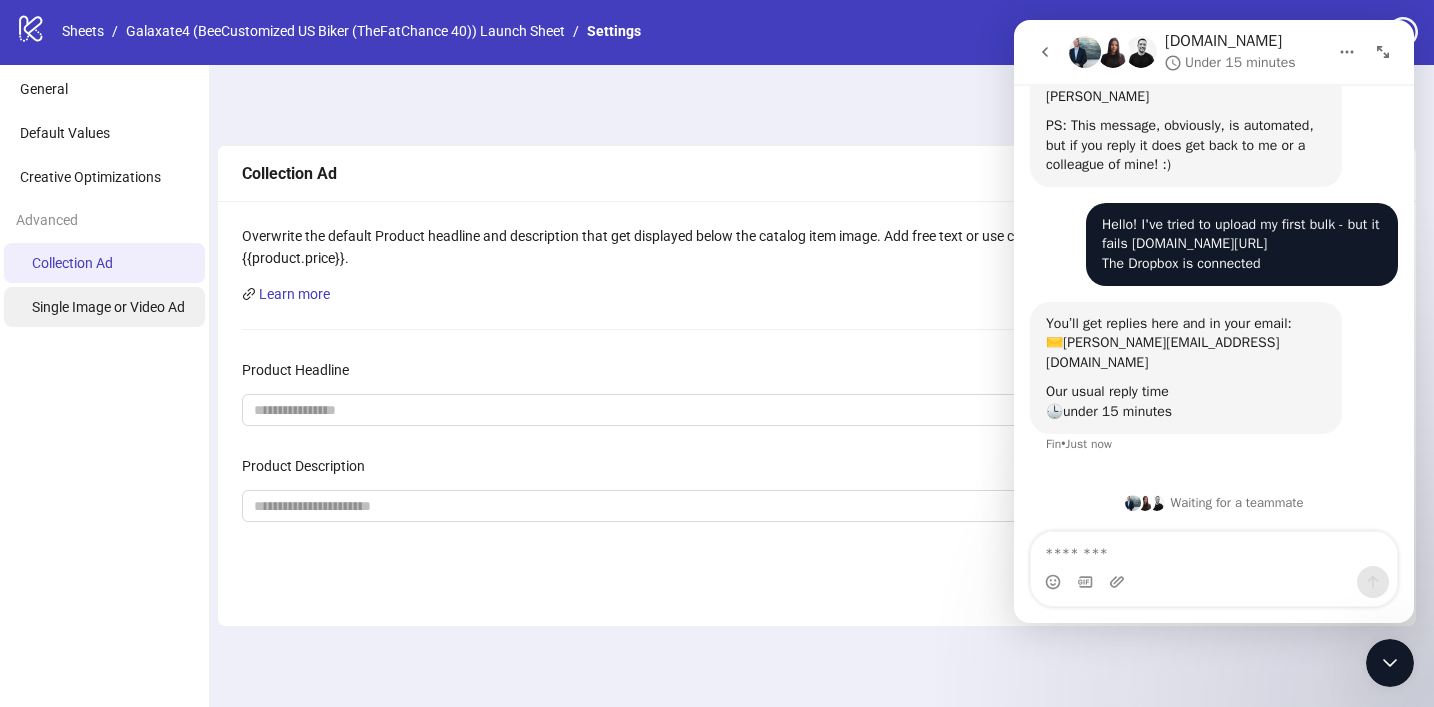 click on "Single Image or Video Ad" at bounding box center (108, 307) 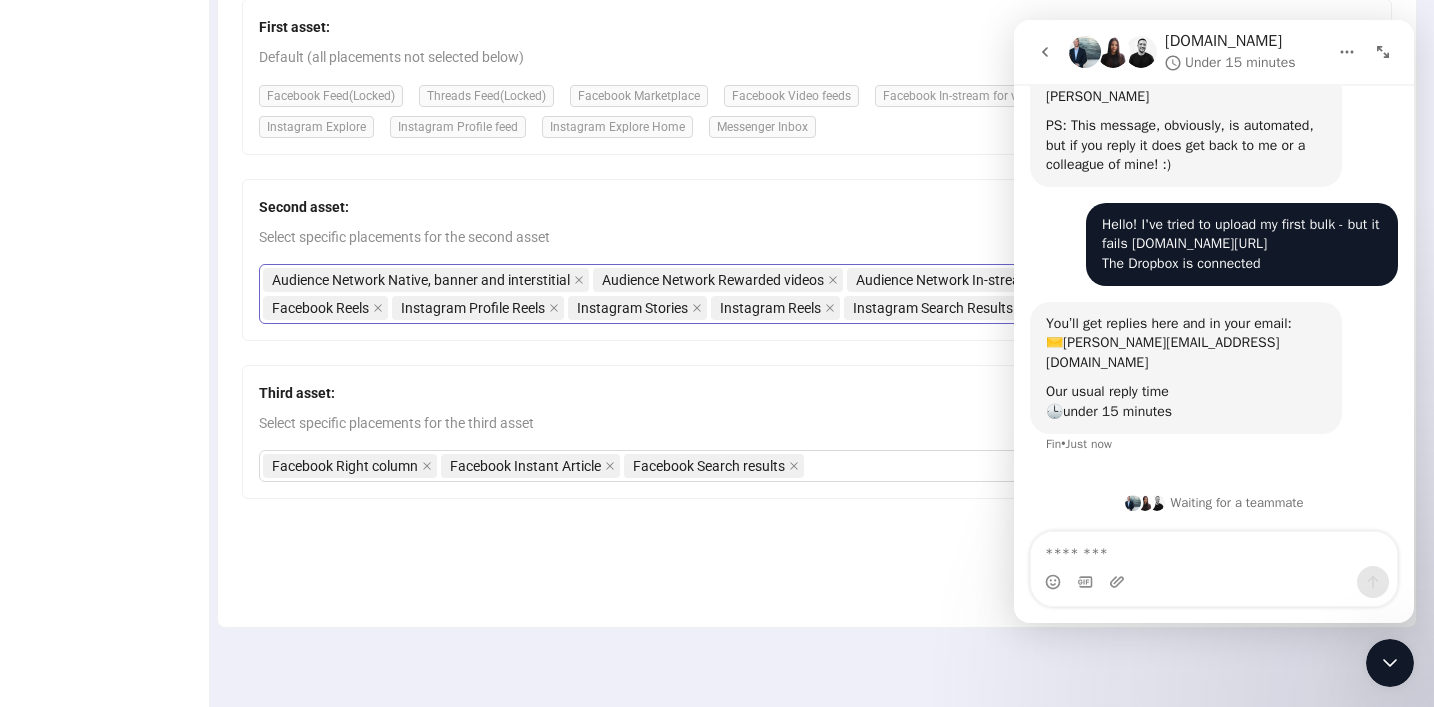scroll, scrollTop: 0, scrollLeft: 0, axis: both 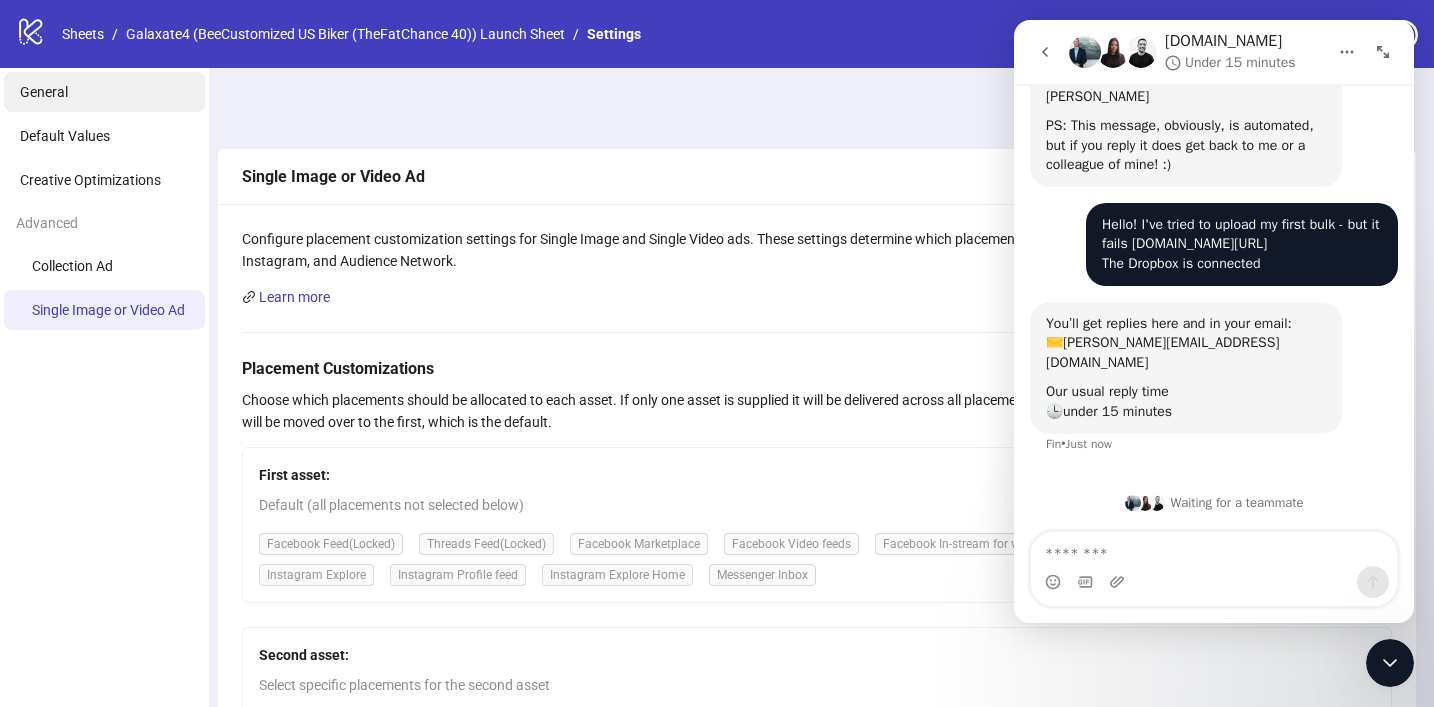 click on "General" at bounding box center (44, 92) 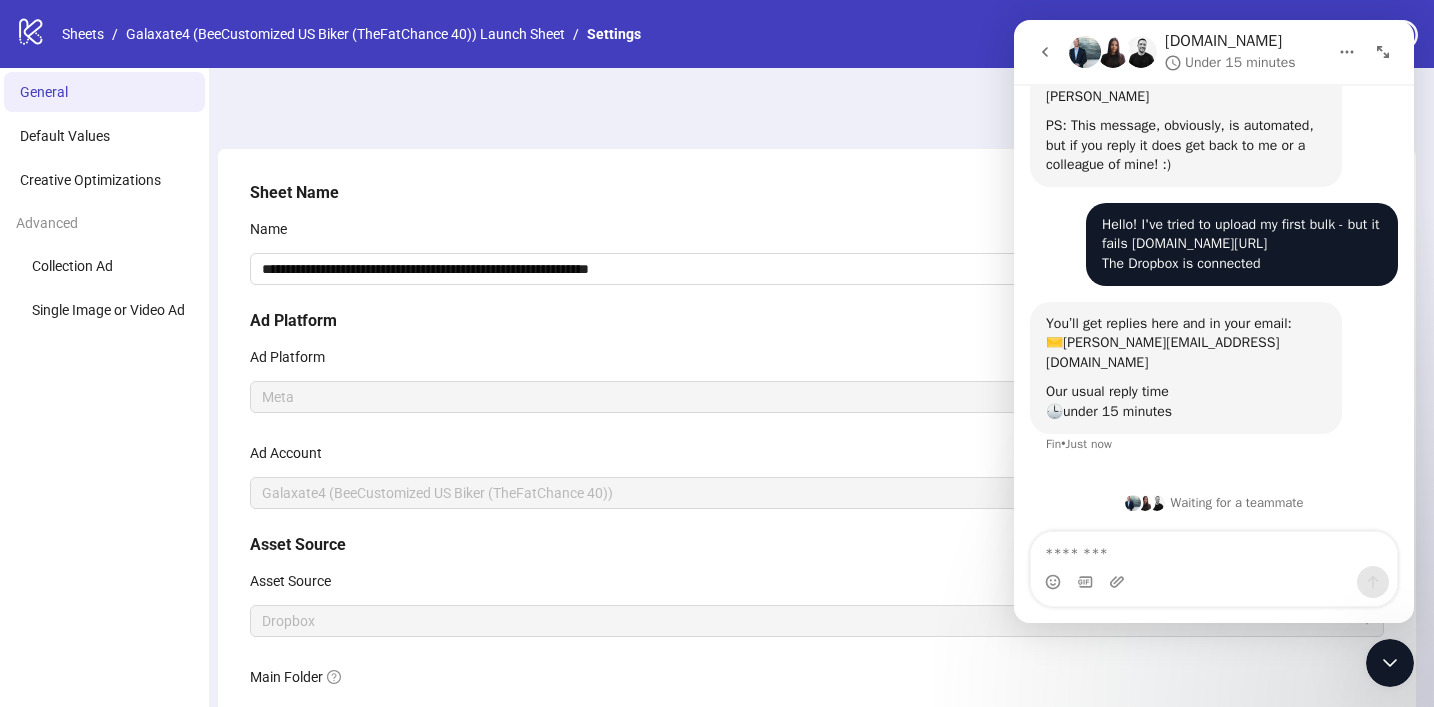 click on "logo/logo-mobile" 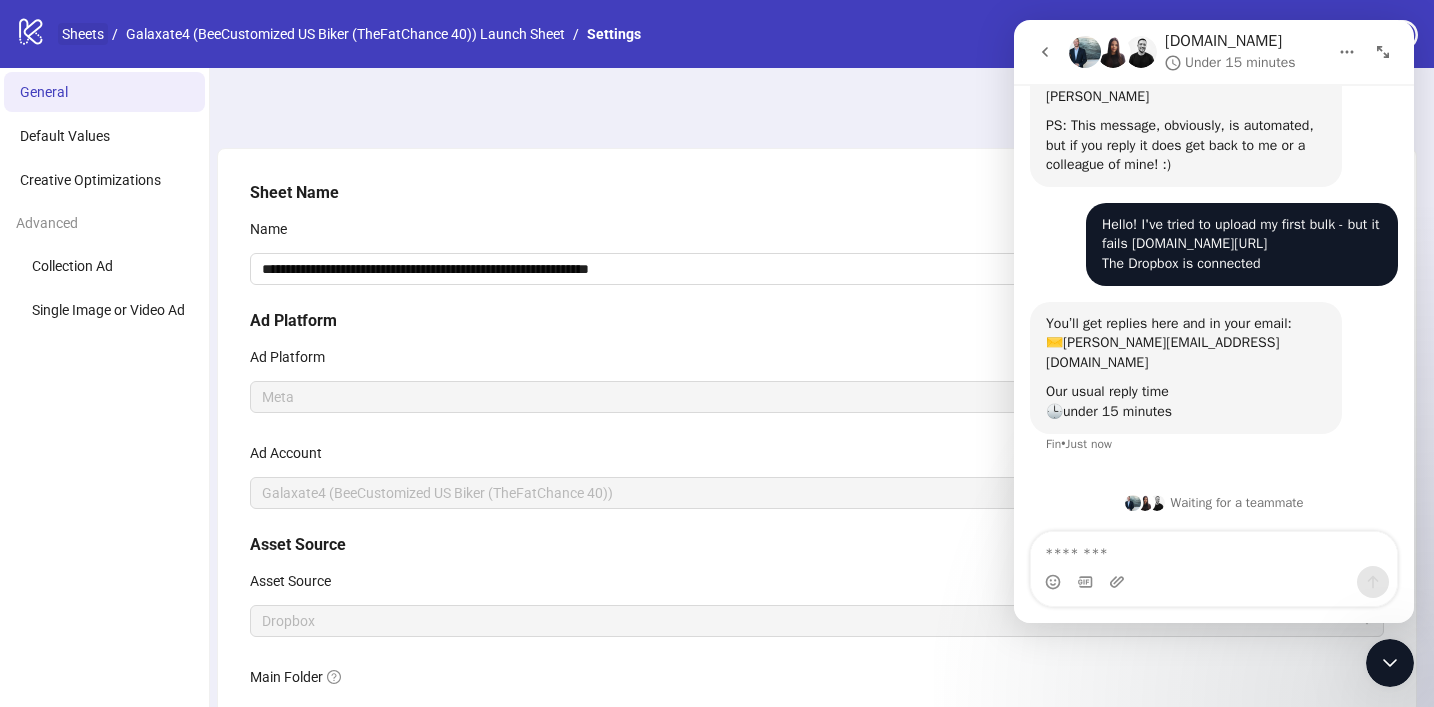 click on "Sheets" at bounding box center [83, 34] 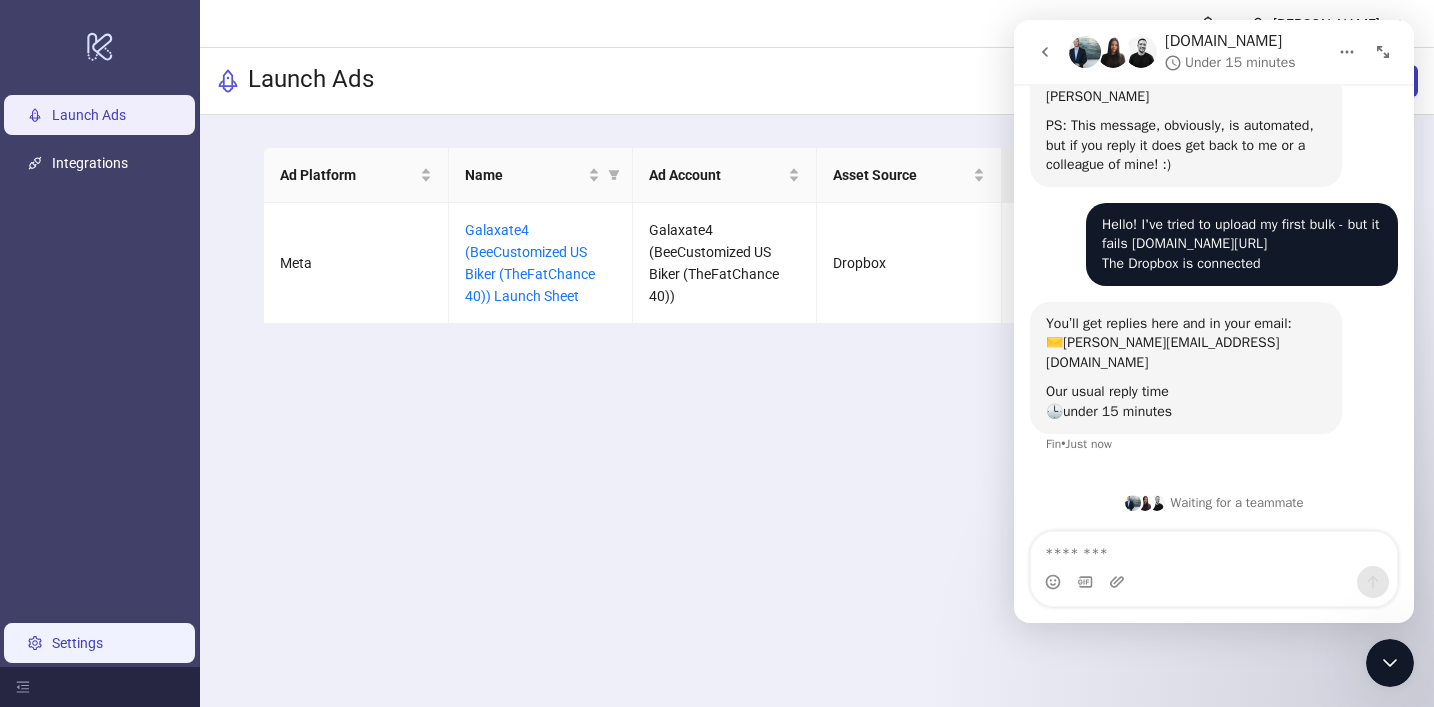 click on "Settings" at bounding box center [77, 643] 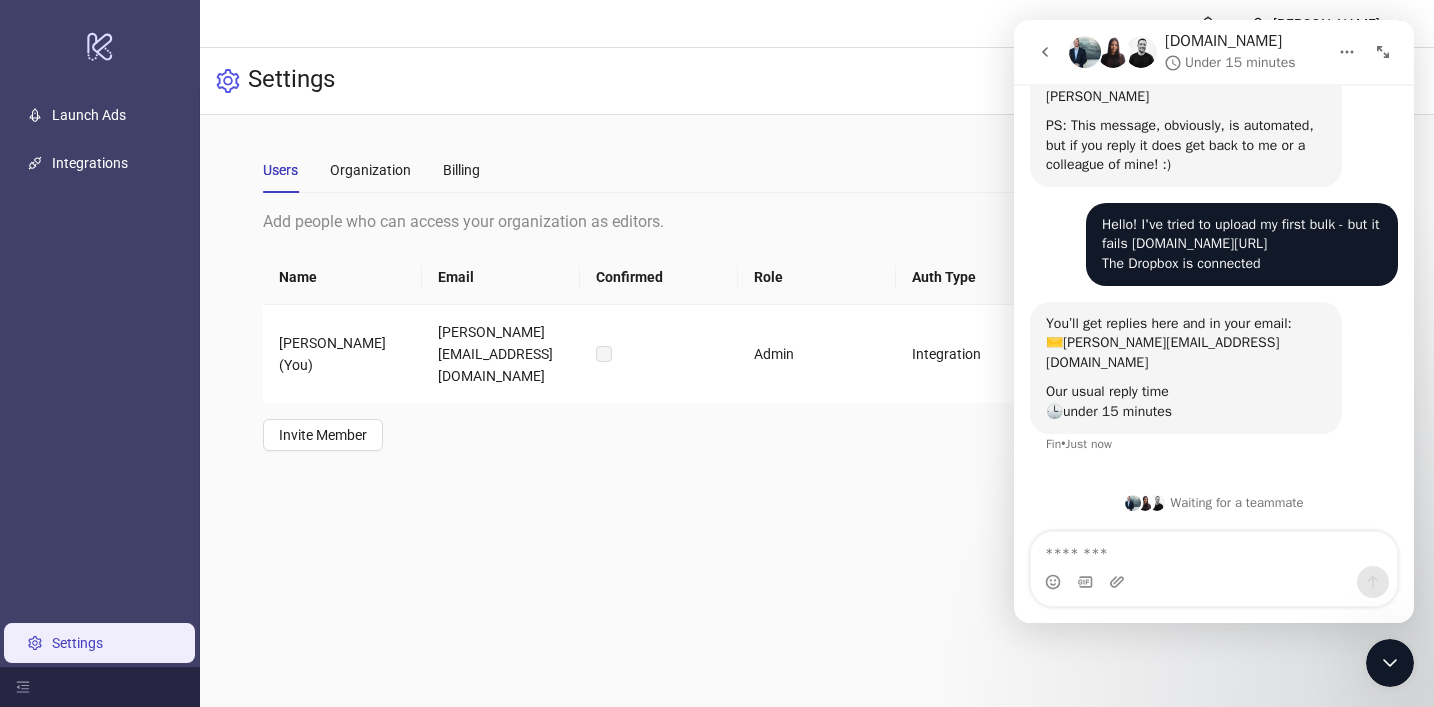 click 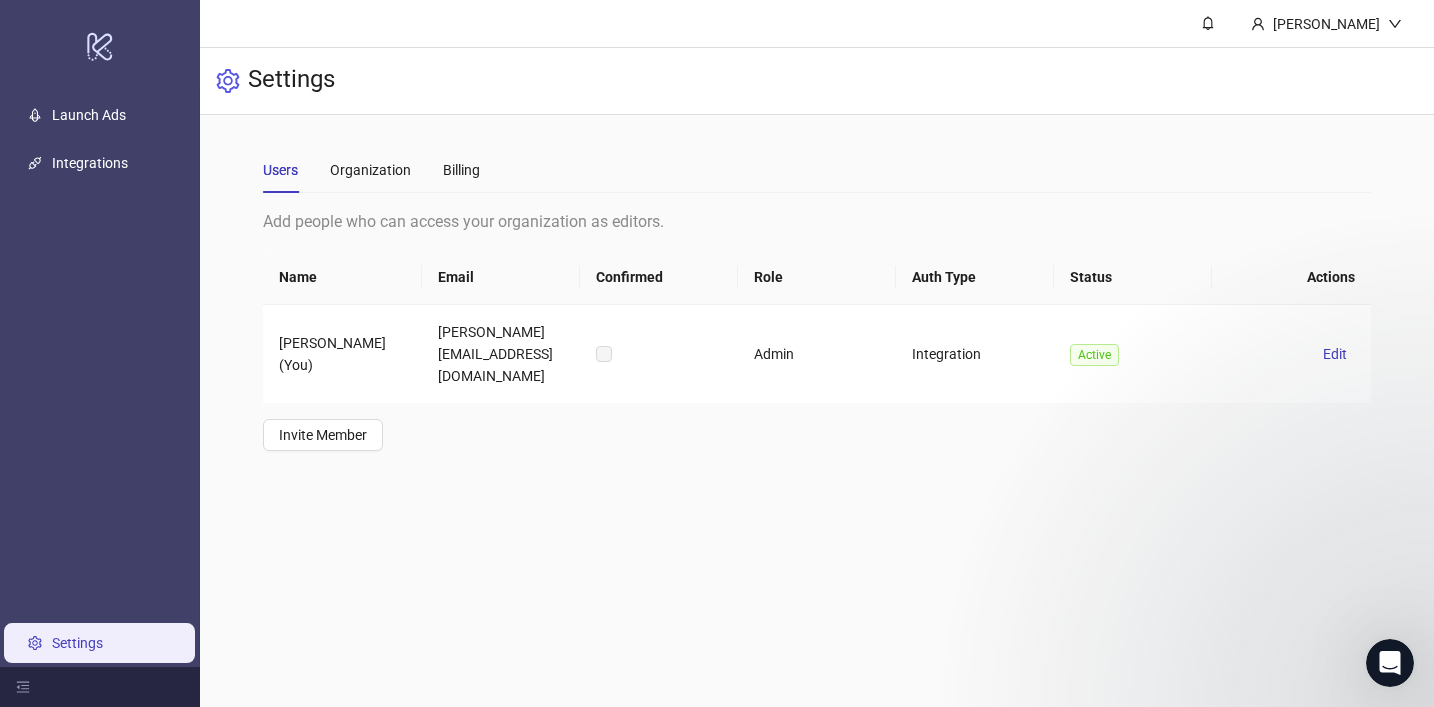 scroll, scrollTop: 0, scrollLeft: 0, axis: both 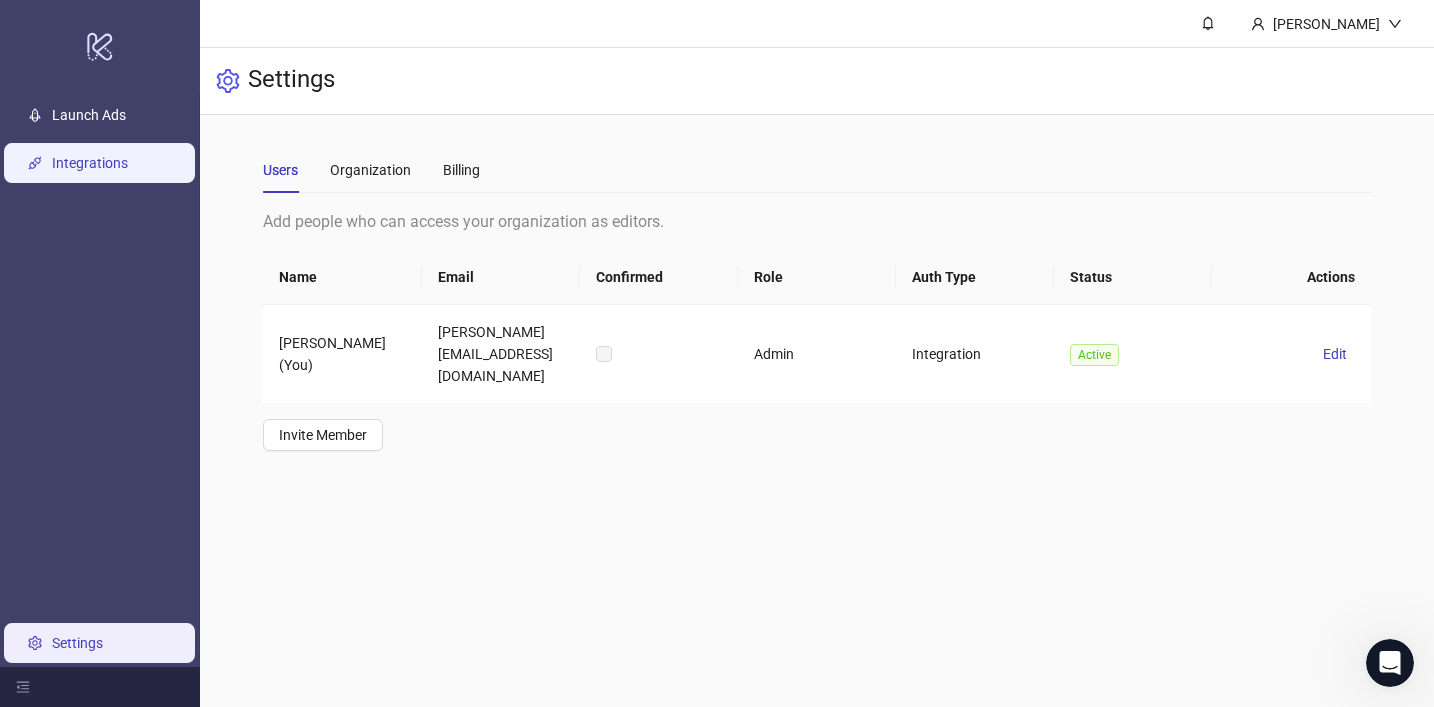 click on "Integrations" at bounding box center [90, 163] 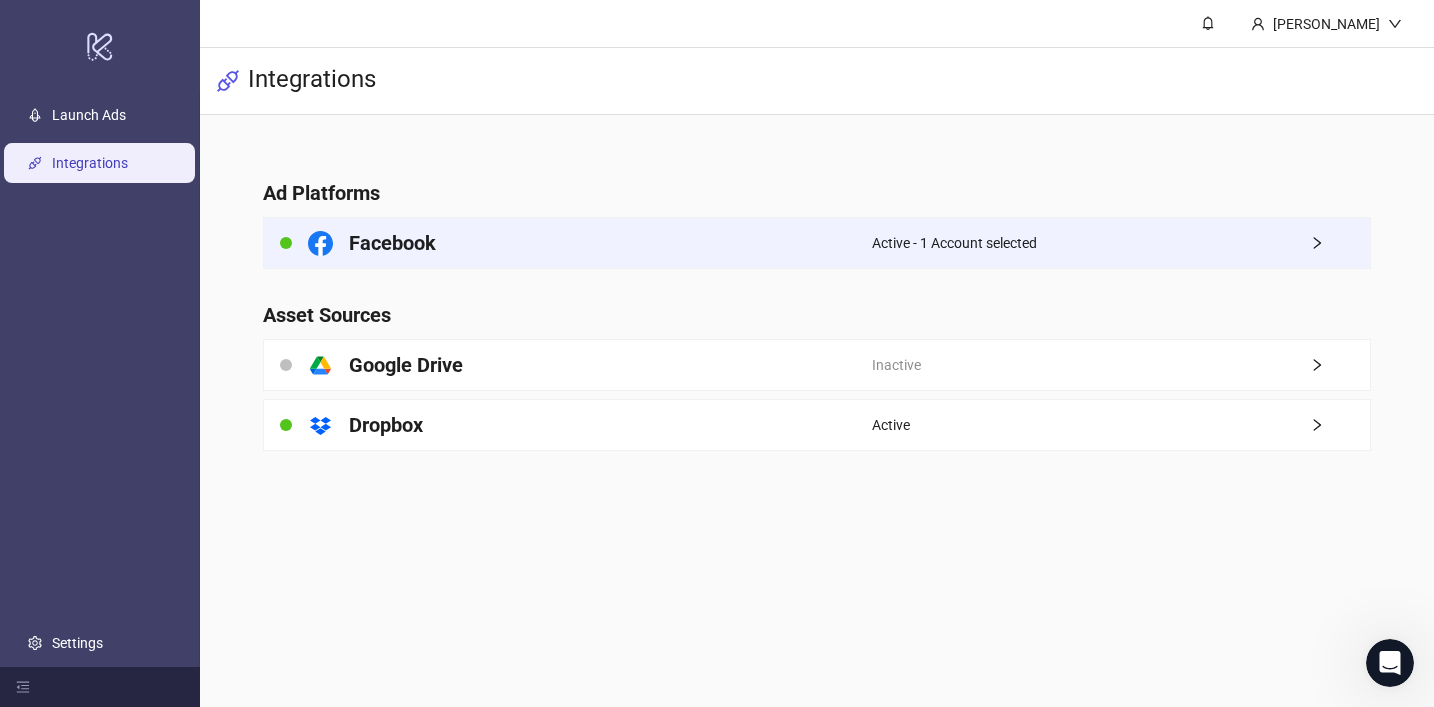 click on "Facebook" at bounding box center (568, 243) 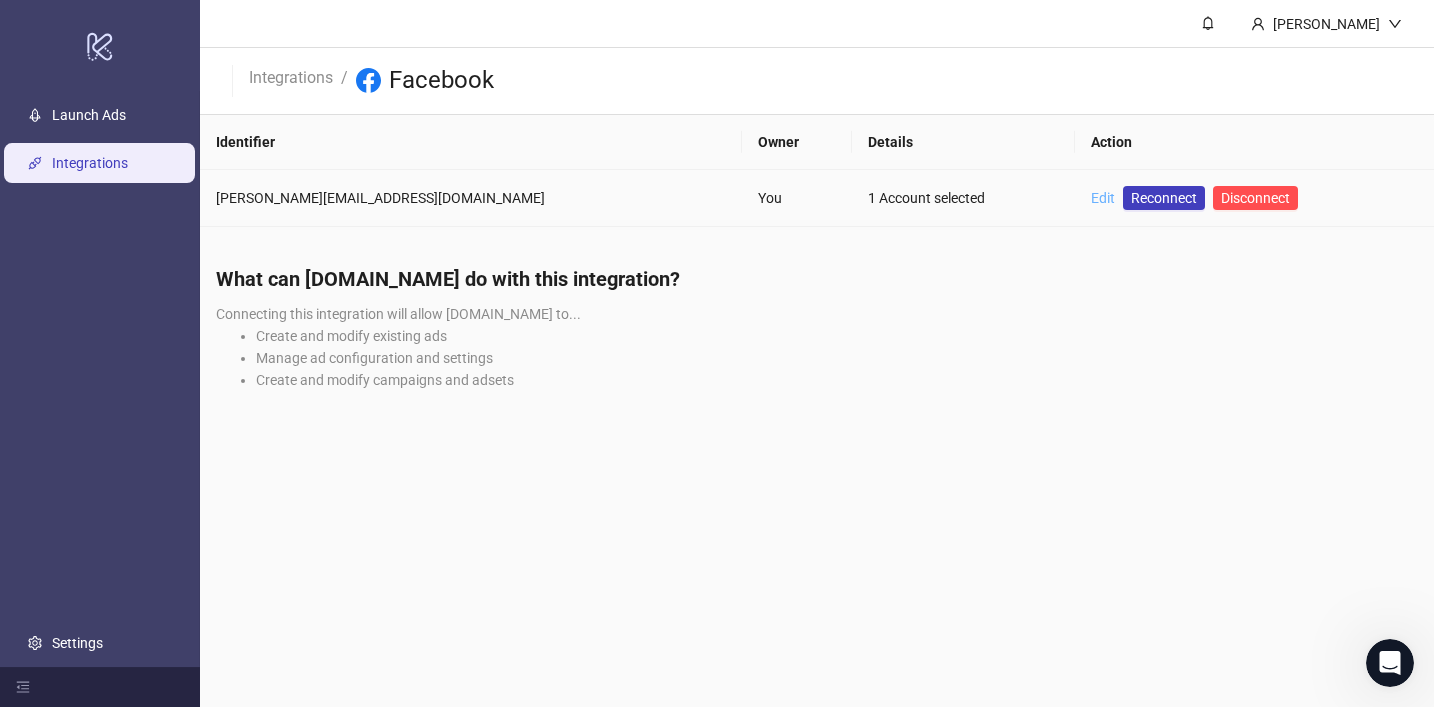 click on "Edit" at bounding box center (1103, 198) 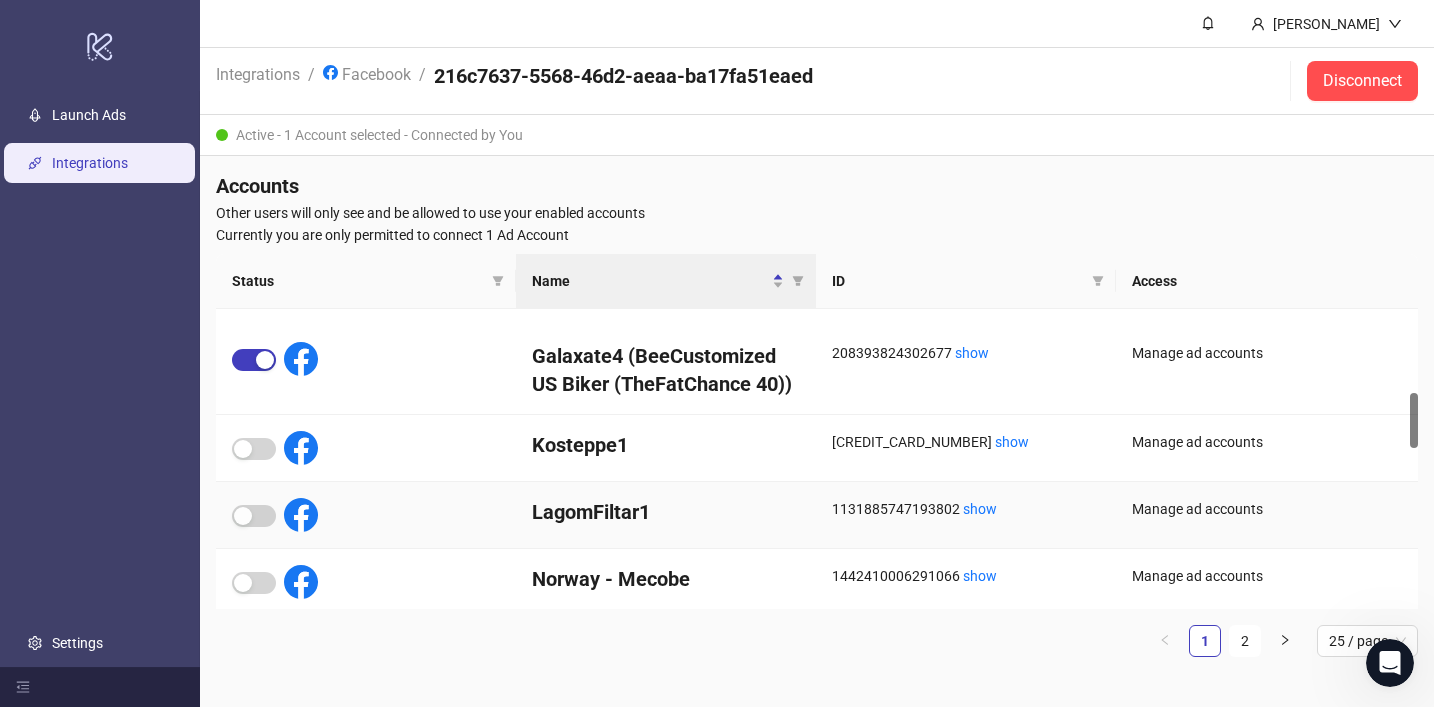 scroll, scrollTop: 423, scrollLeft: 0, axis: vertical 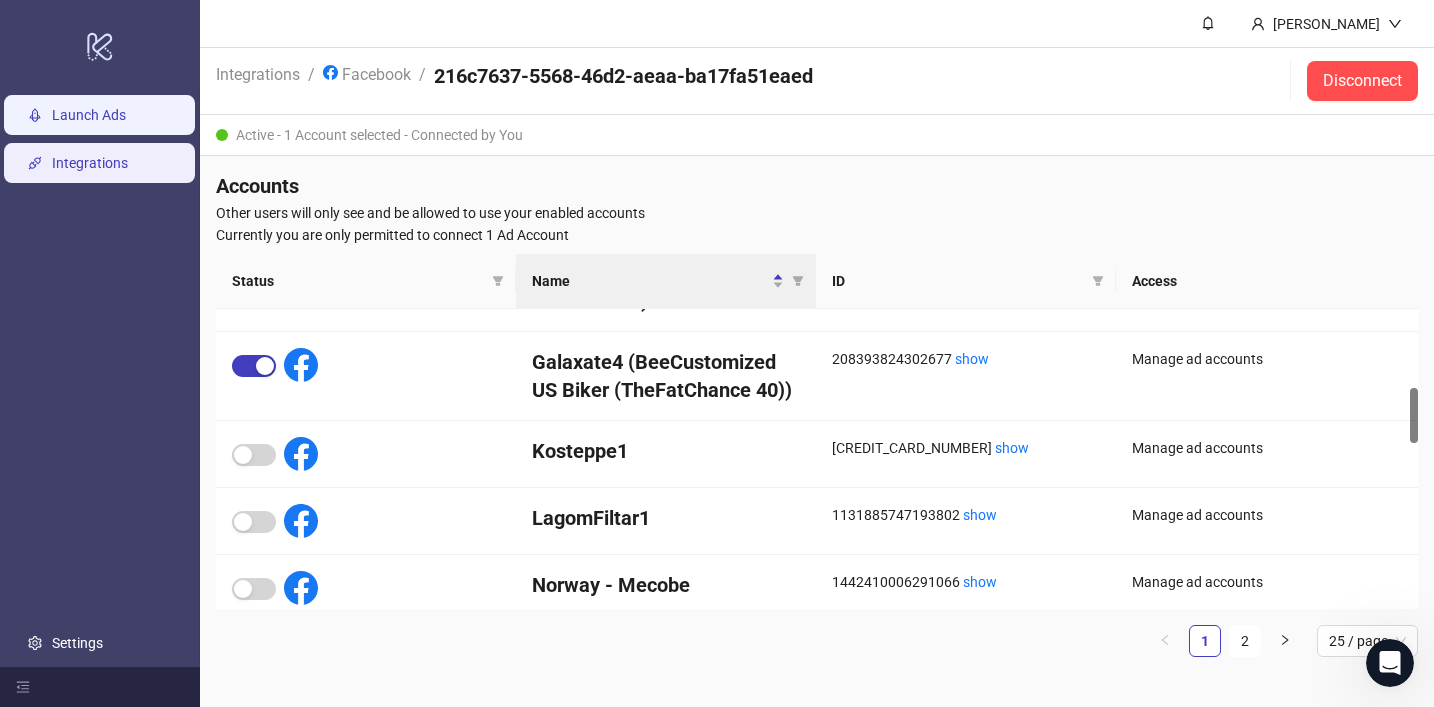 click on "Launch Ads" at bounding box center (89, 115) 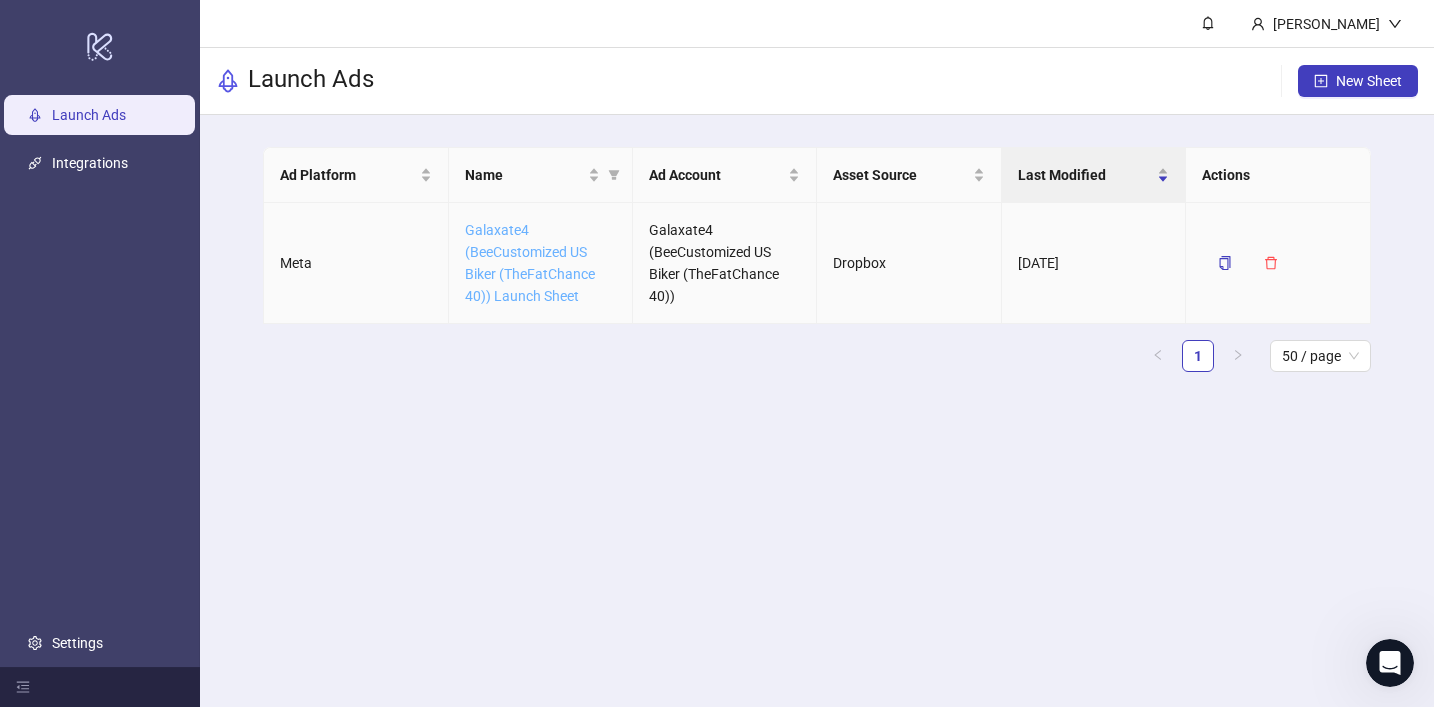 click on "Galaxate4 (BeeCustomized US Biker (TheFatChance 40)) Launch Sheet" at bounding box center (530, 263) 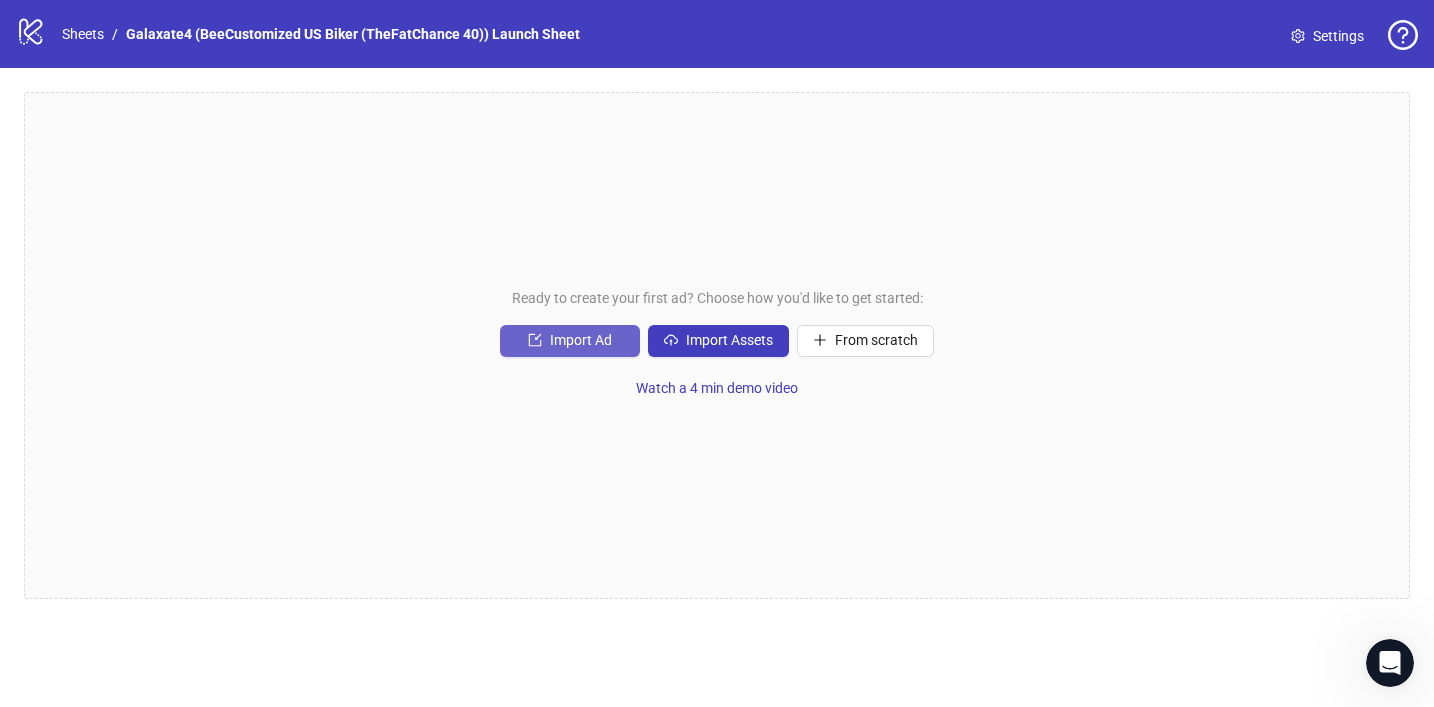 click on "Import Ad" at bounding box center (570, 341) 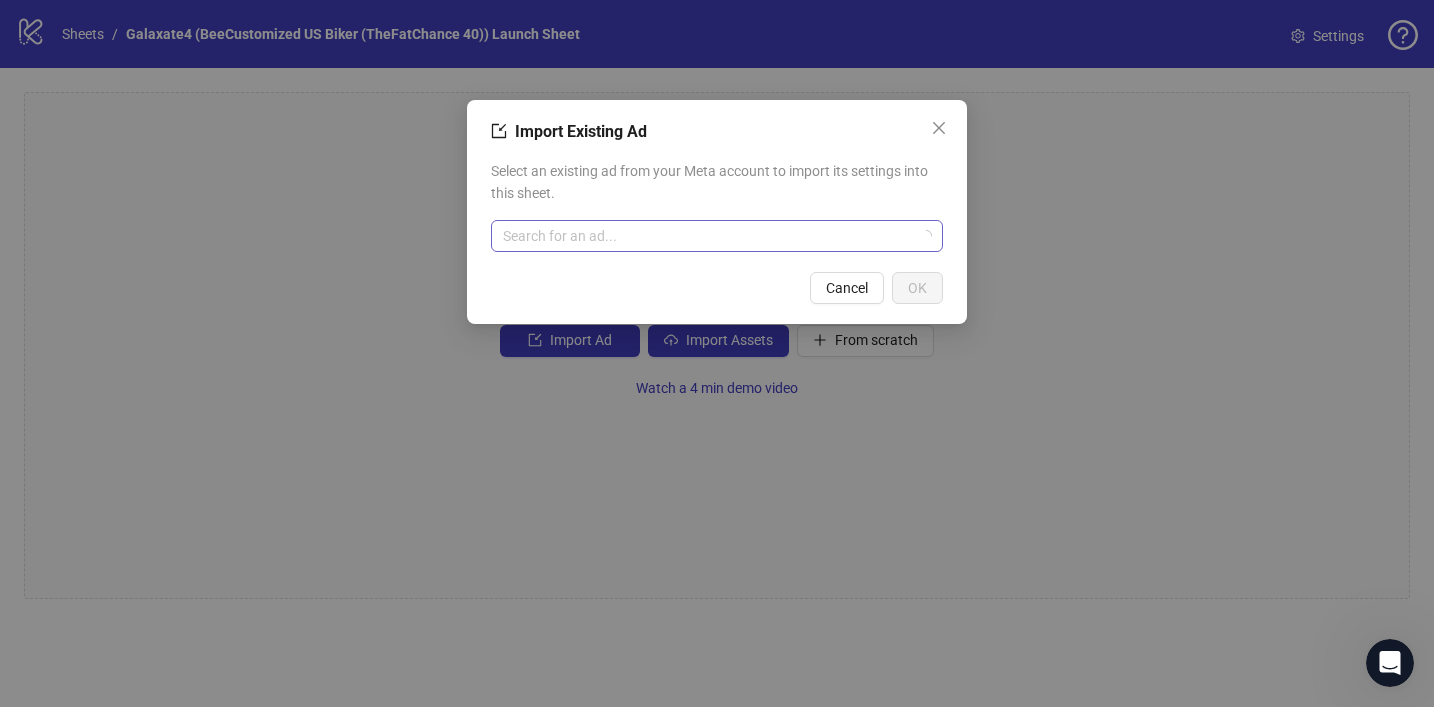 click at bounding box center [708, 236] 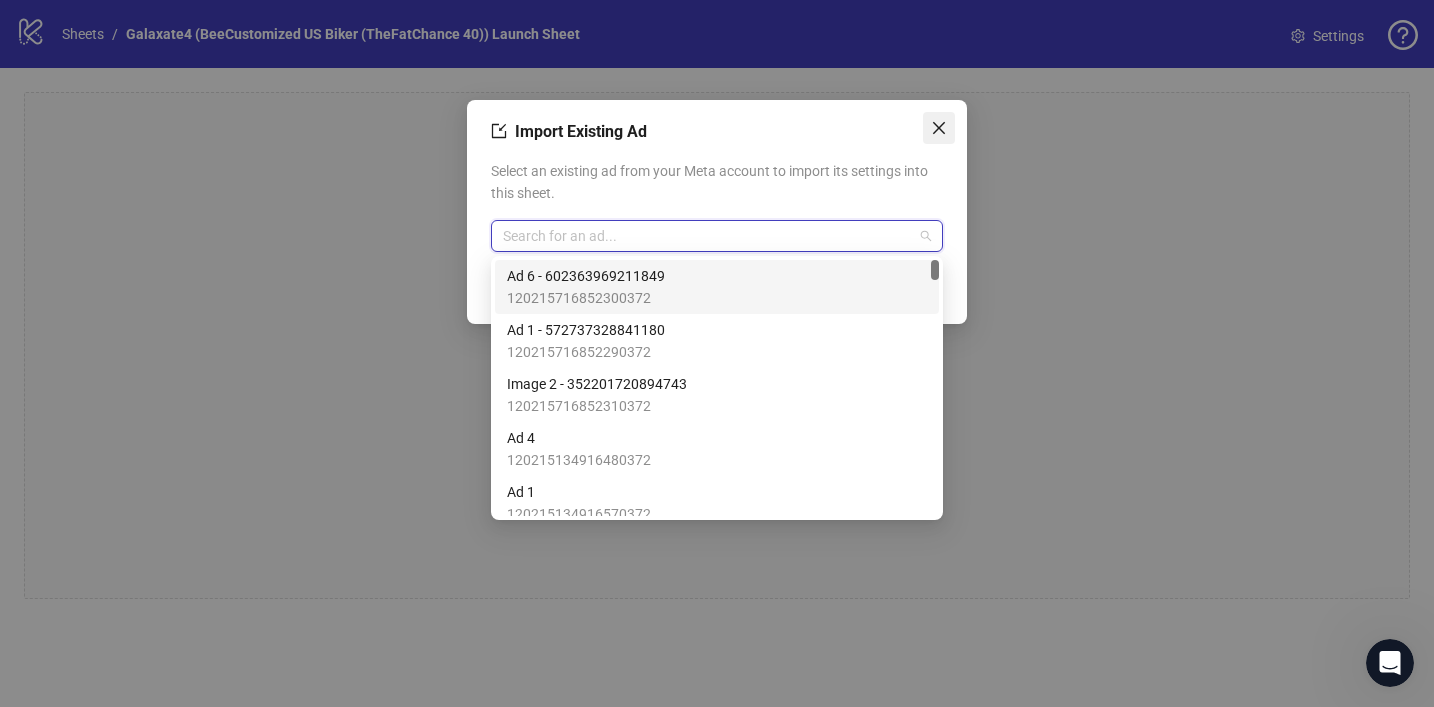 click 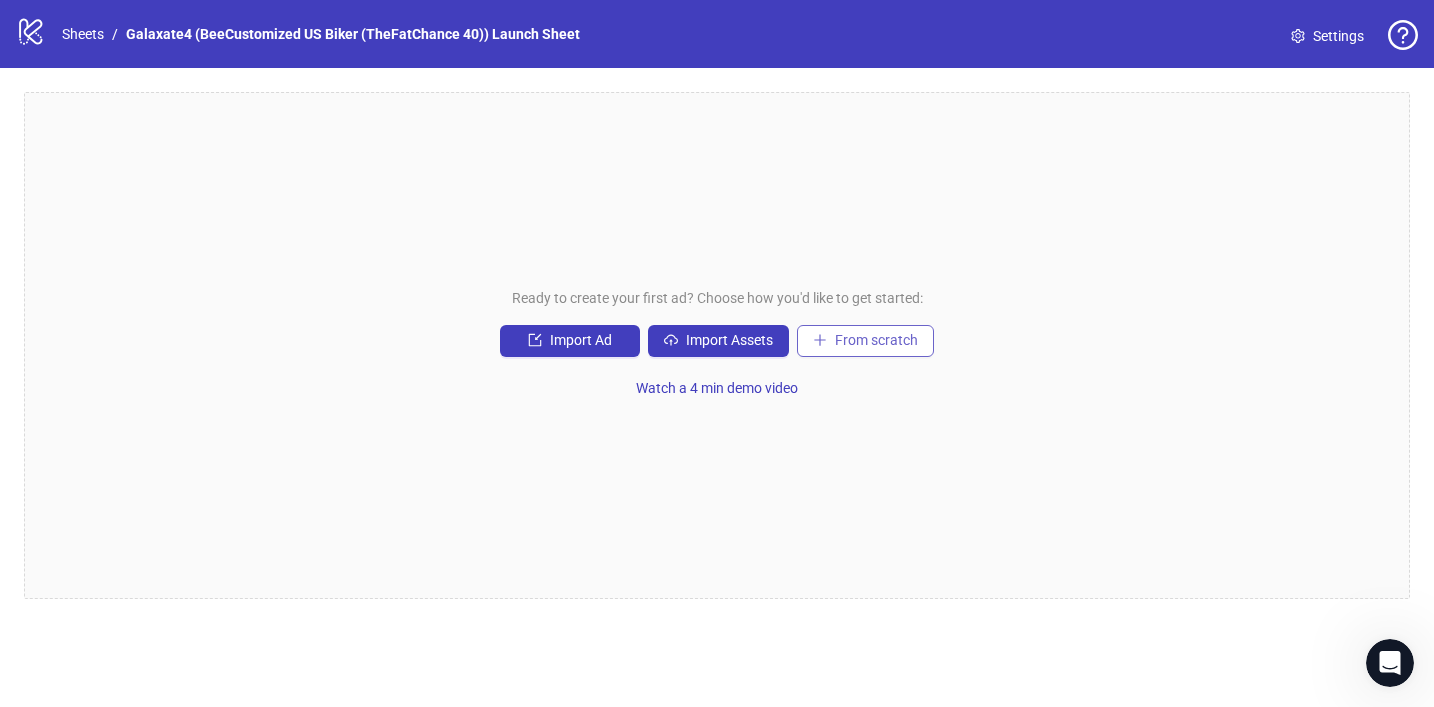 click on "From scratch" at bounding box center [876, 340] 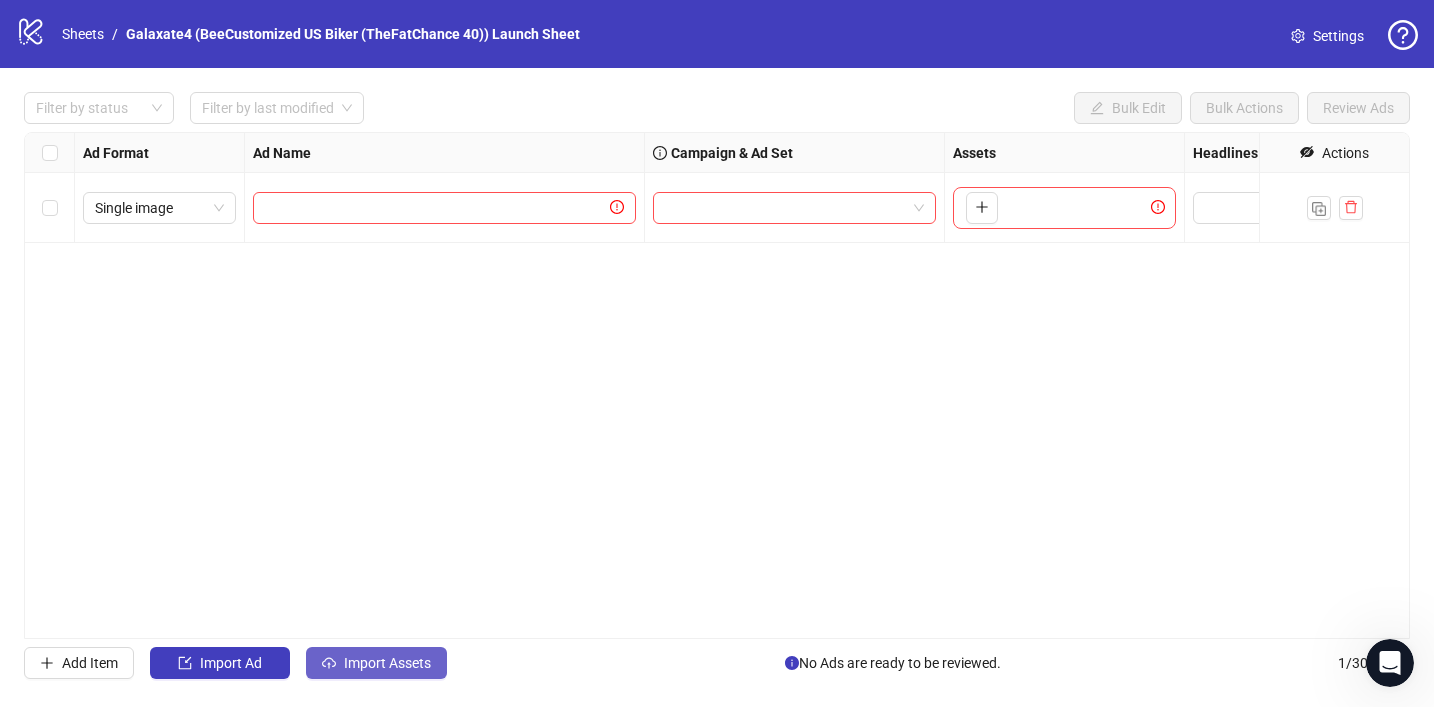 click on "Import Assets" at bounding box center (387, 663) 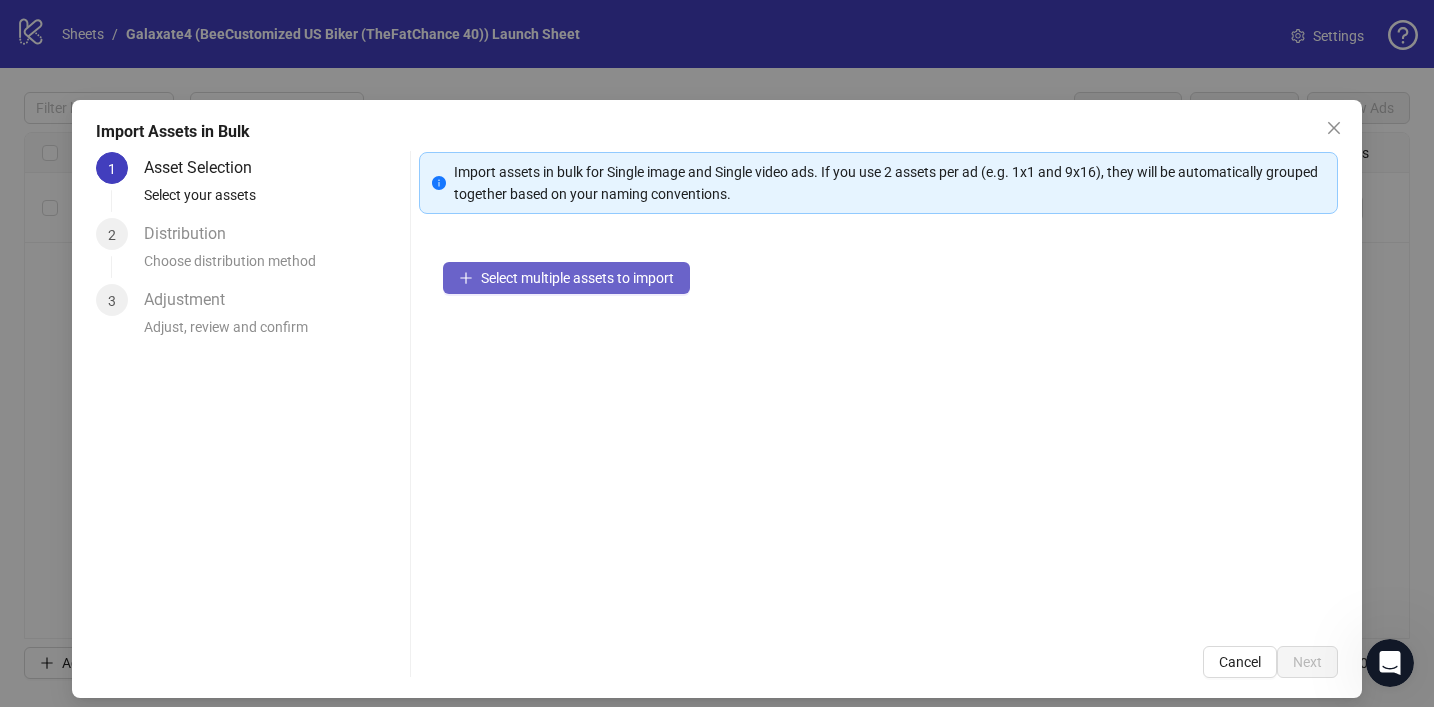 click on "Select multiple assets to import" at bounding box center (566, 278) 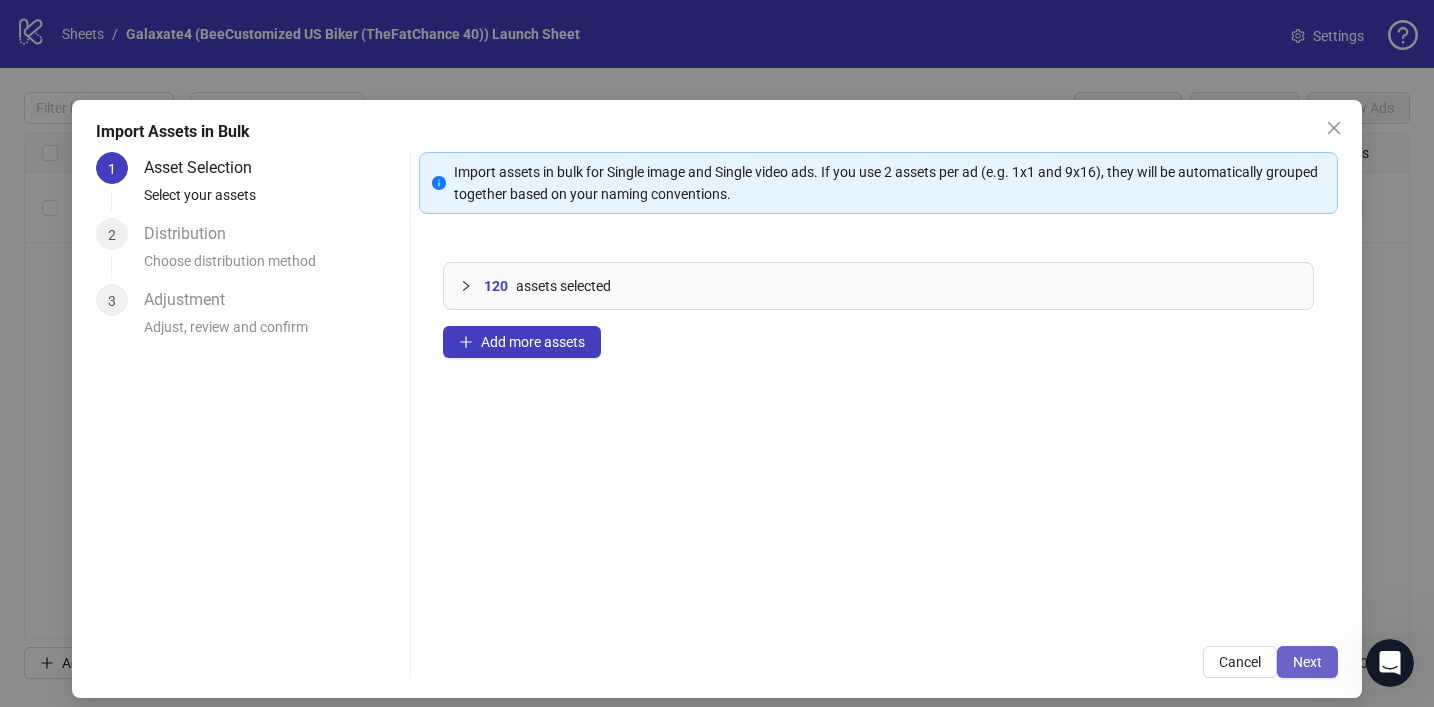 click on "Next" at bounding box center (1307, 662) 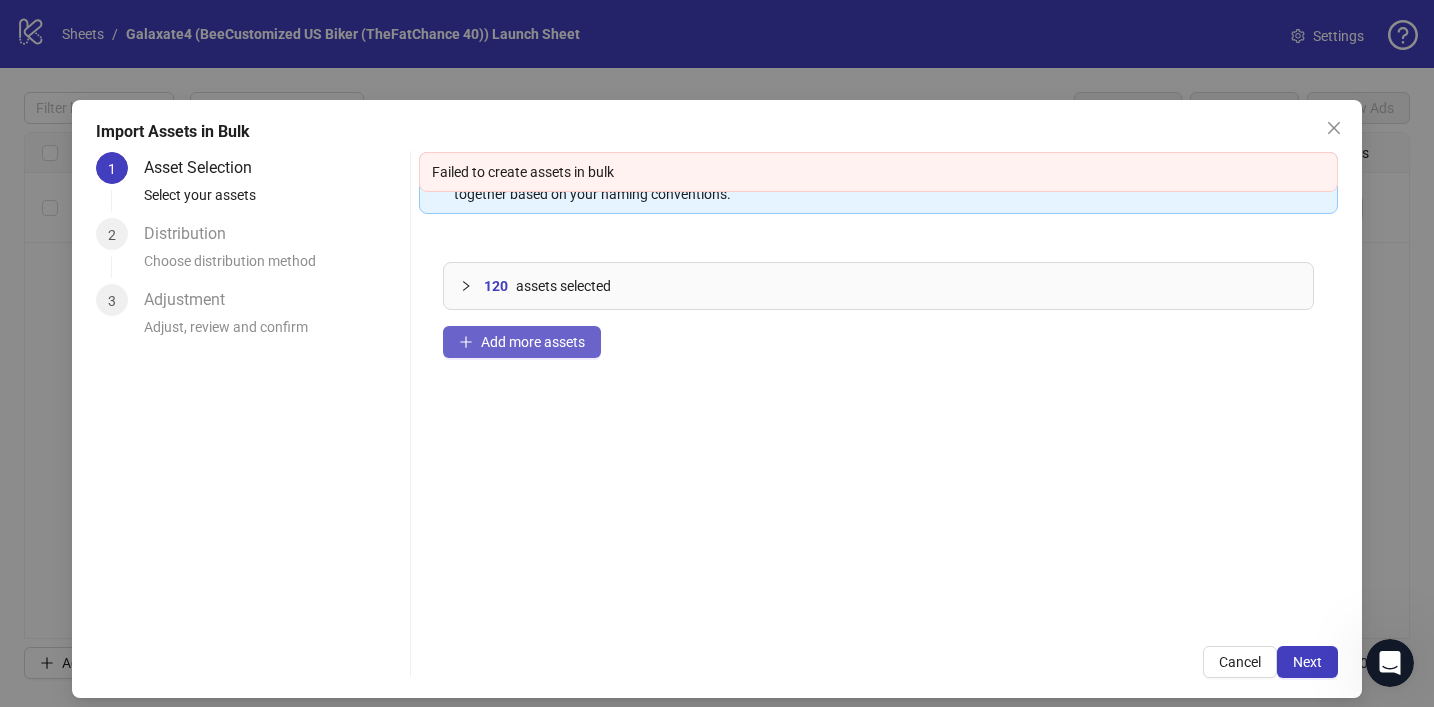 click on "Add more assets" at bounding box center (533, 342) 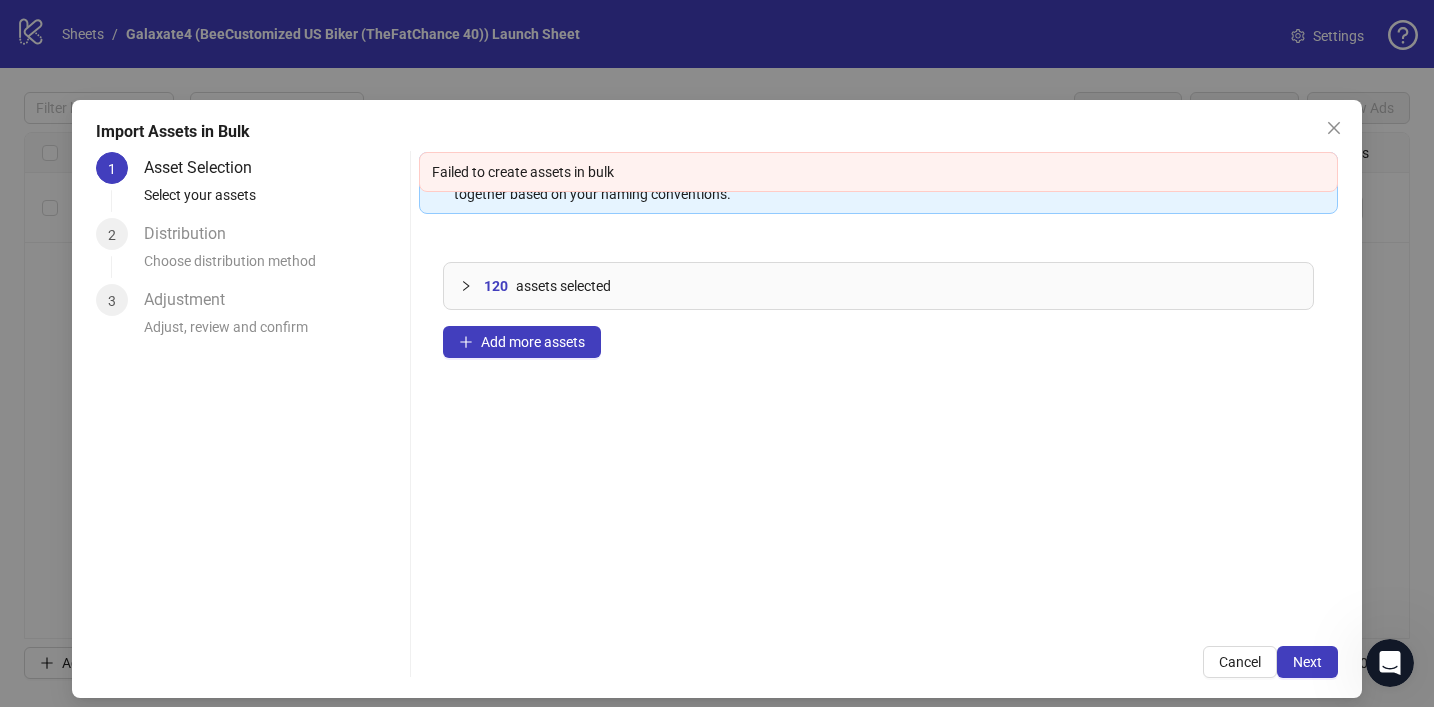 click at bounding box center [472, 286] 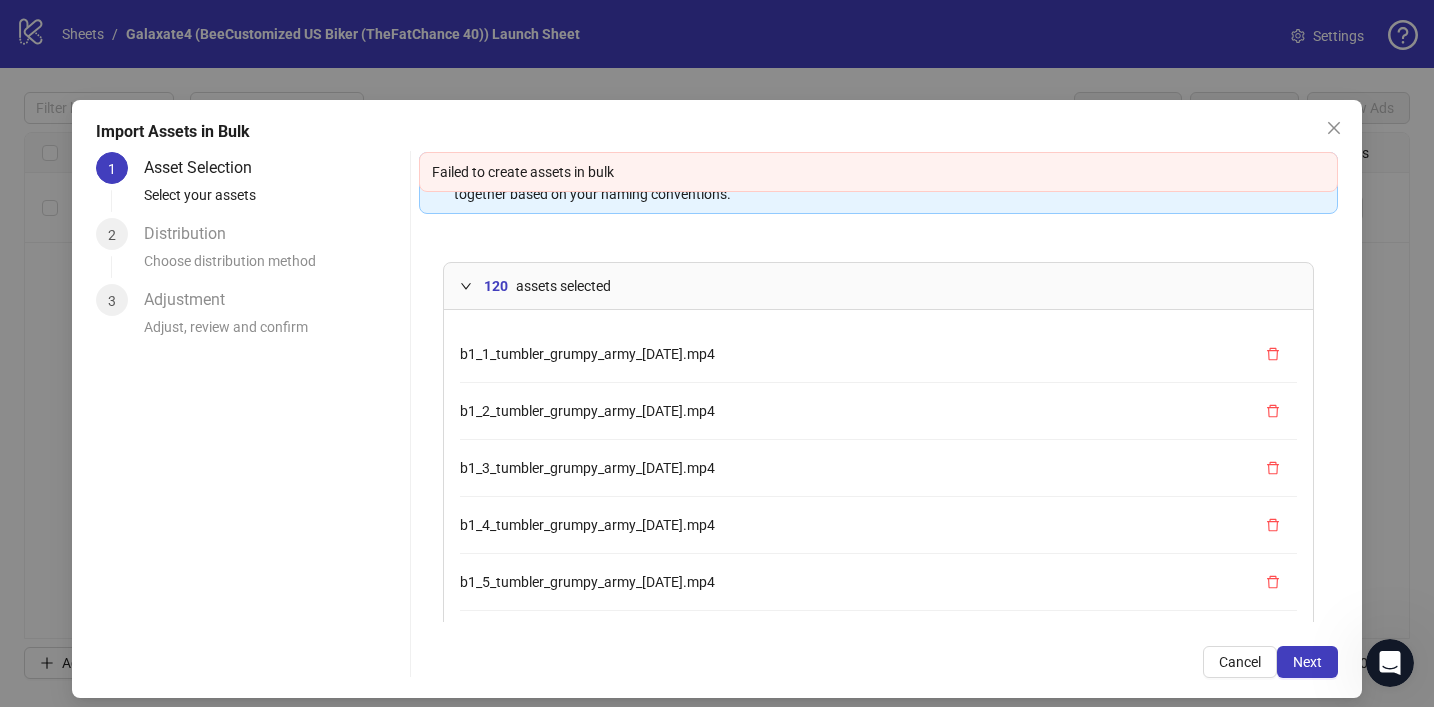 click on "b1_1_tumbler_grumpy_army_[DATE].mp4" at bounding box center (587, 354) 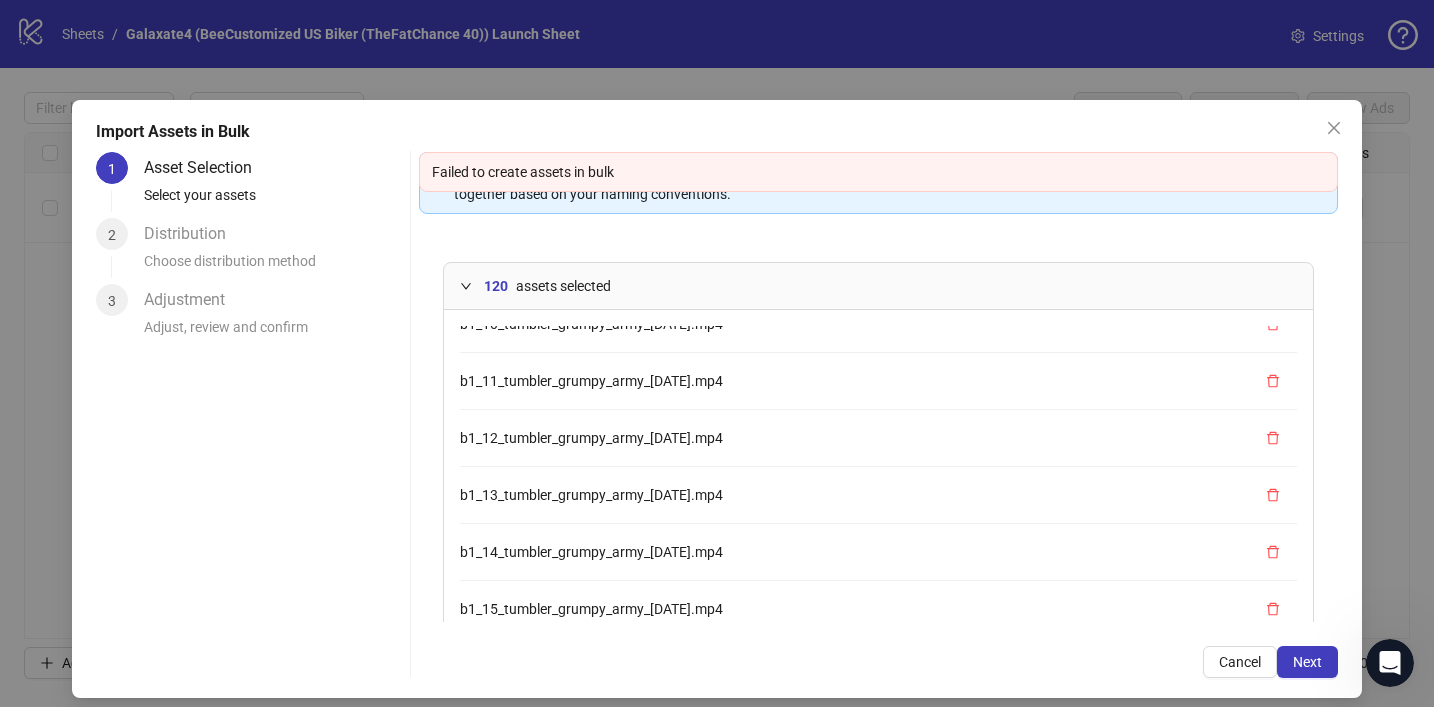 scroll, scrollTop: 1044, scrollLeft: 0, axis: vertical 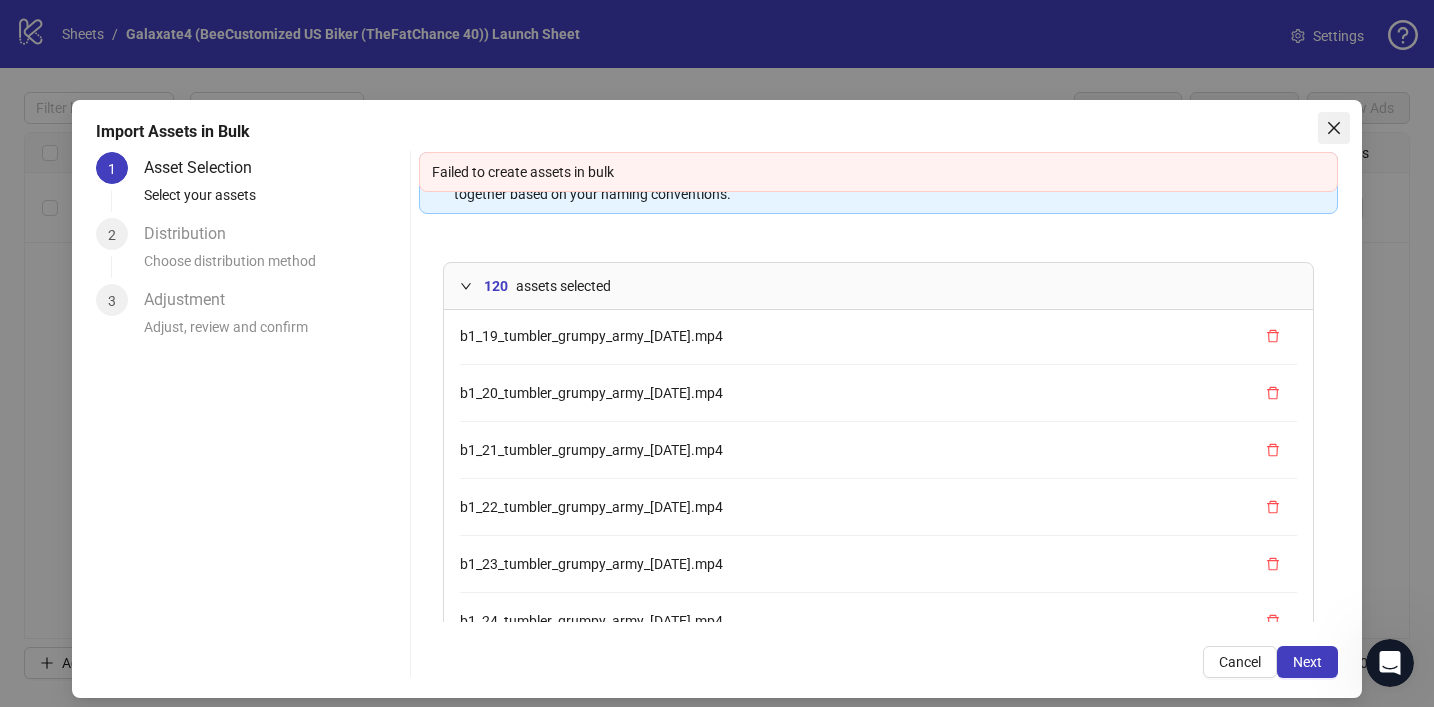 click 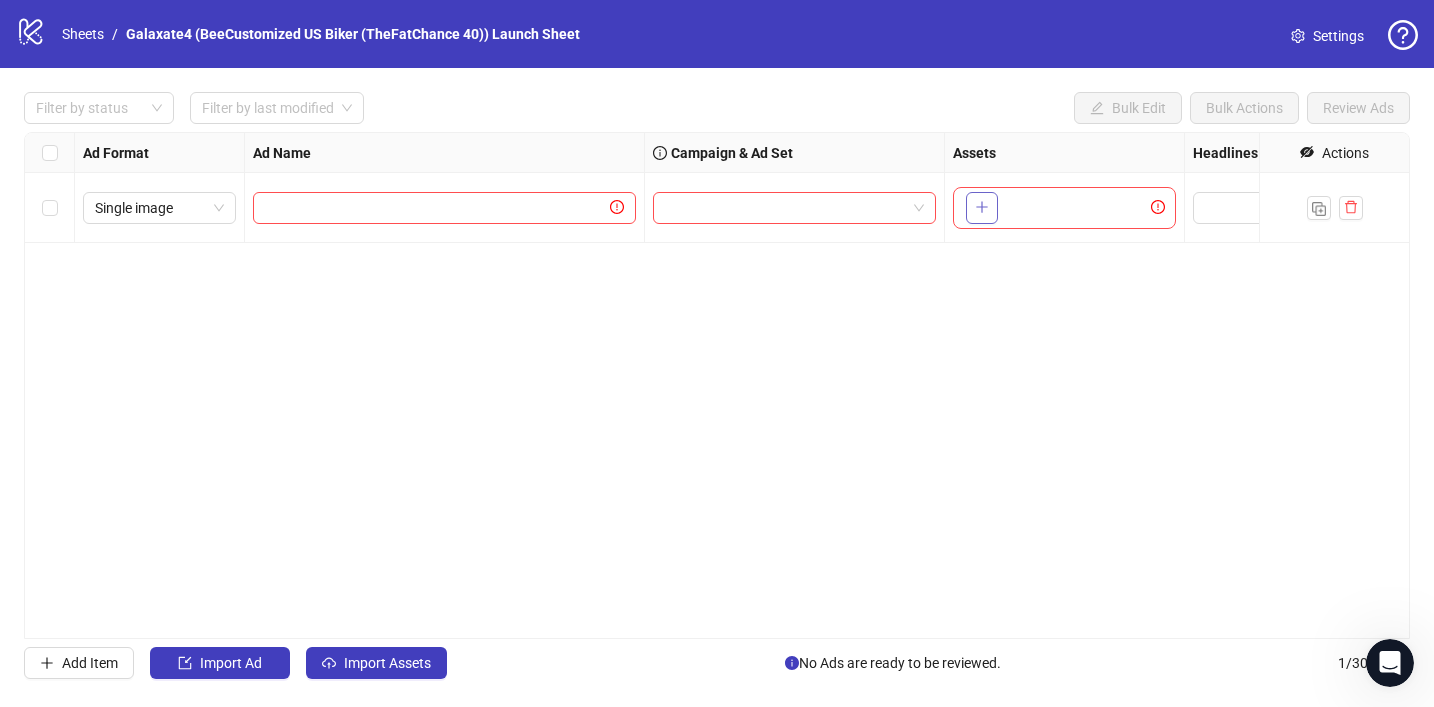 click at bounding box center (982, 208) 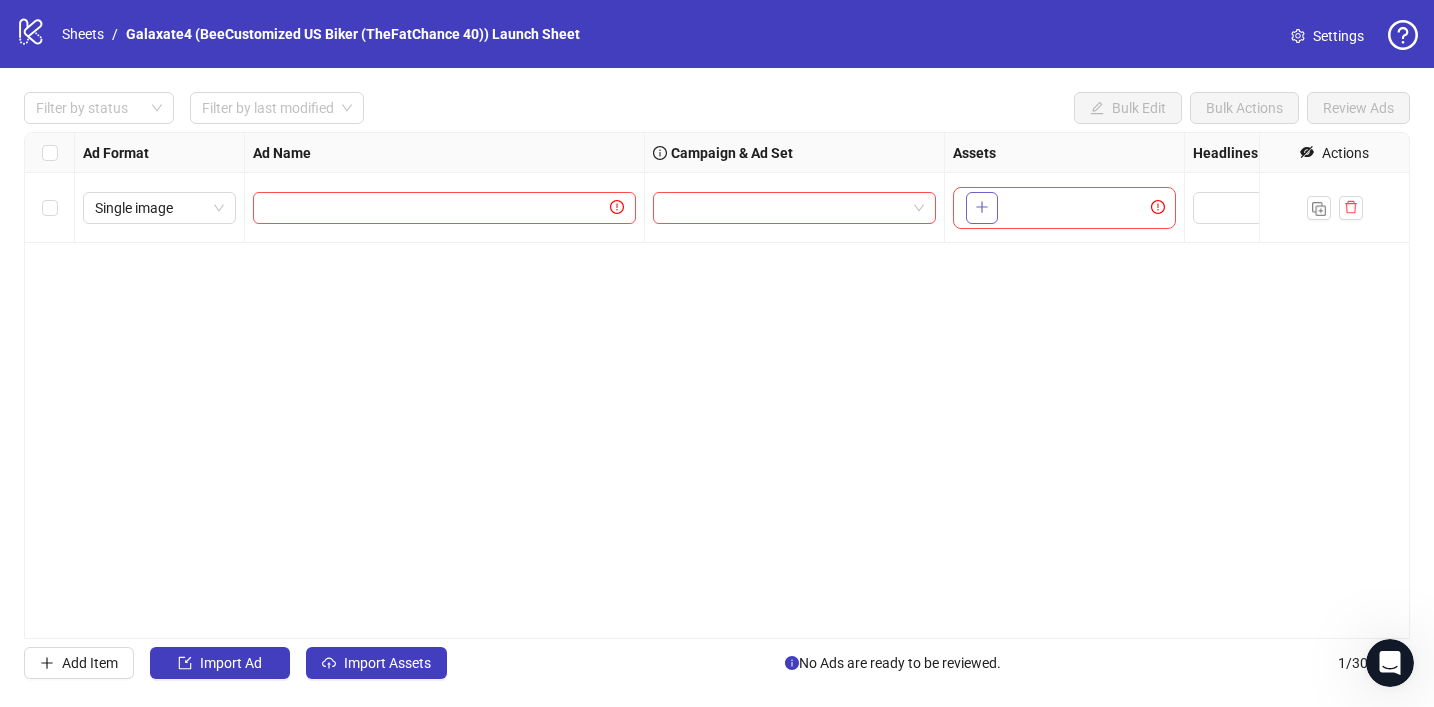 click 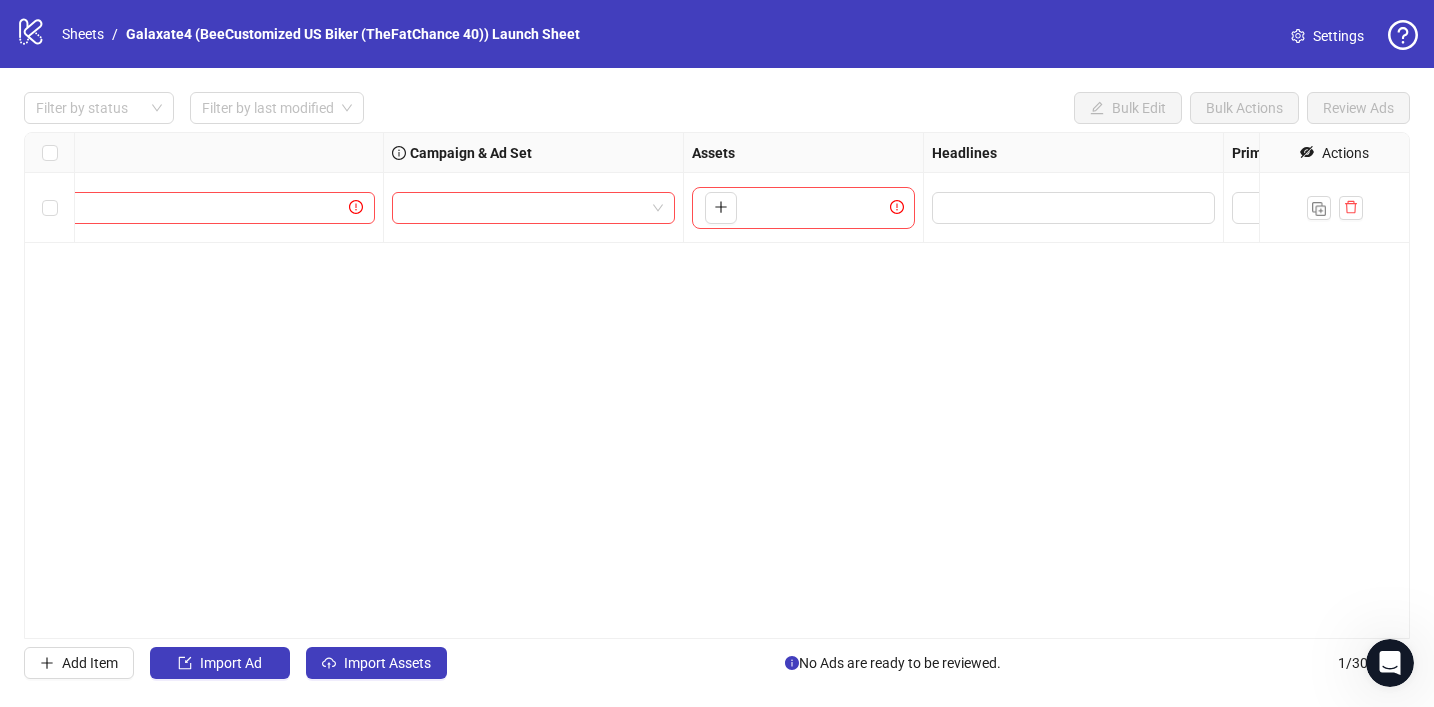 scroll, scrollTop: 0, scrollLeft: 0, axis: both 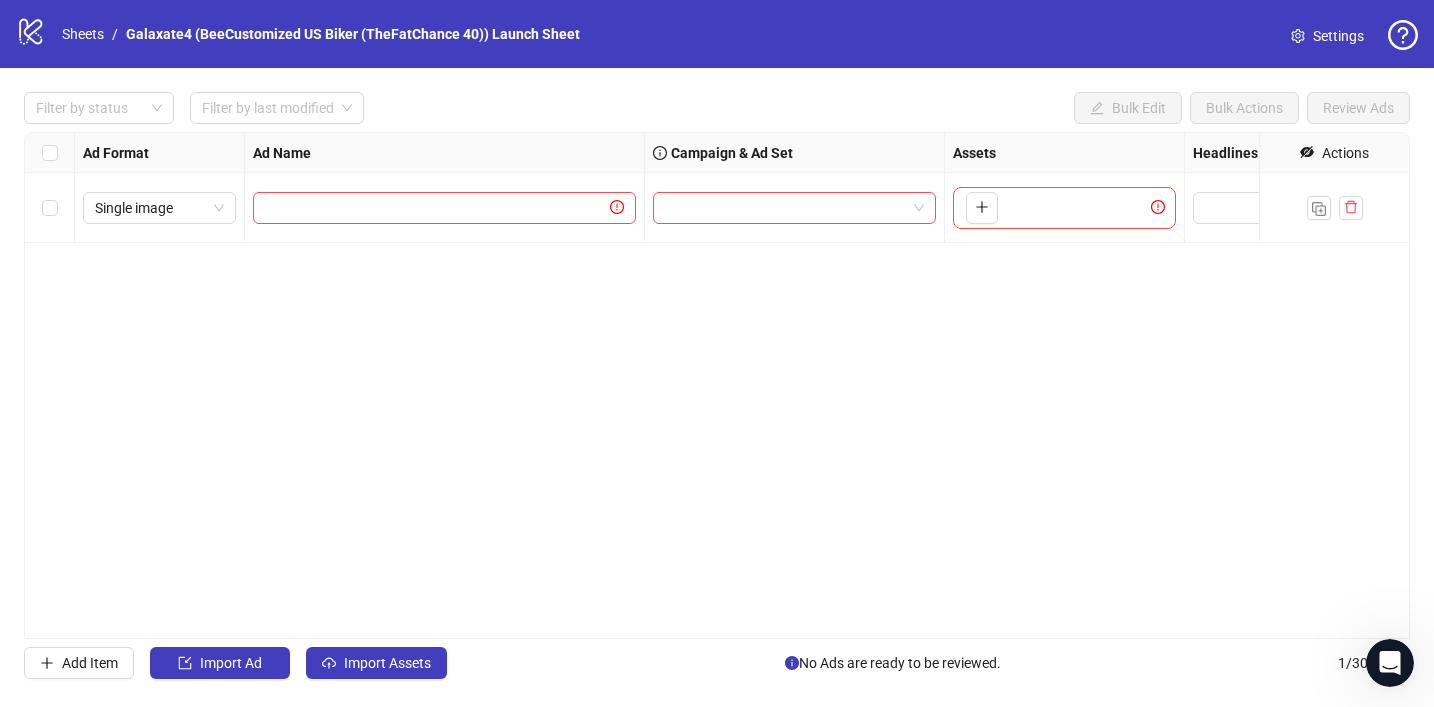 click 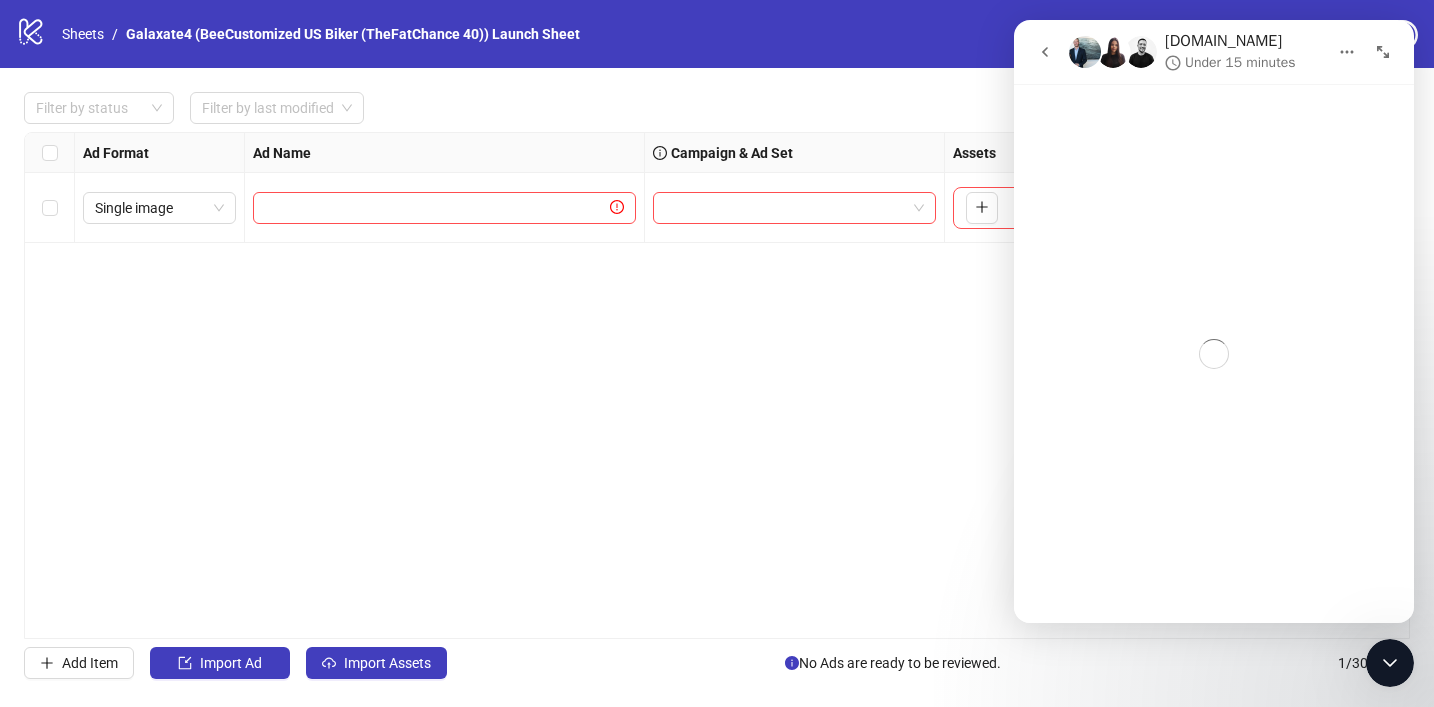 click 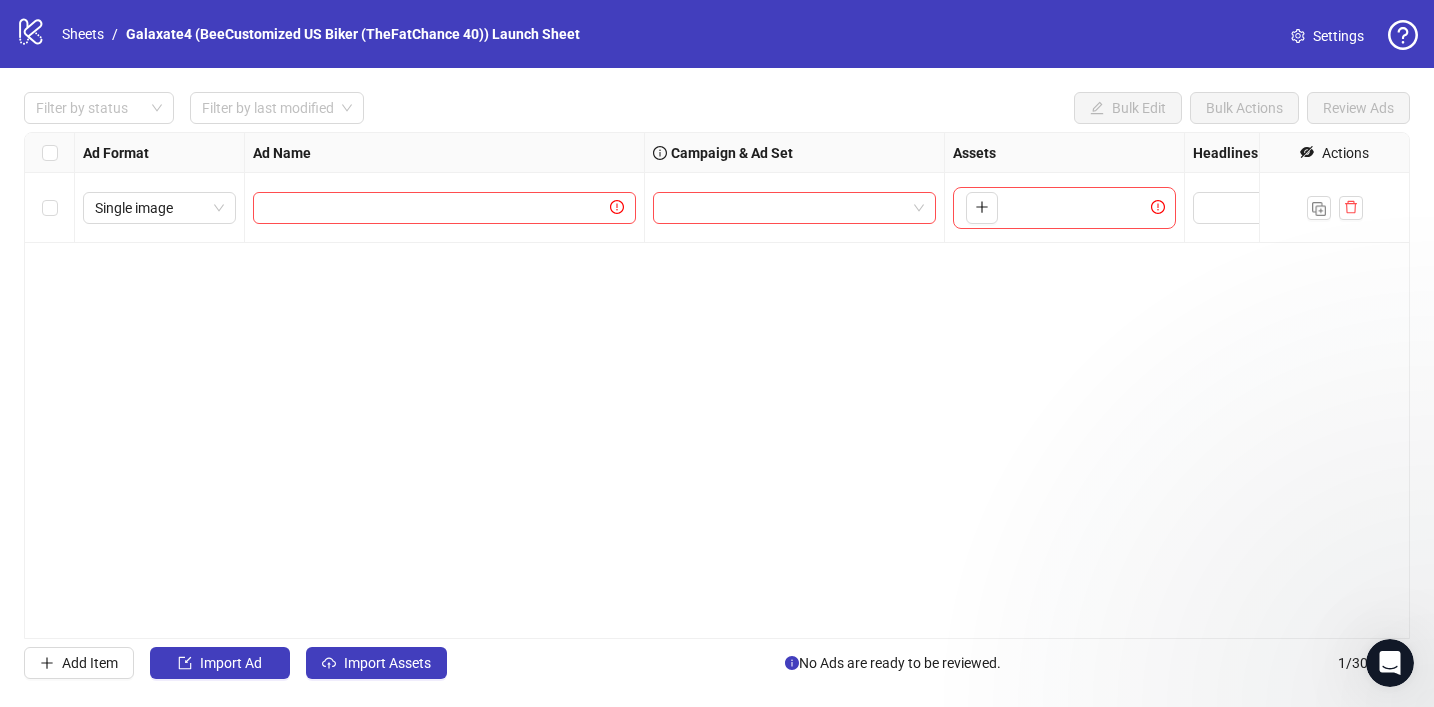 scroll, scrollTop: 494, scrollLeft: 0, axis: vertical 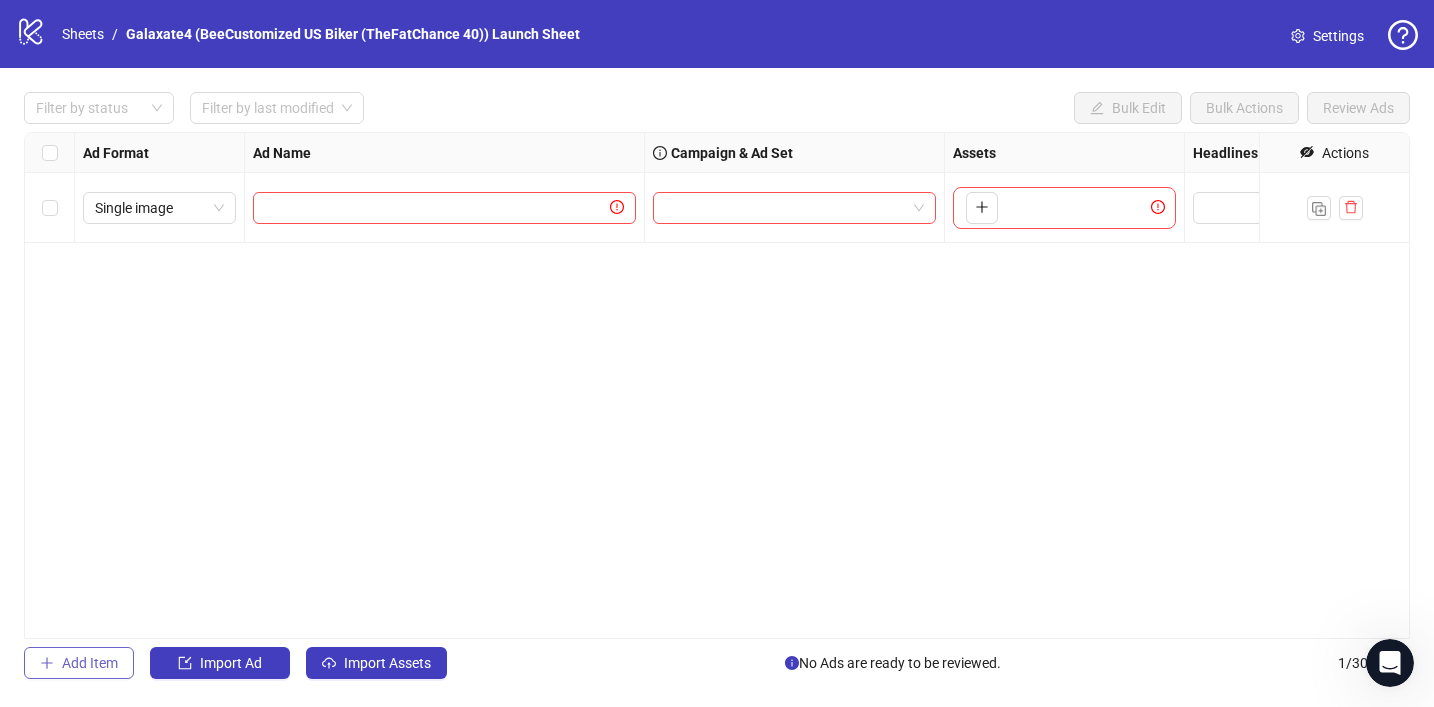 click on "Add Item" at bounding box center [90, 663] 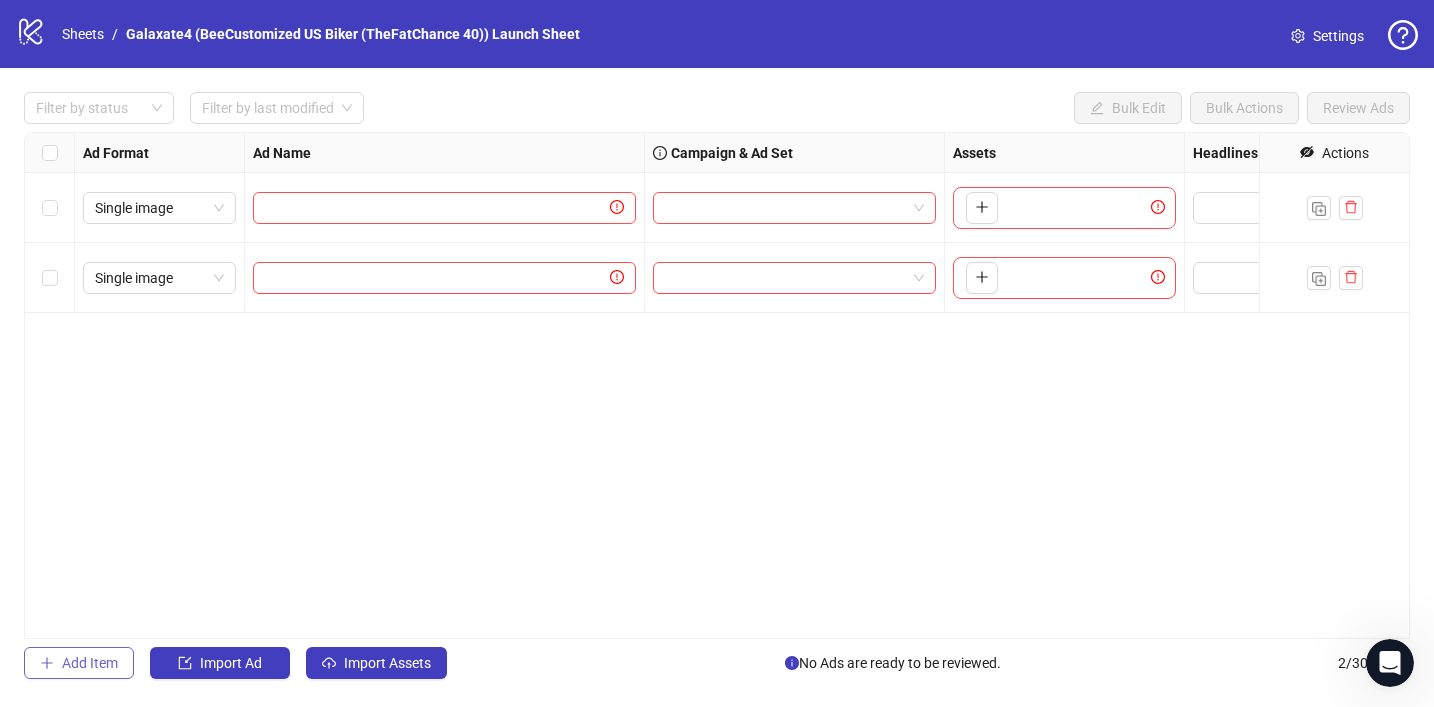 click on "Add Item" at bounding box center [90, 663] 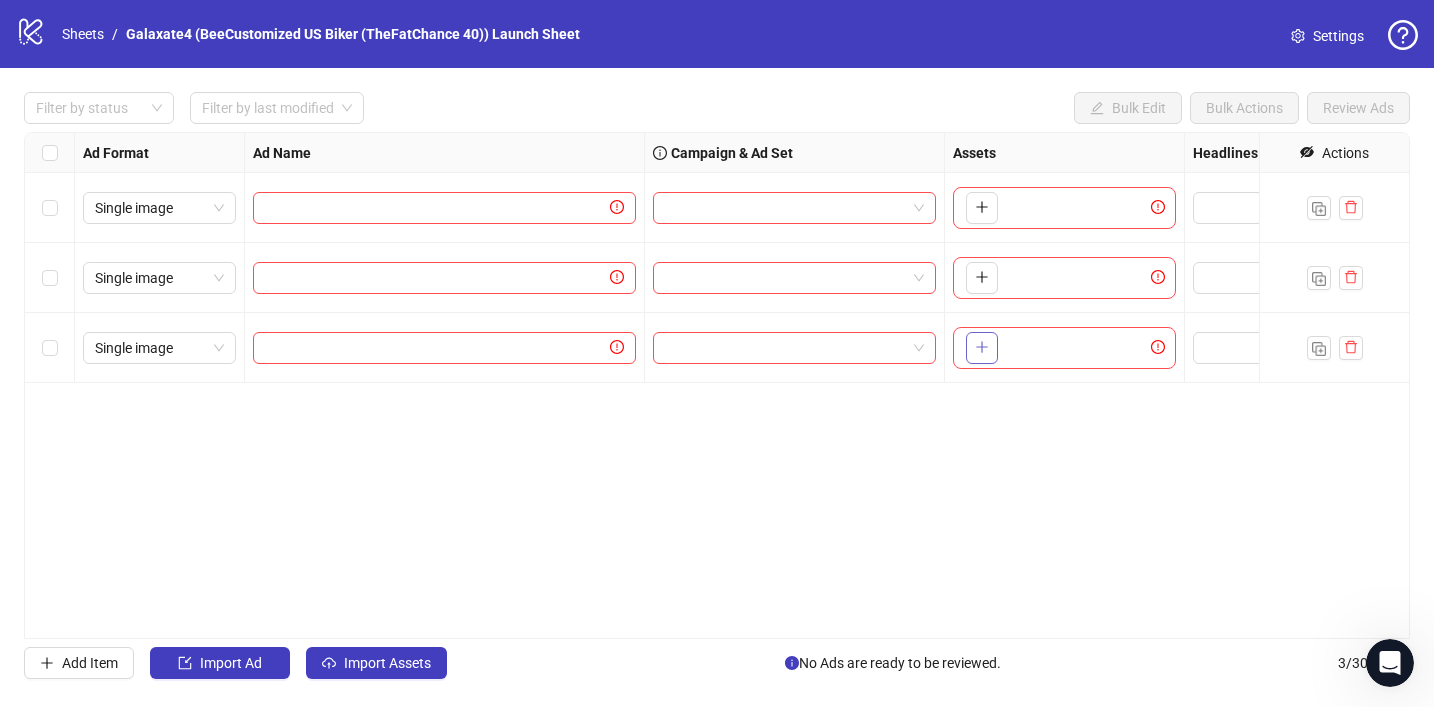 click 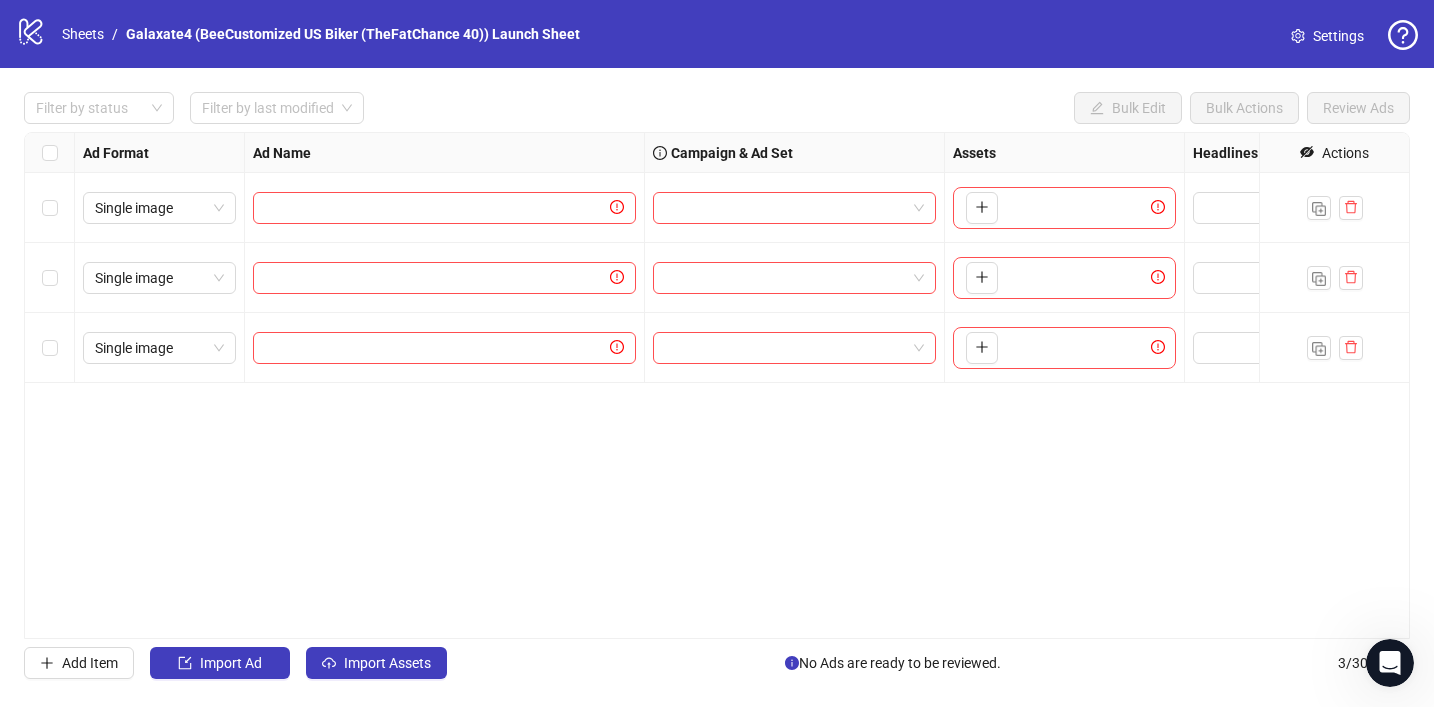 click 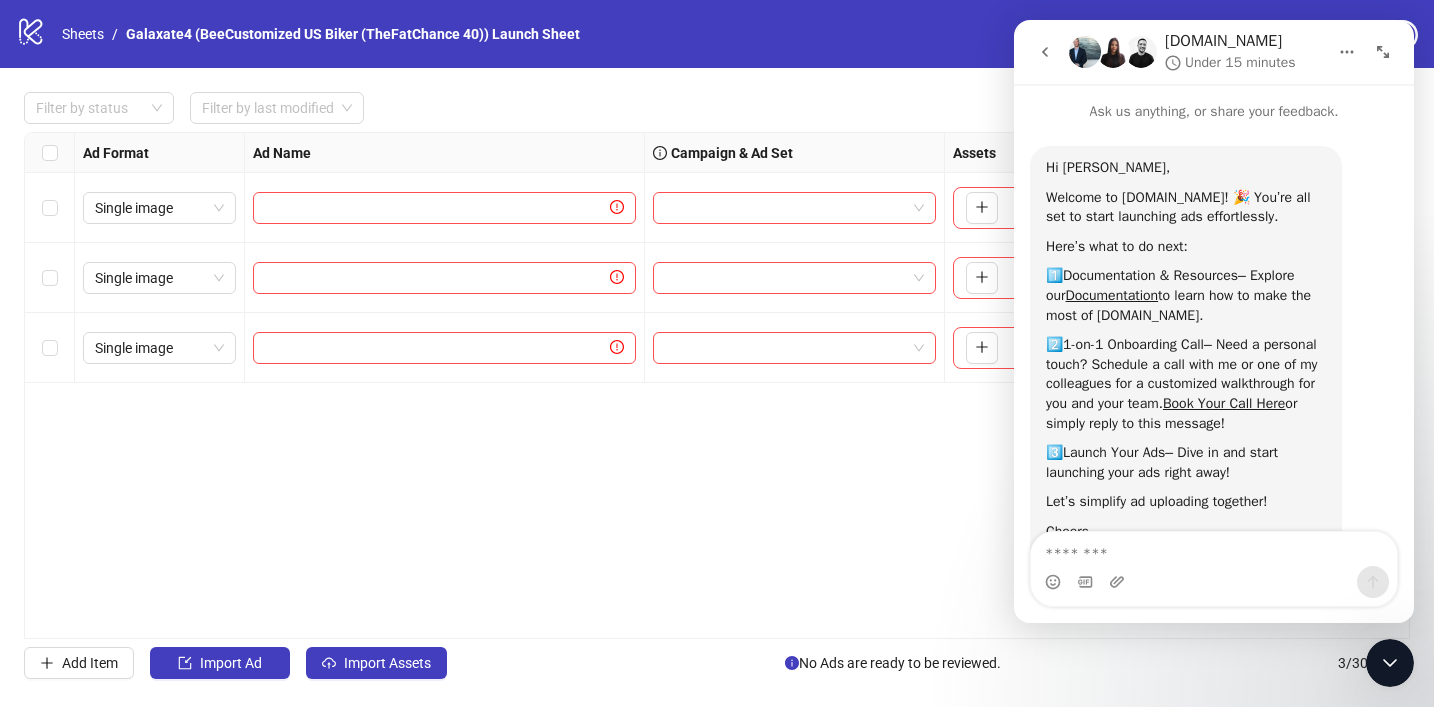 scroll, scrollTop: 494, scrollLeft: 0, axis: vertical 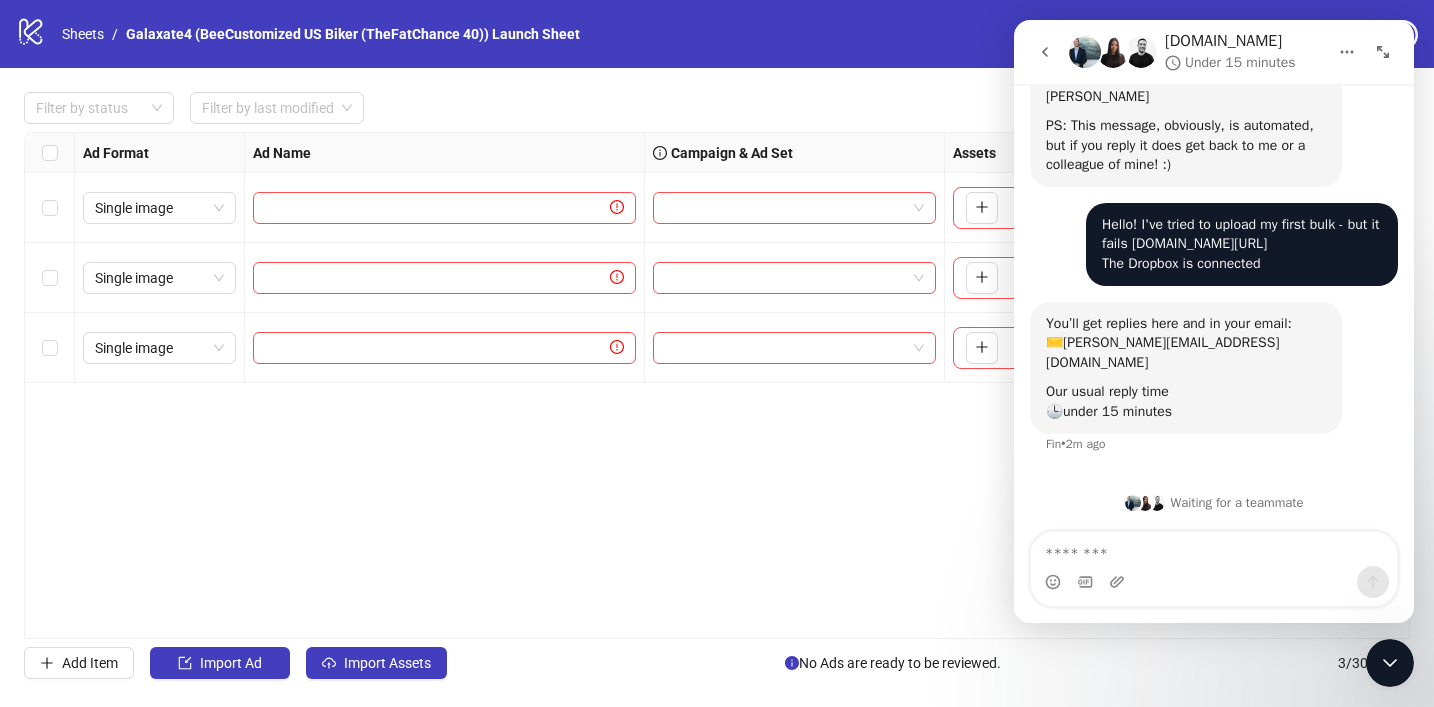 click at bounding box center [1390, 663] 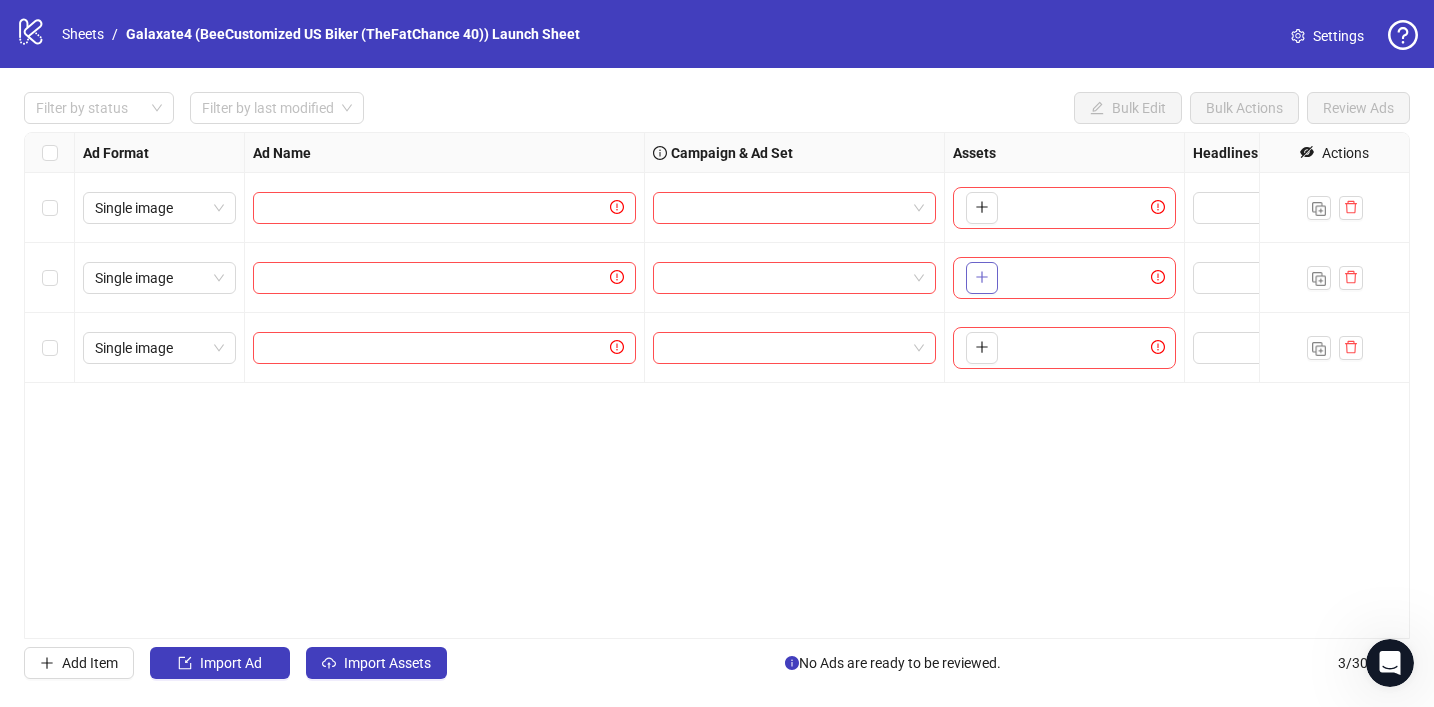 click 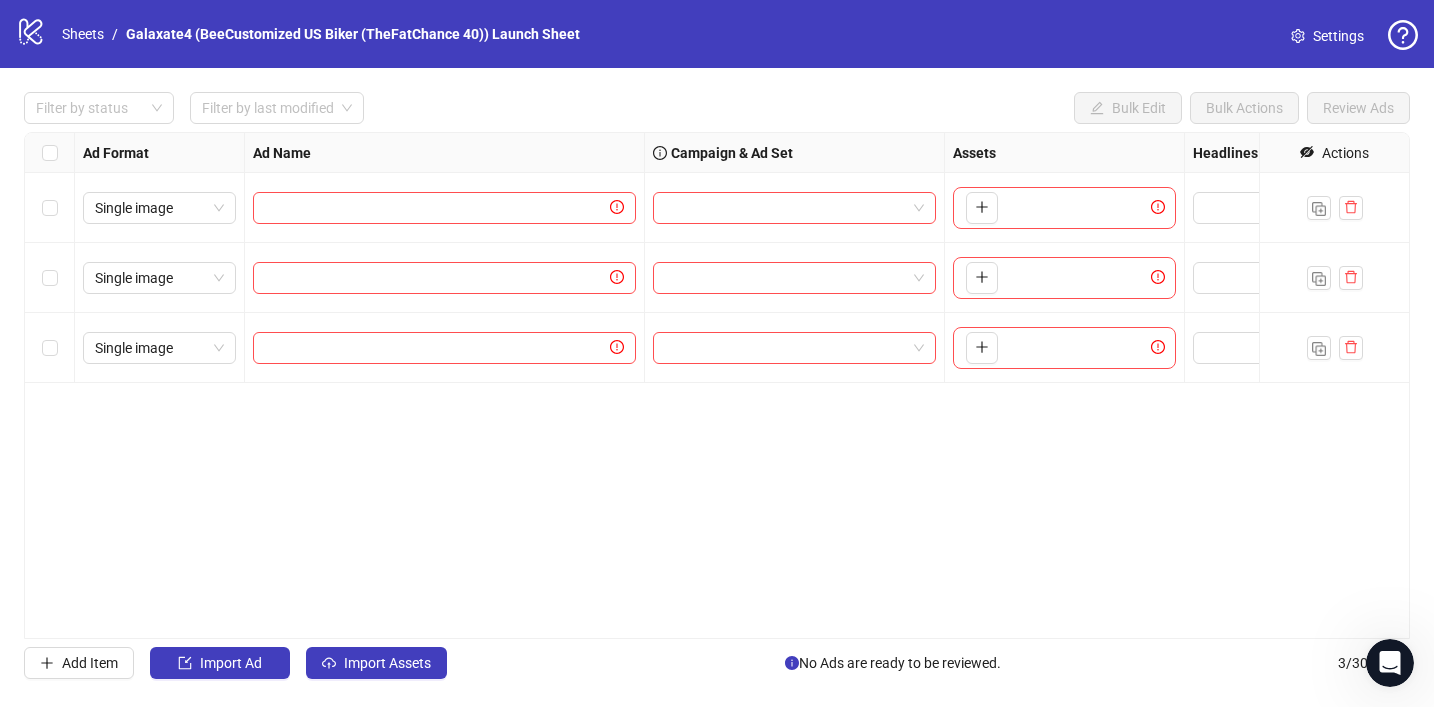 click at bounding box center [1390, 663] 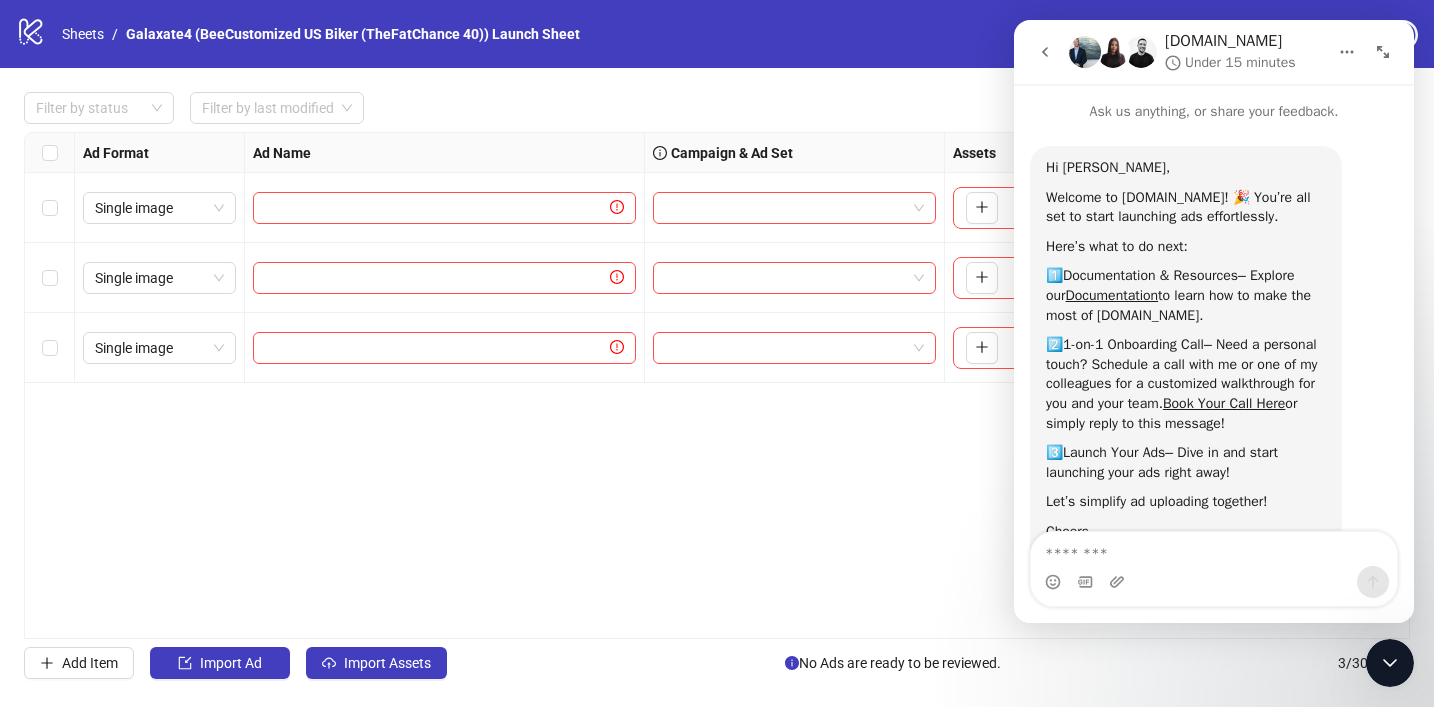 scroll, scrollTop: 494, scrollLeft: 0, axis: vertical 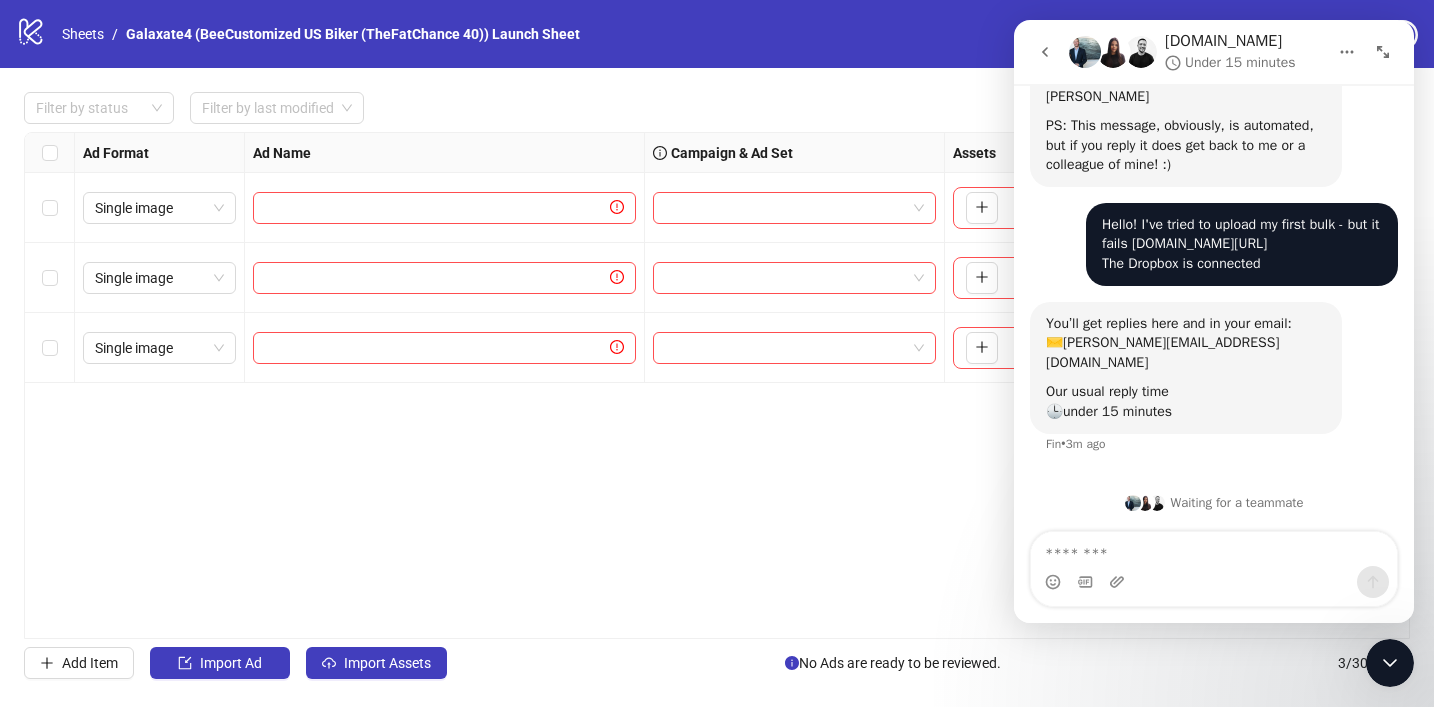 click 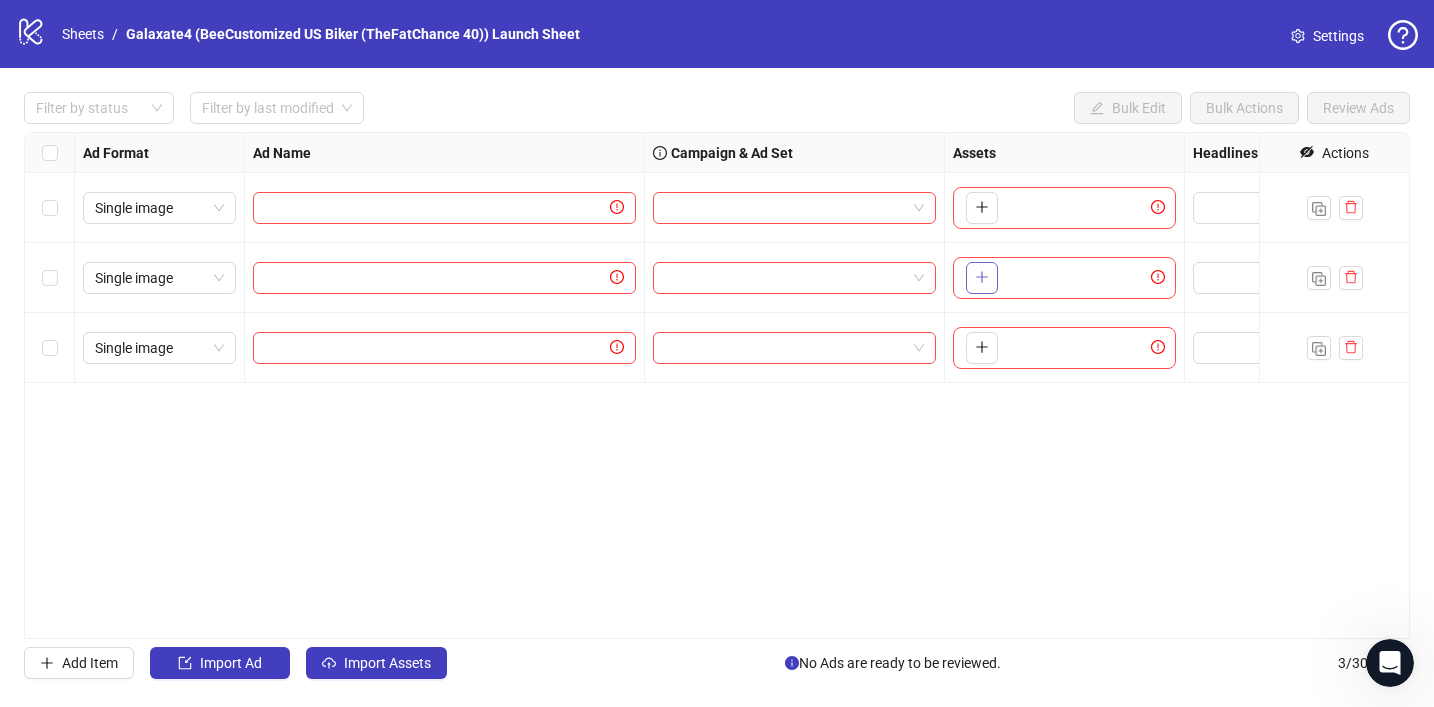 click at bounding box center [982, 278] 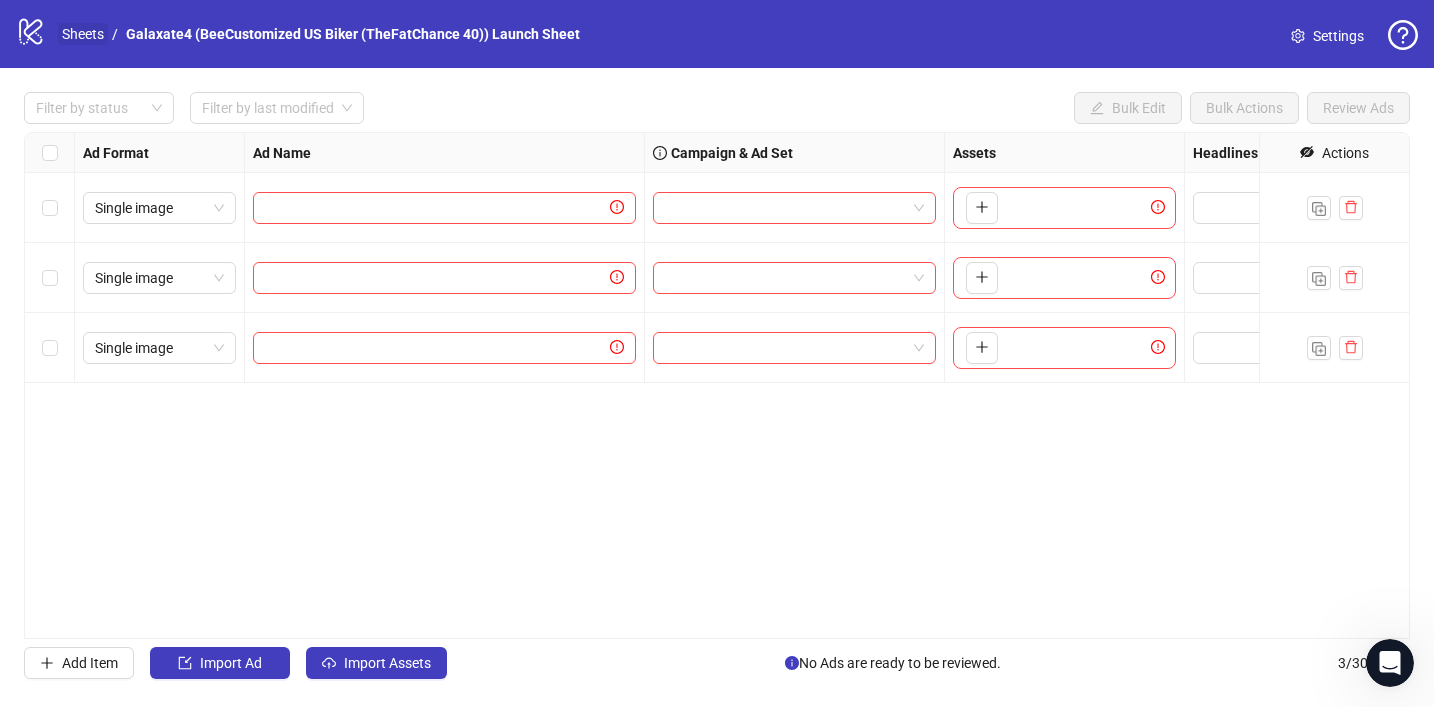 click on "Sheets" at bounding box center [83, 34] 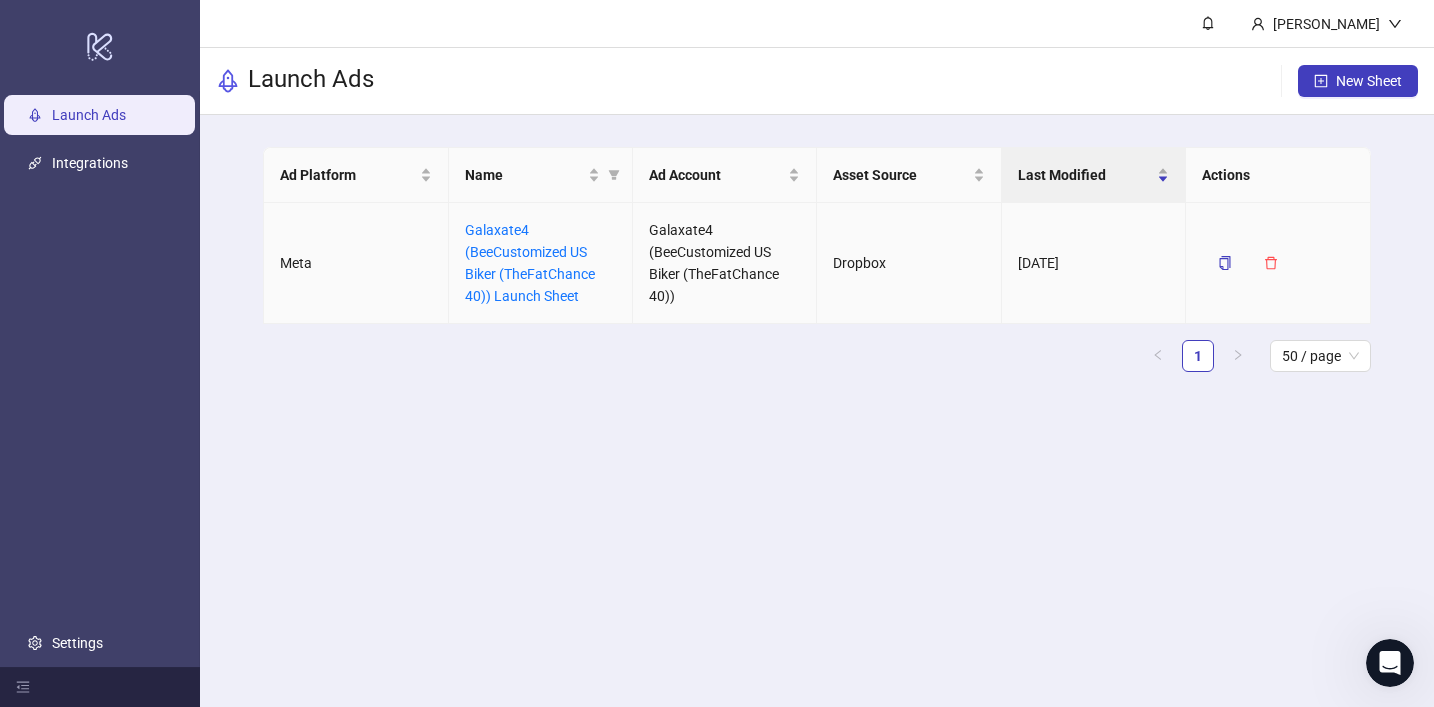 click on "Meta" at bounding box center (356, 263) 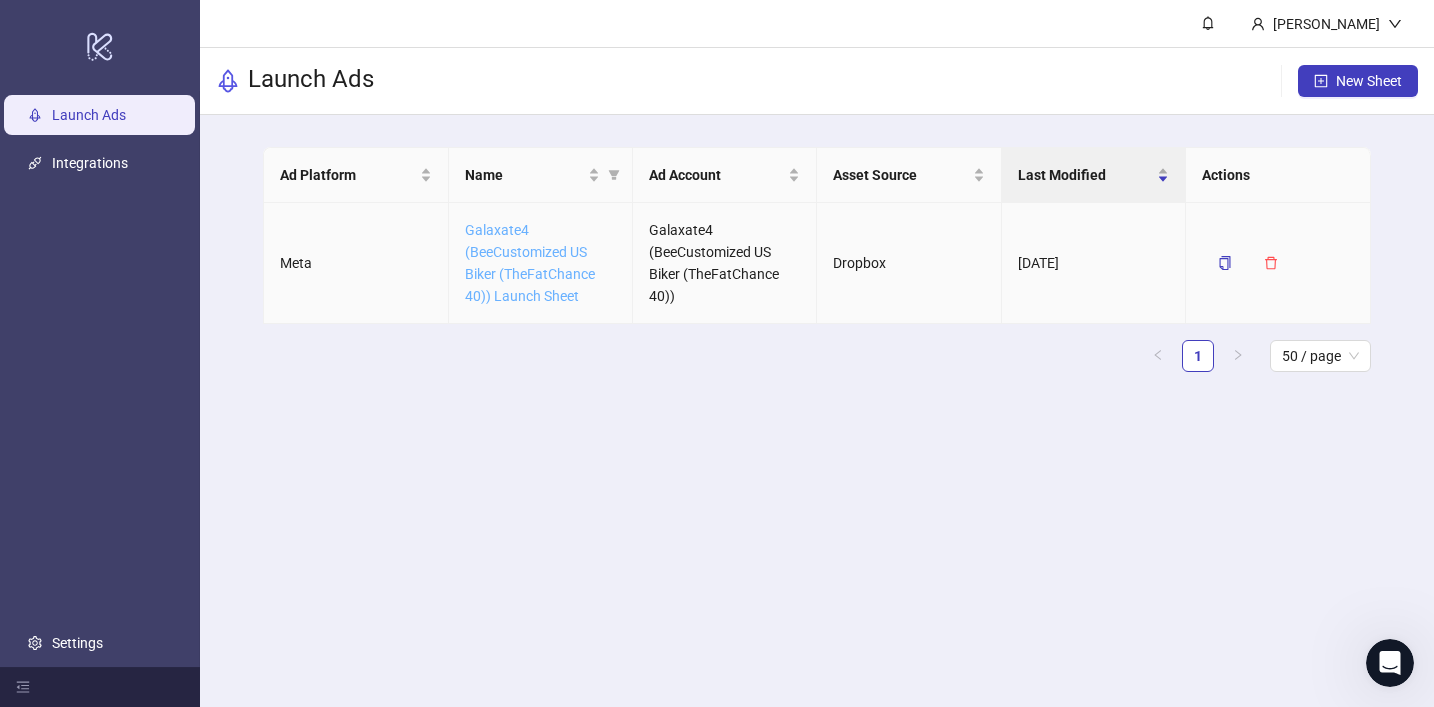 click on "Galaxate4 (BeeCustomized US Biker (TheFatChance 40)) Launch Sheet" at bounding box center (530, 263) 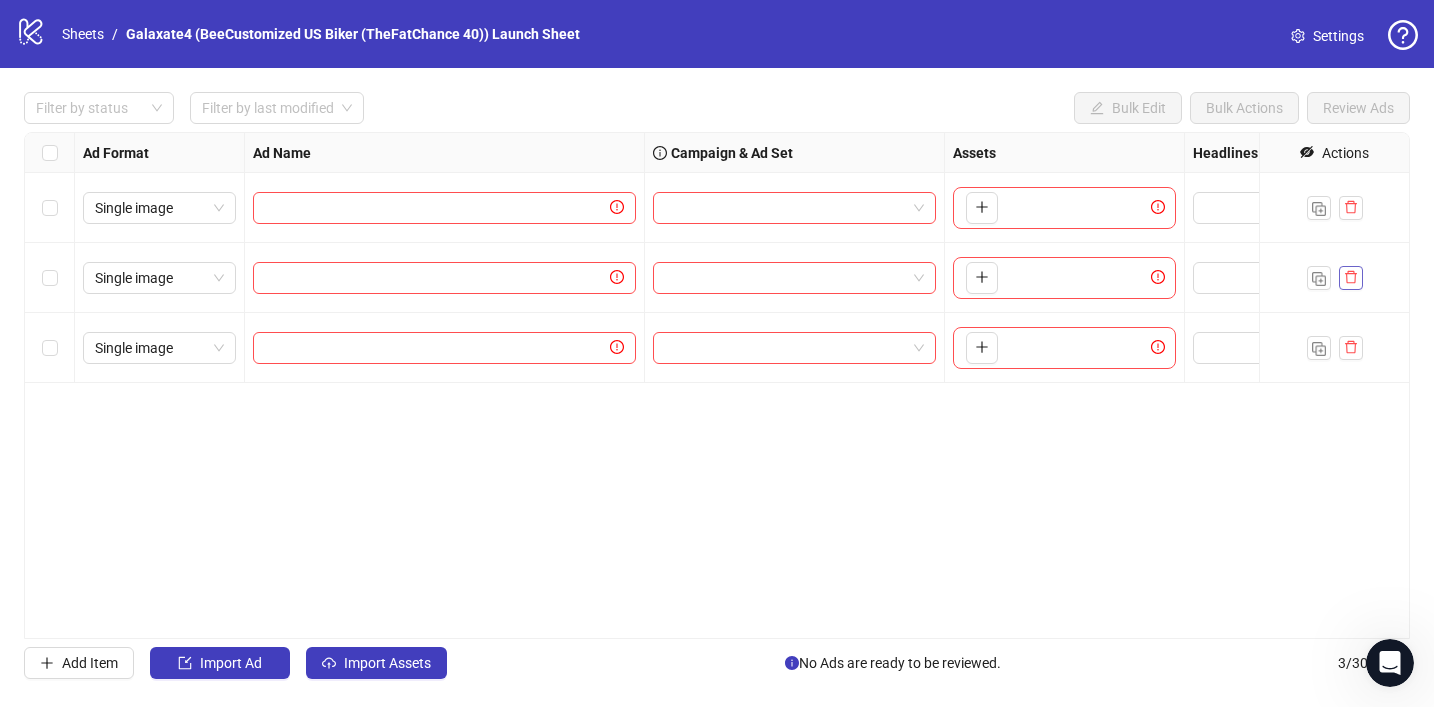 click at bounding box center (1351, 278) 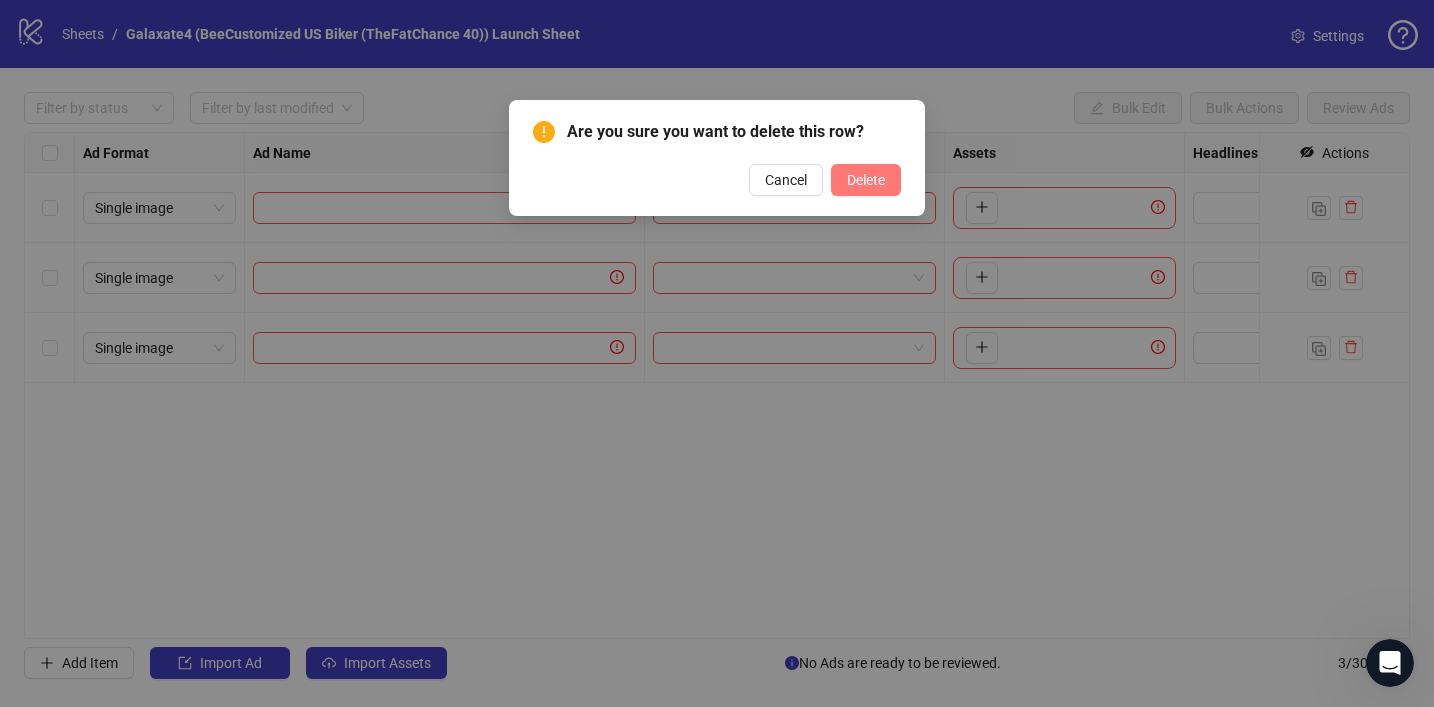click on "Delete" at bounding box center [866, 180] 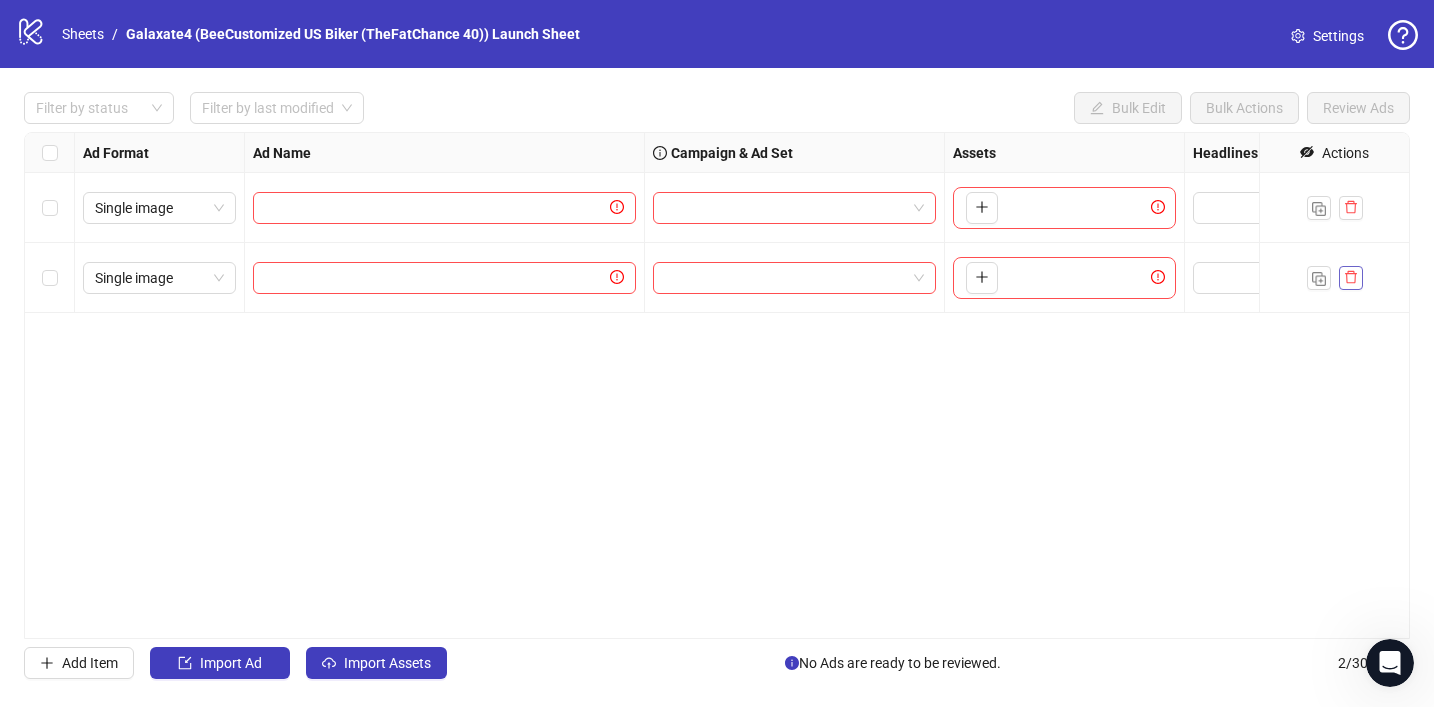 click 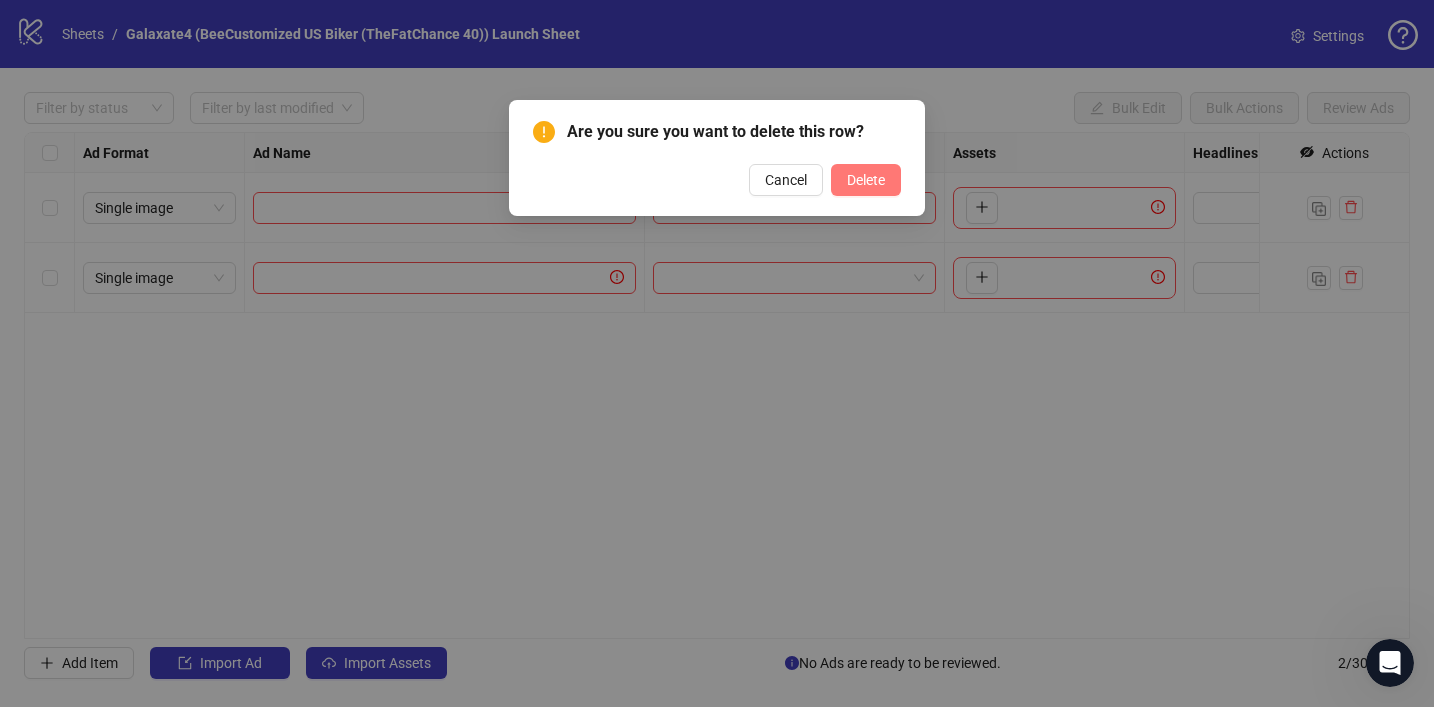click on "Delete" at bounding box center (866, 180) 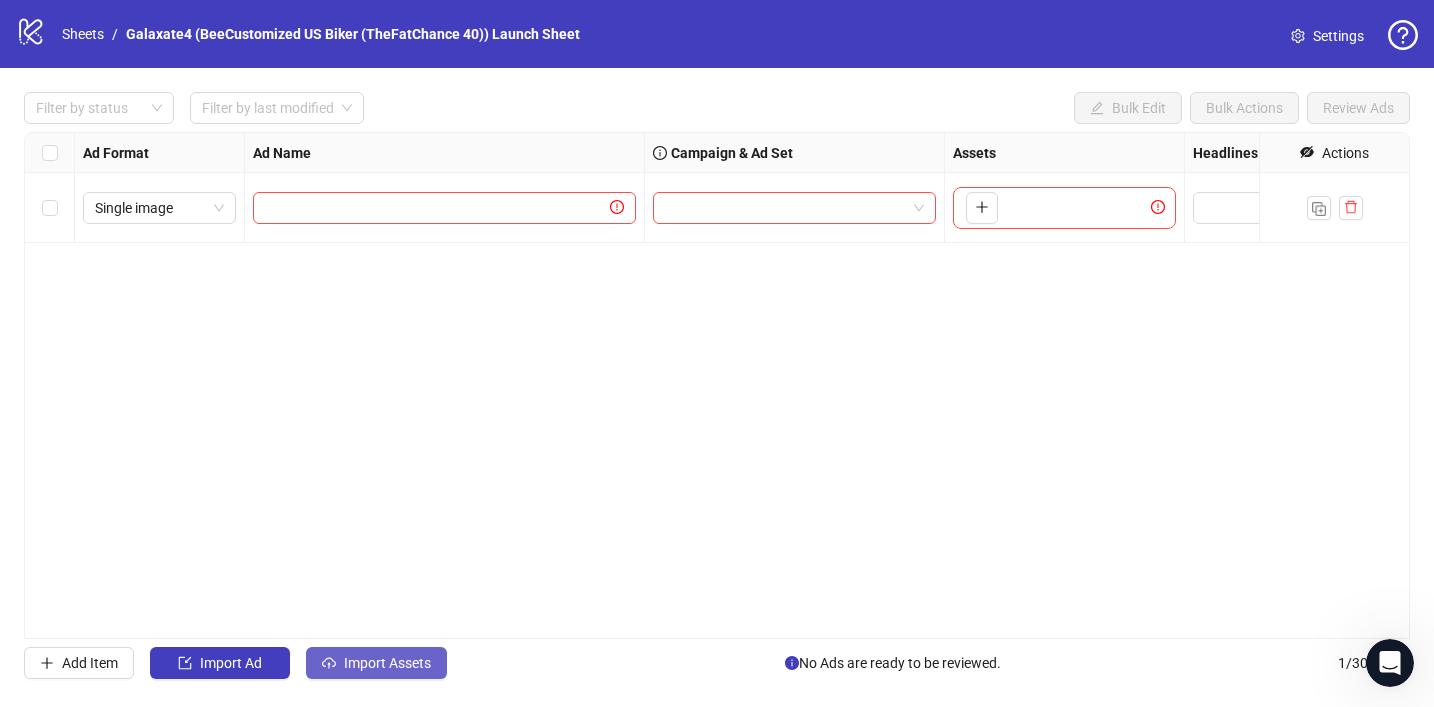 click on "Import Assets" at bounding box center (387, 663) 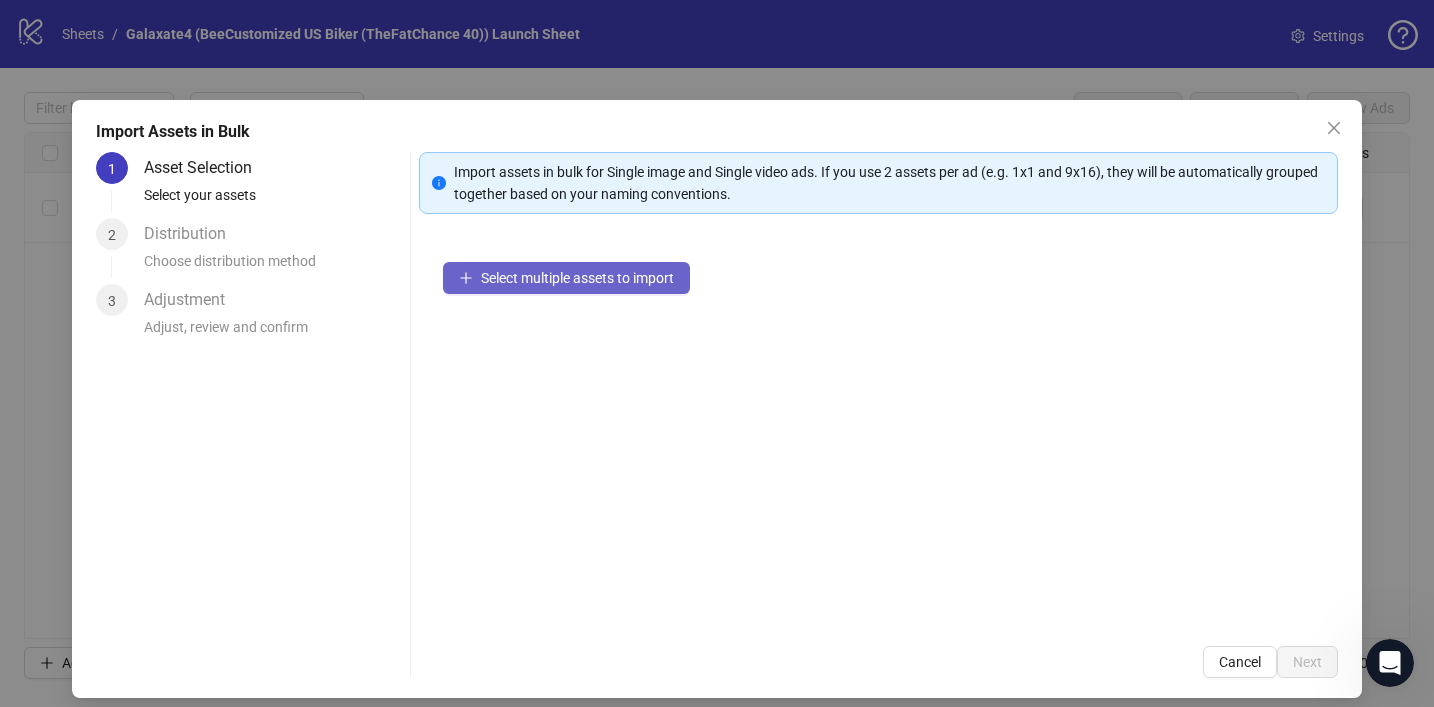 click on "Select multiple assets to import" at bounding box center (577, 278) 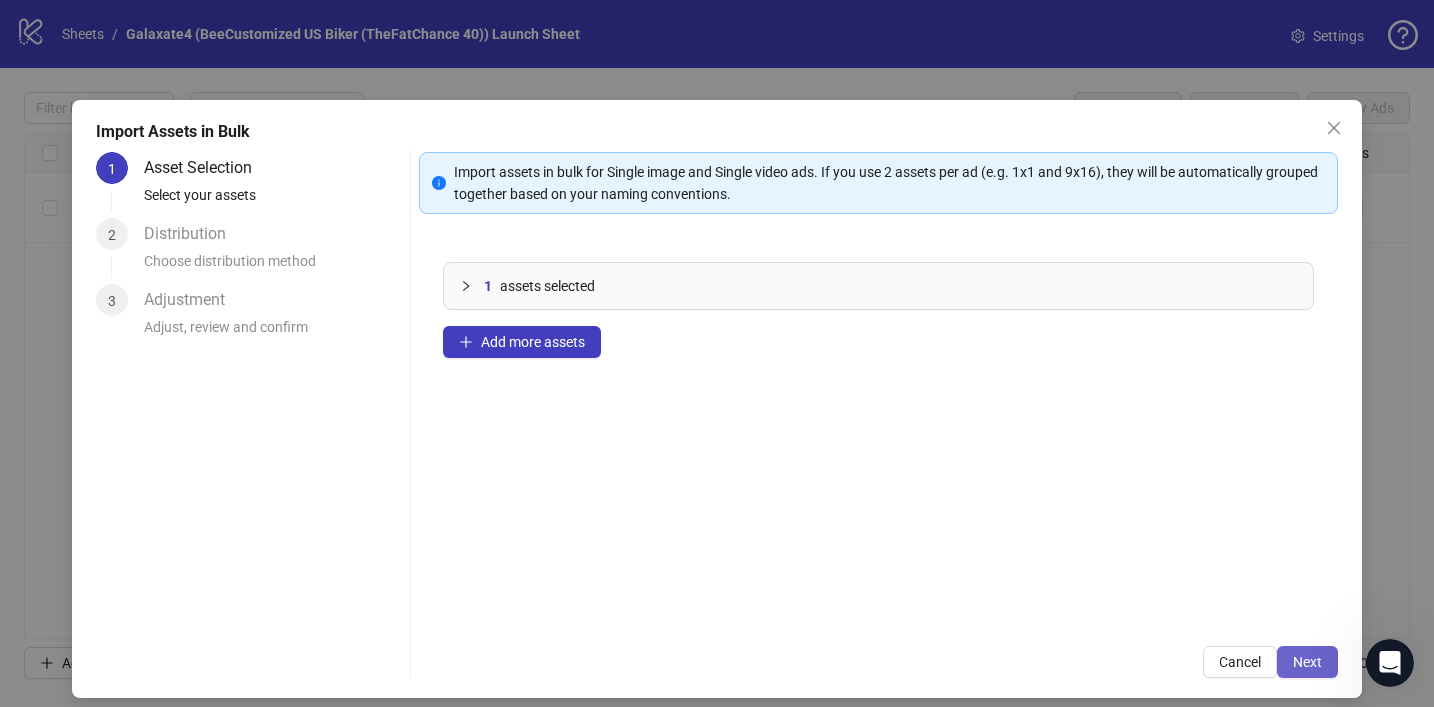 click on "Next" at bounding box center (1307, 662) 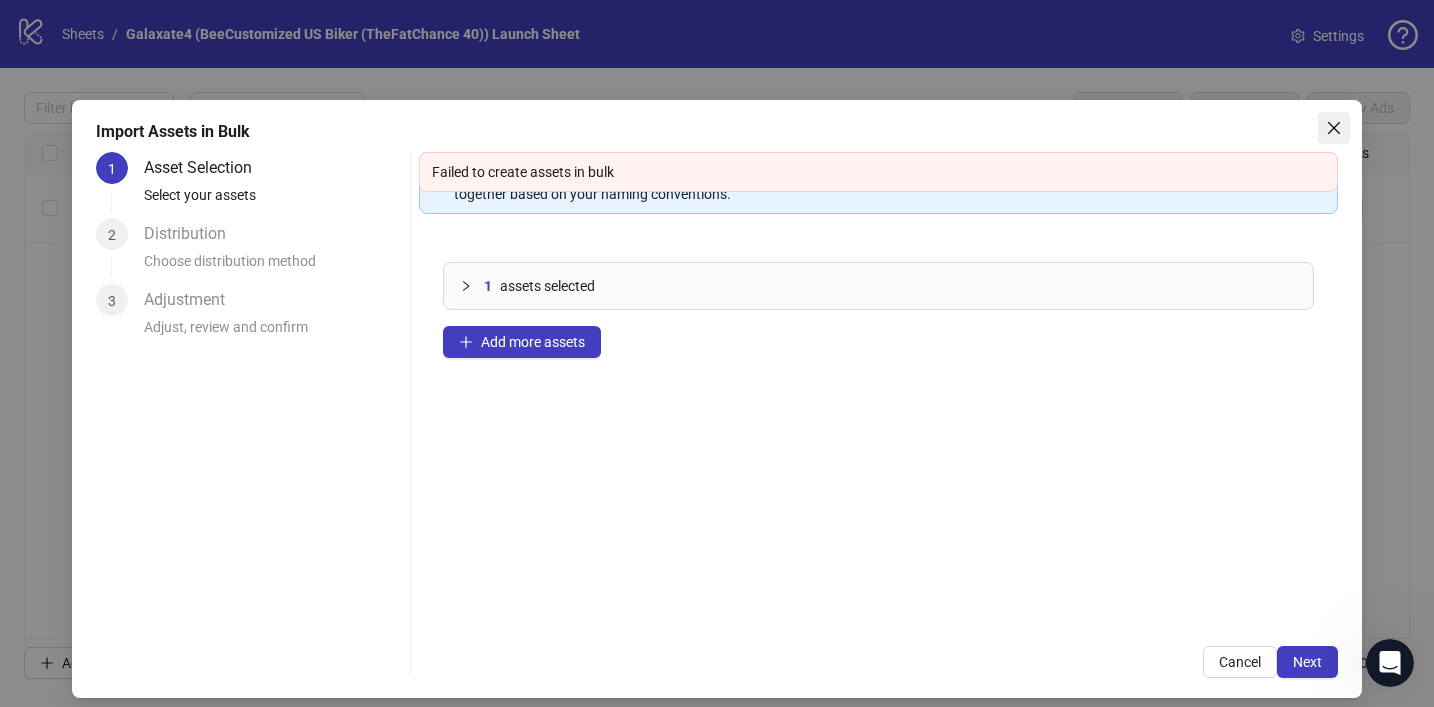 click 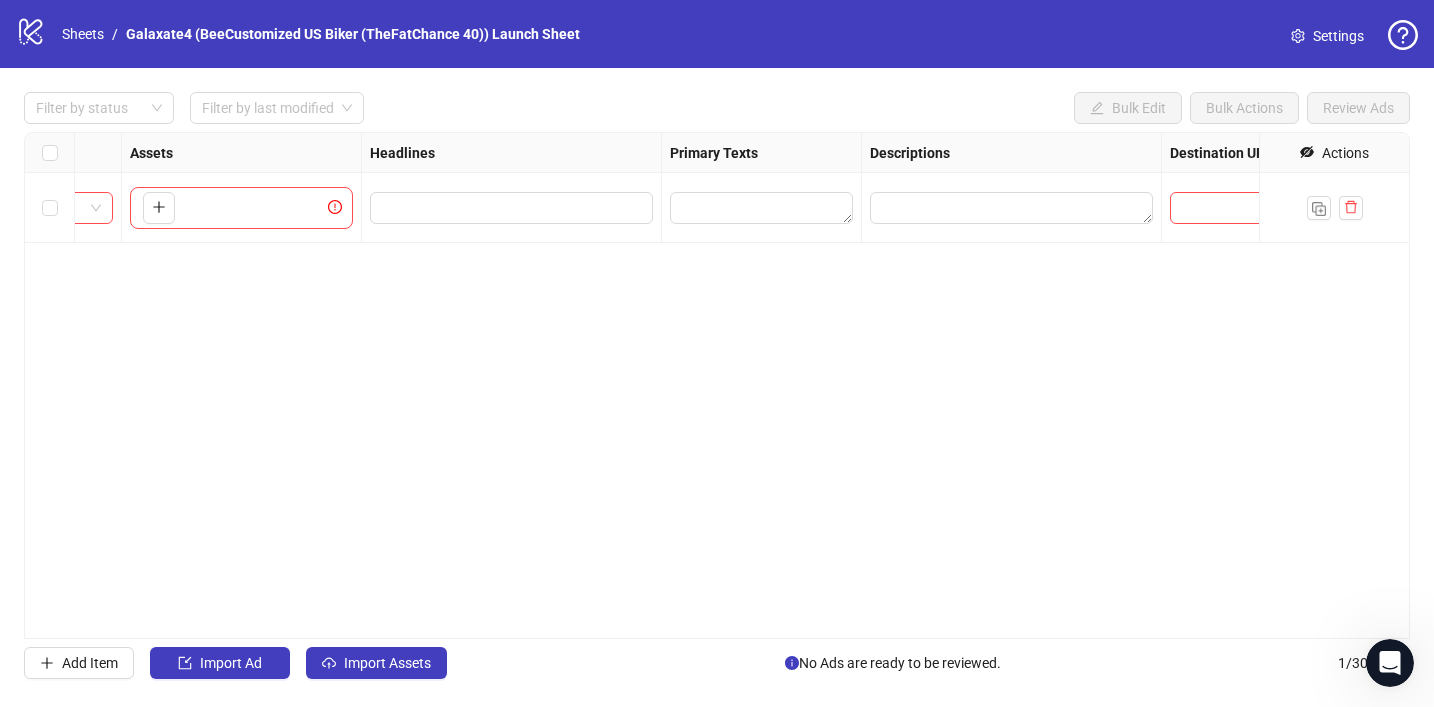 scroll, scrollTop: 0, scrollLeft: 1046, axis: horizontal 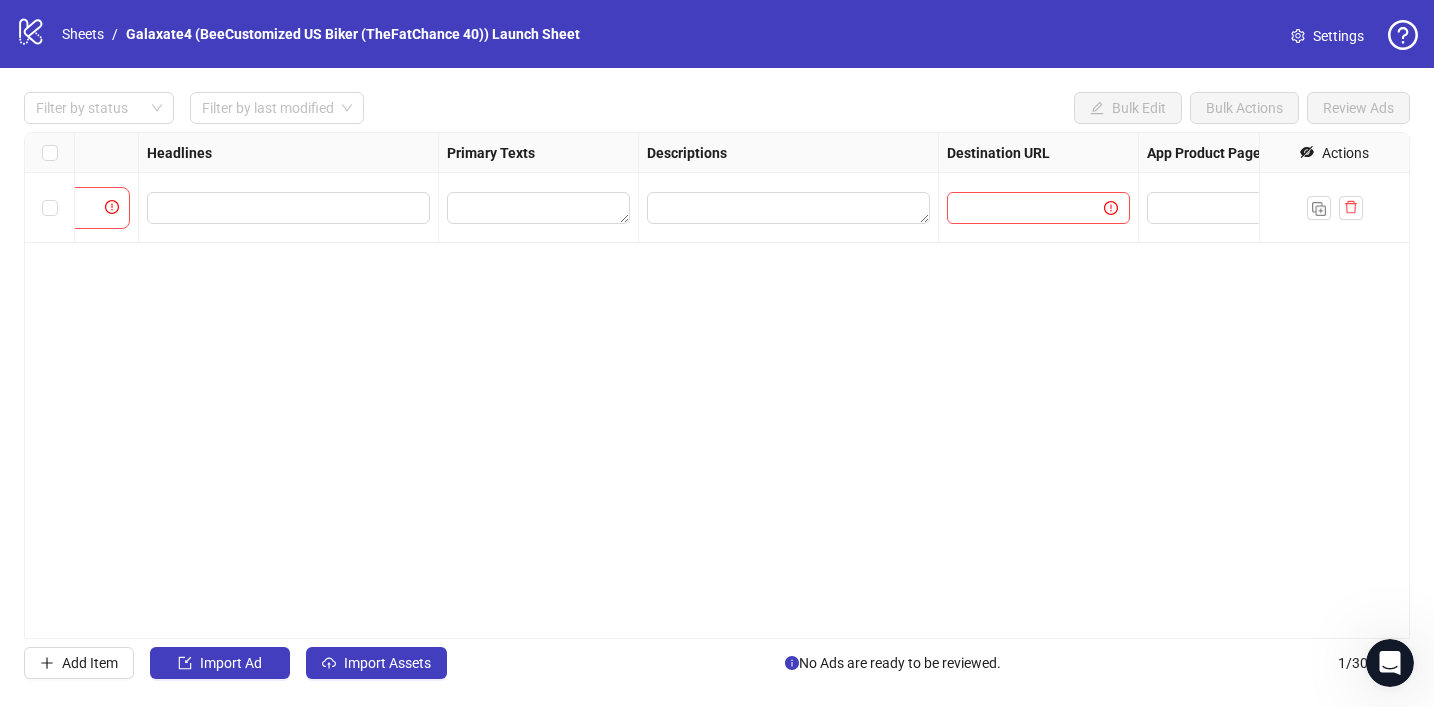 click at bounding box center [1390, 663] 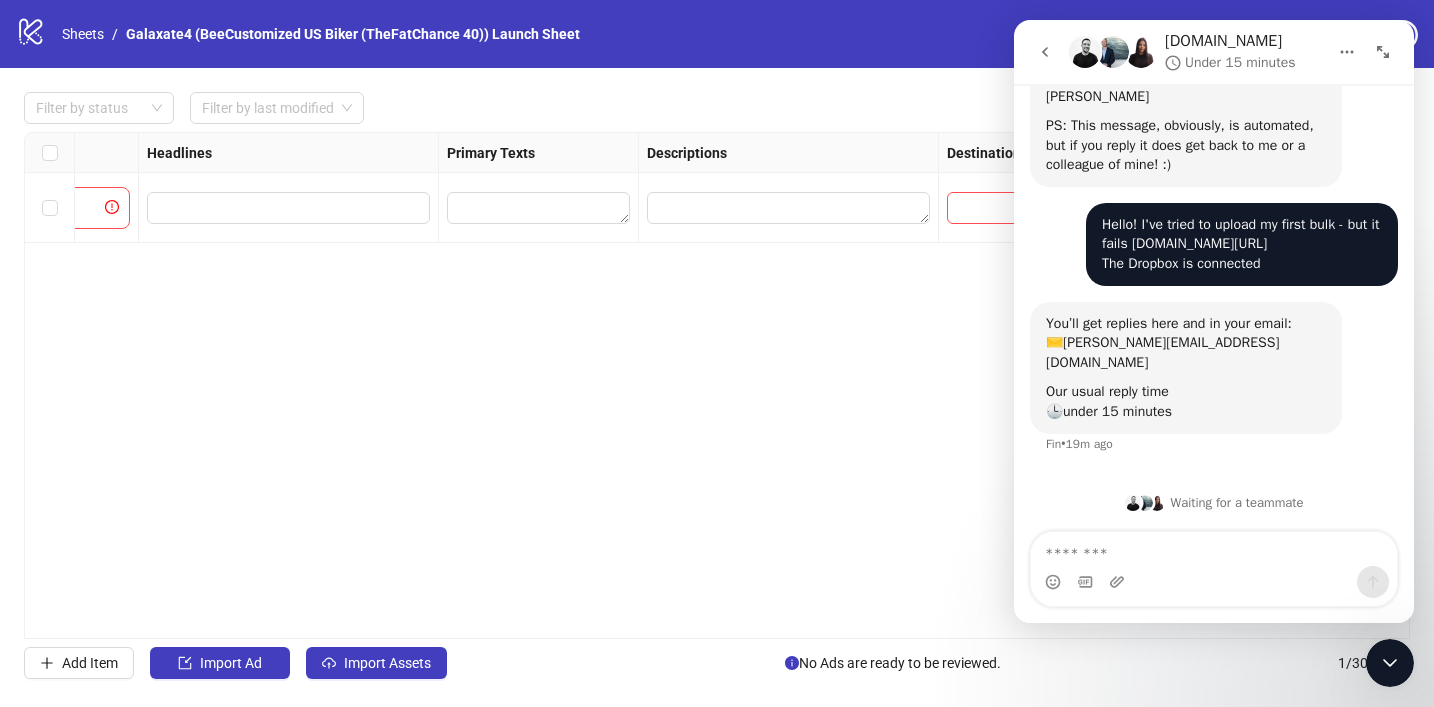 scroll, scrollTop: 494, scrollLeft: 0, axis: vertical 